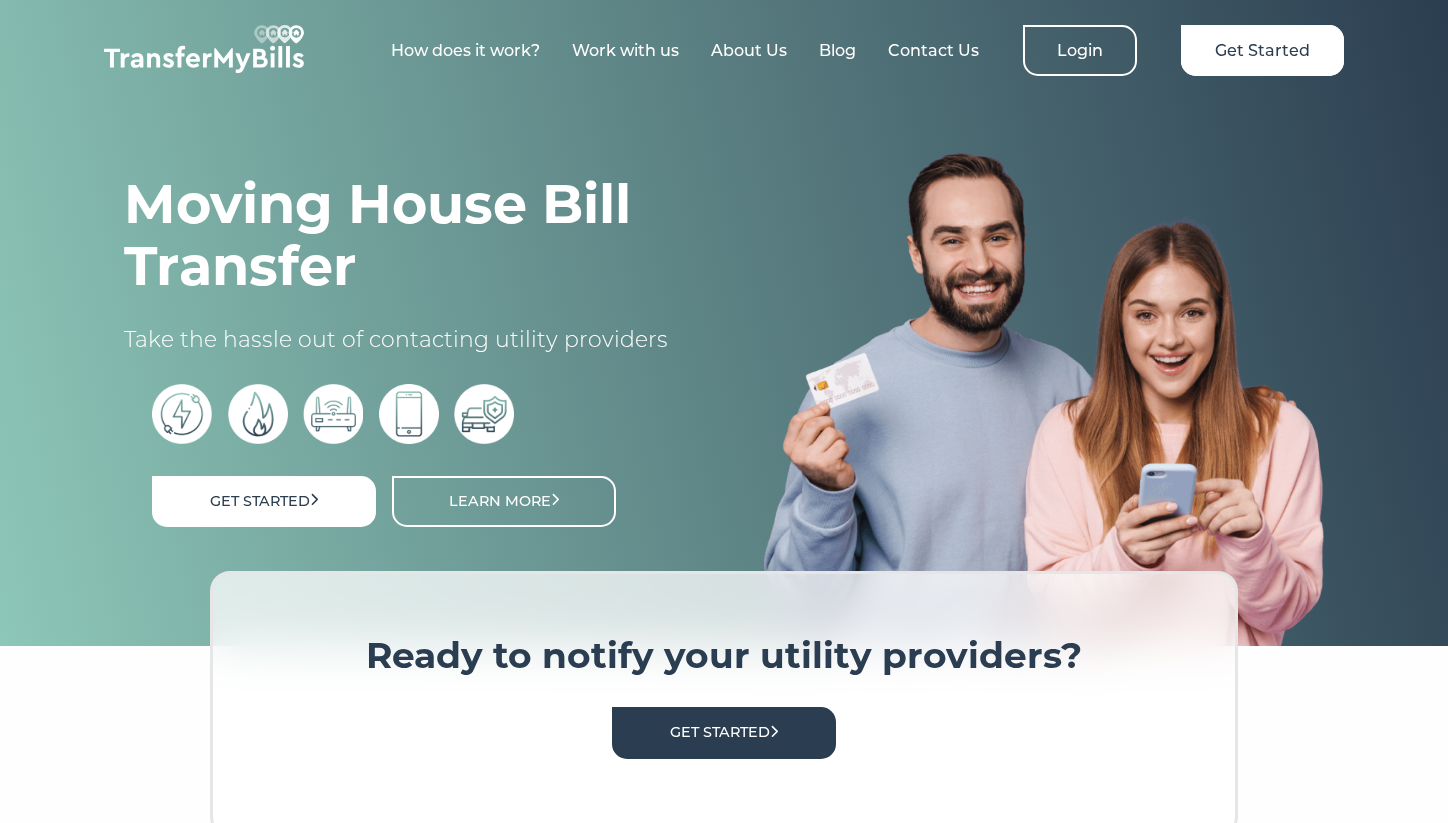 scroll, scrollTop: 0, scrollLeft: 0, axis: both 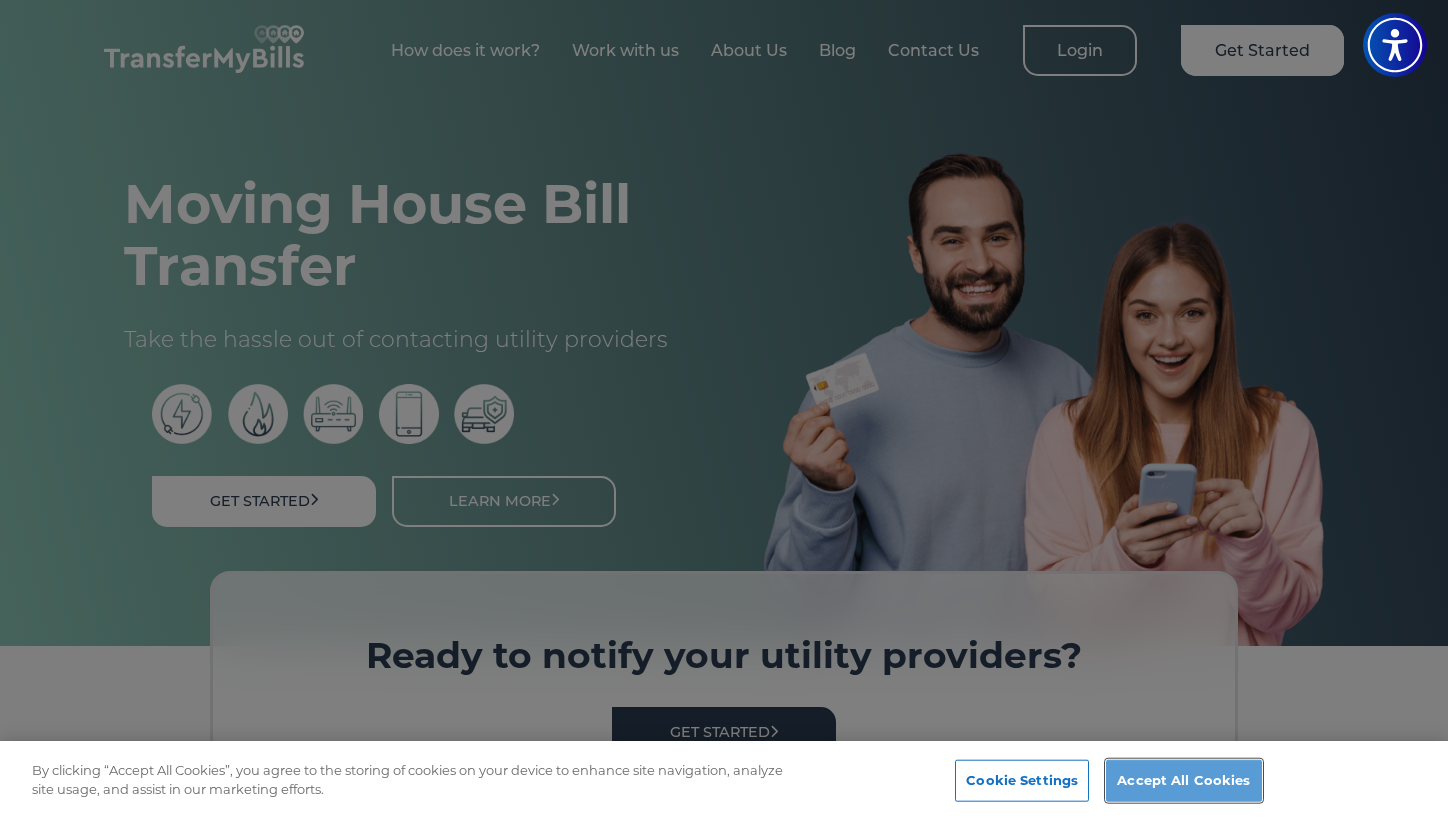 click on "Accept All Cookies" at bounding box center (1183, 781) 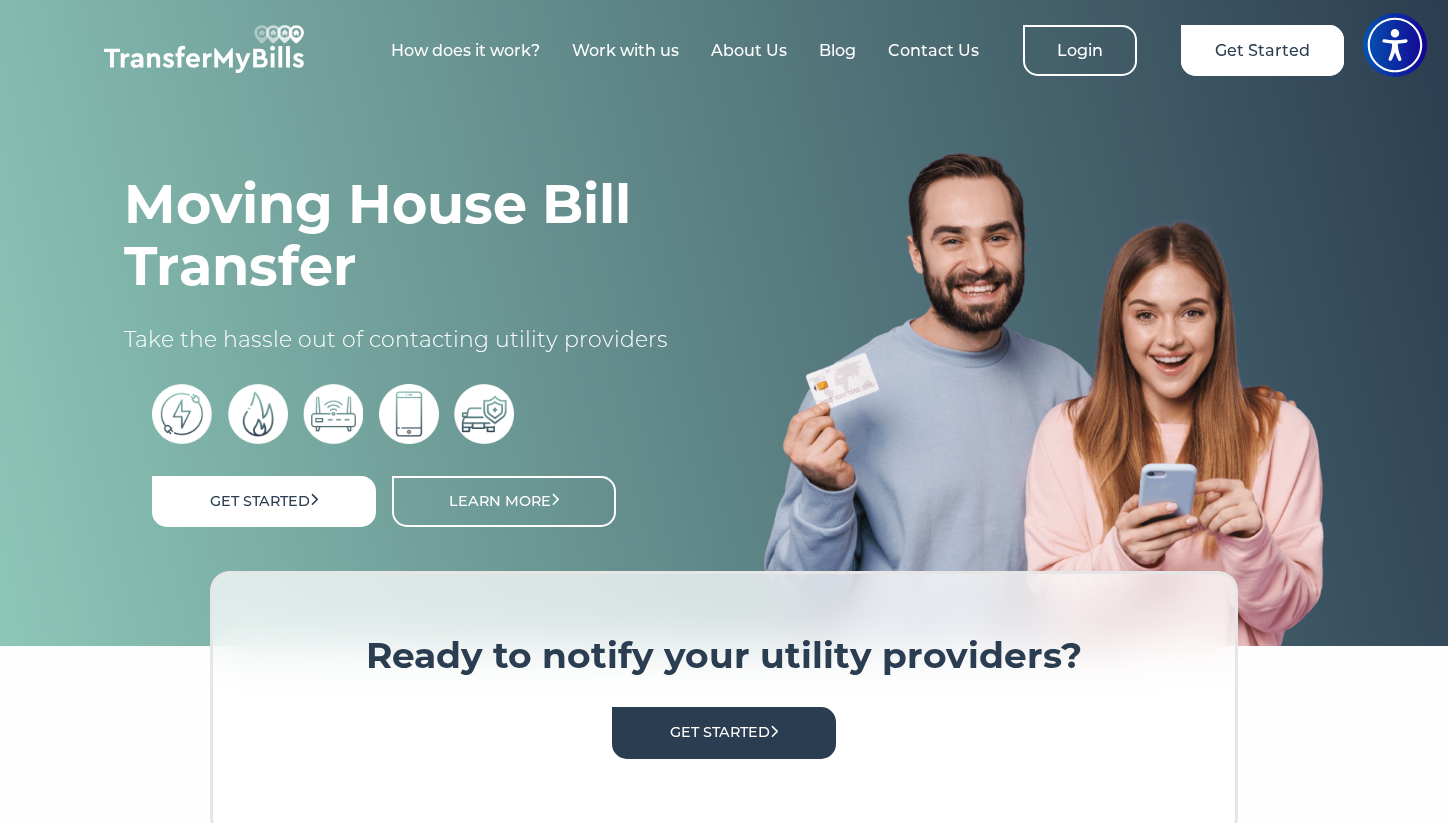 scroll, scrollTop: 0, scrollLeft: 0, axis: both 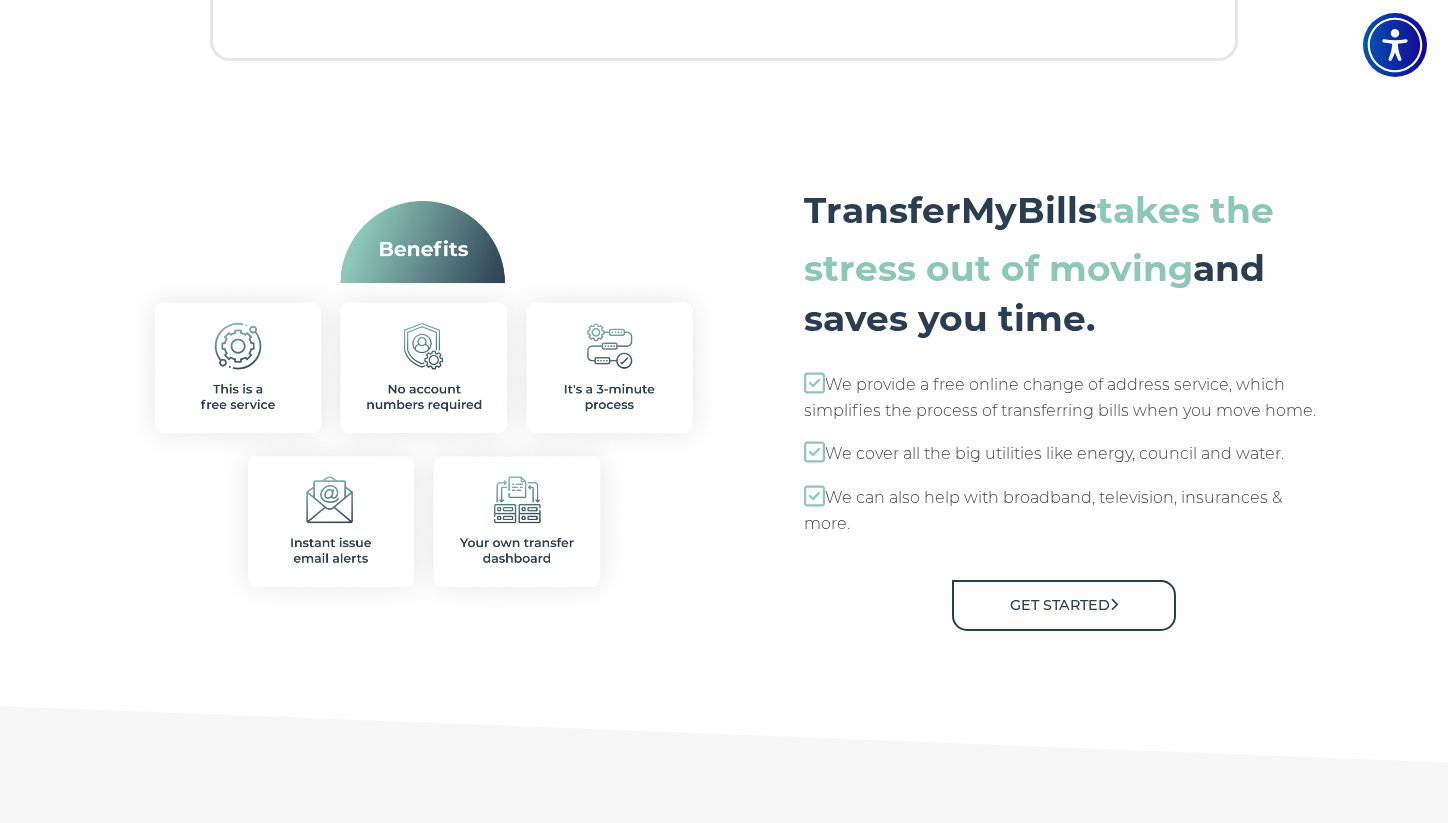click on "Get Started" at bounding box center [1064, 605] 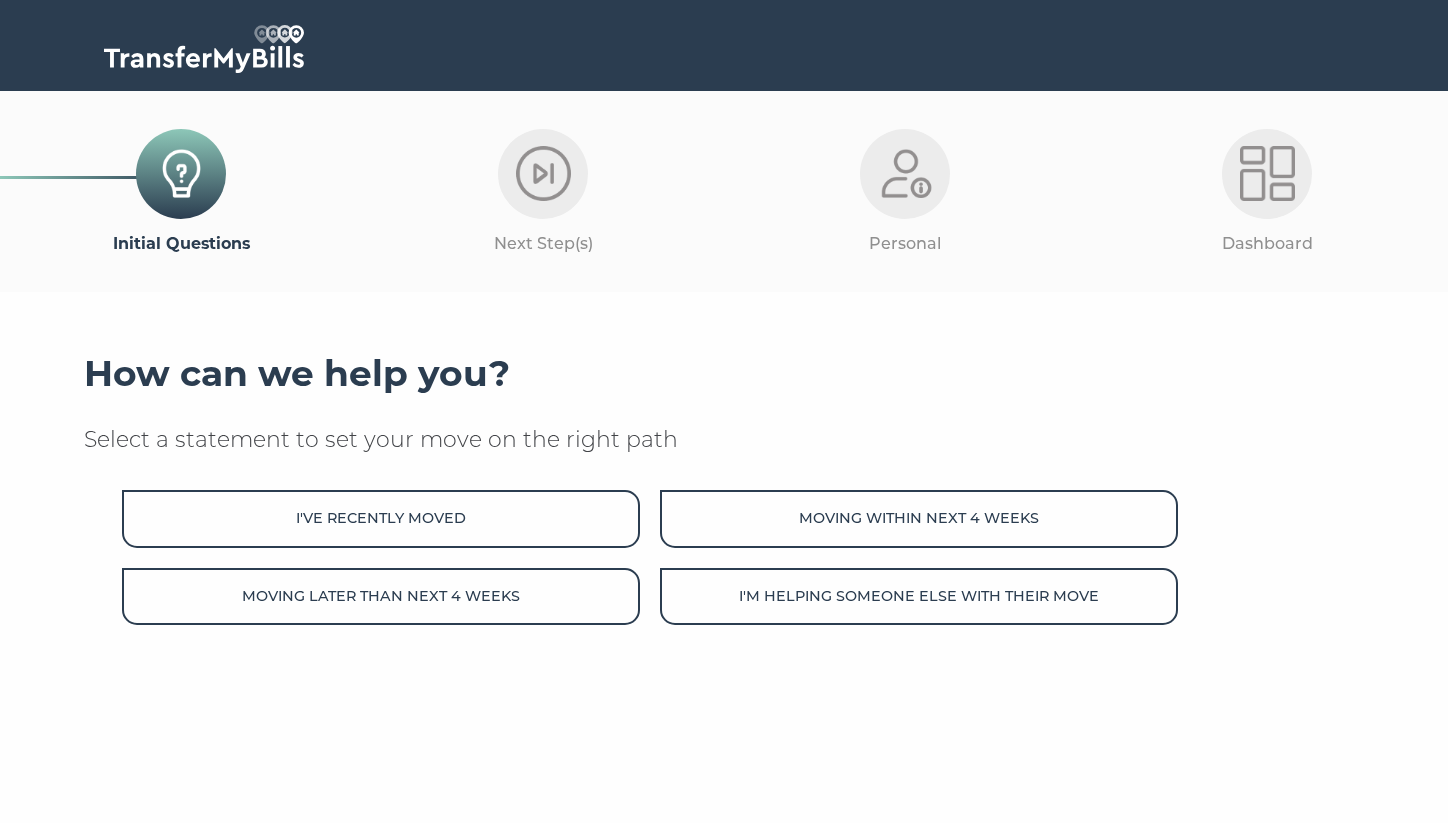 scroll, scrollTop: 0, scrollLeft: 0, axis: both 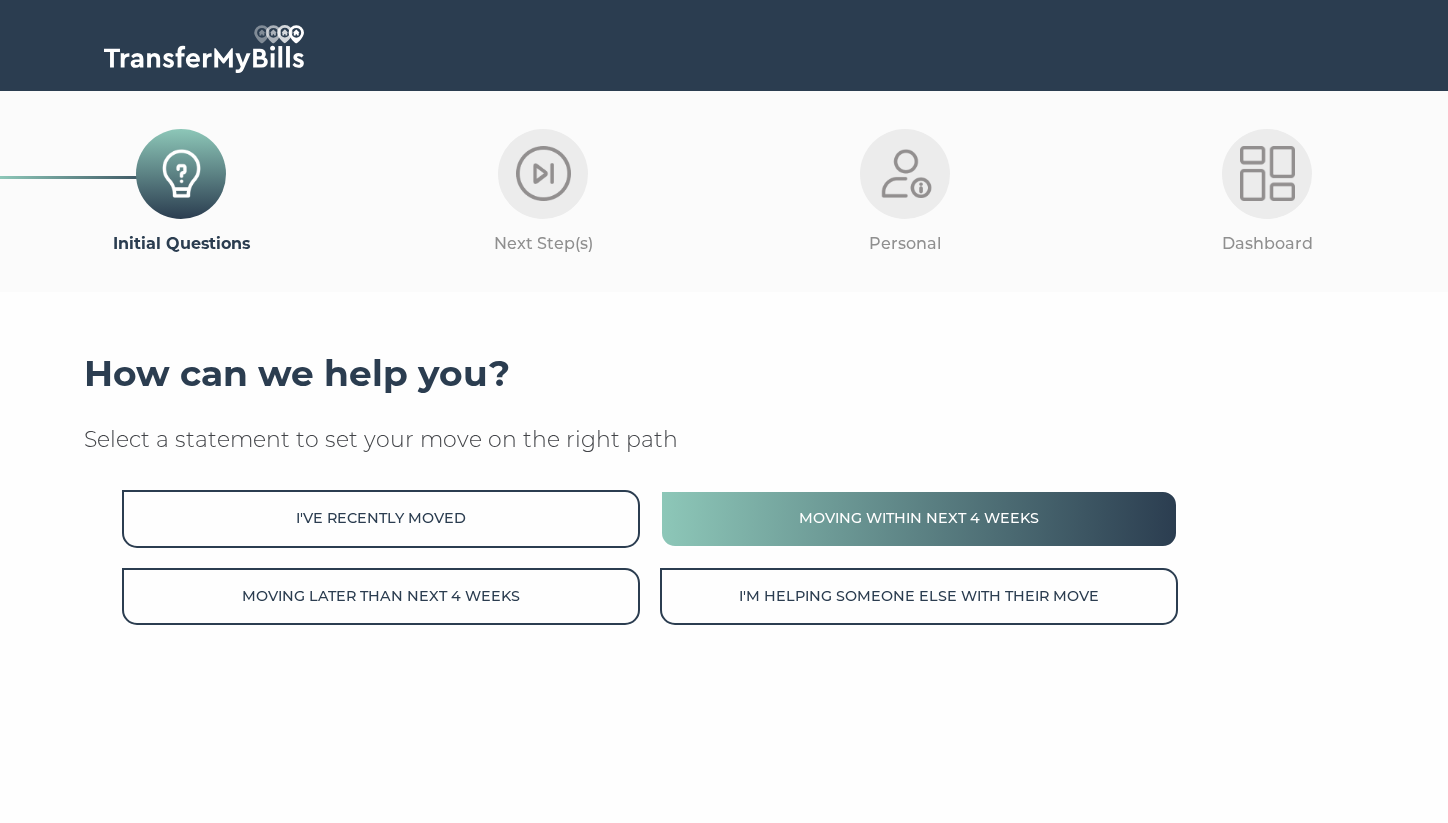 click on "Moving within next 4 weeks" at bounding box center (919, 518) 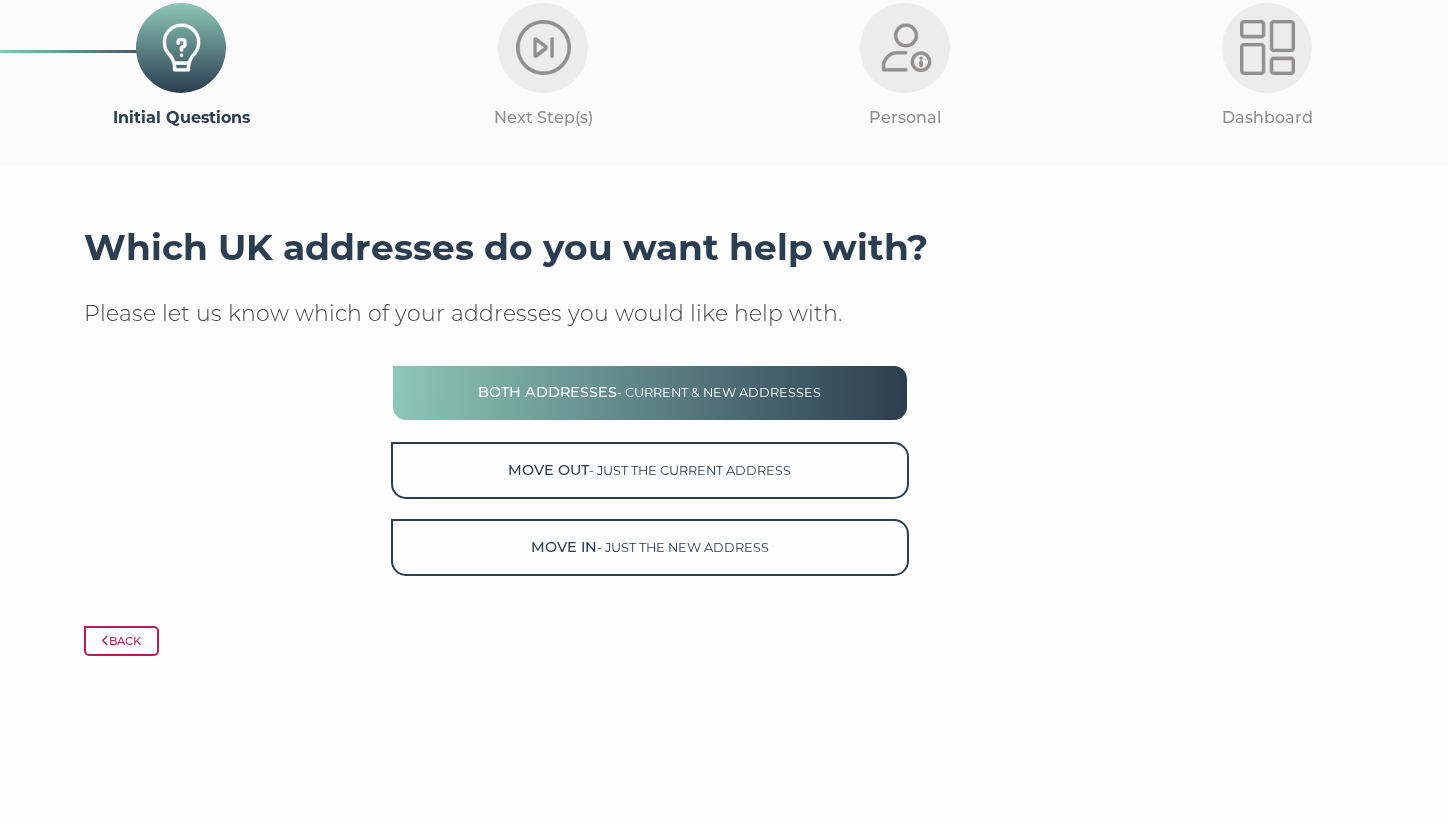 scroll, scrollTop: 134, scrollLeft: 0, axis: vertical 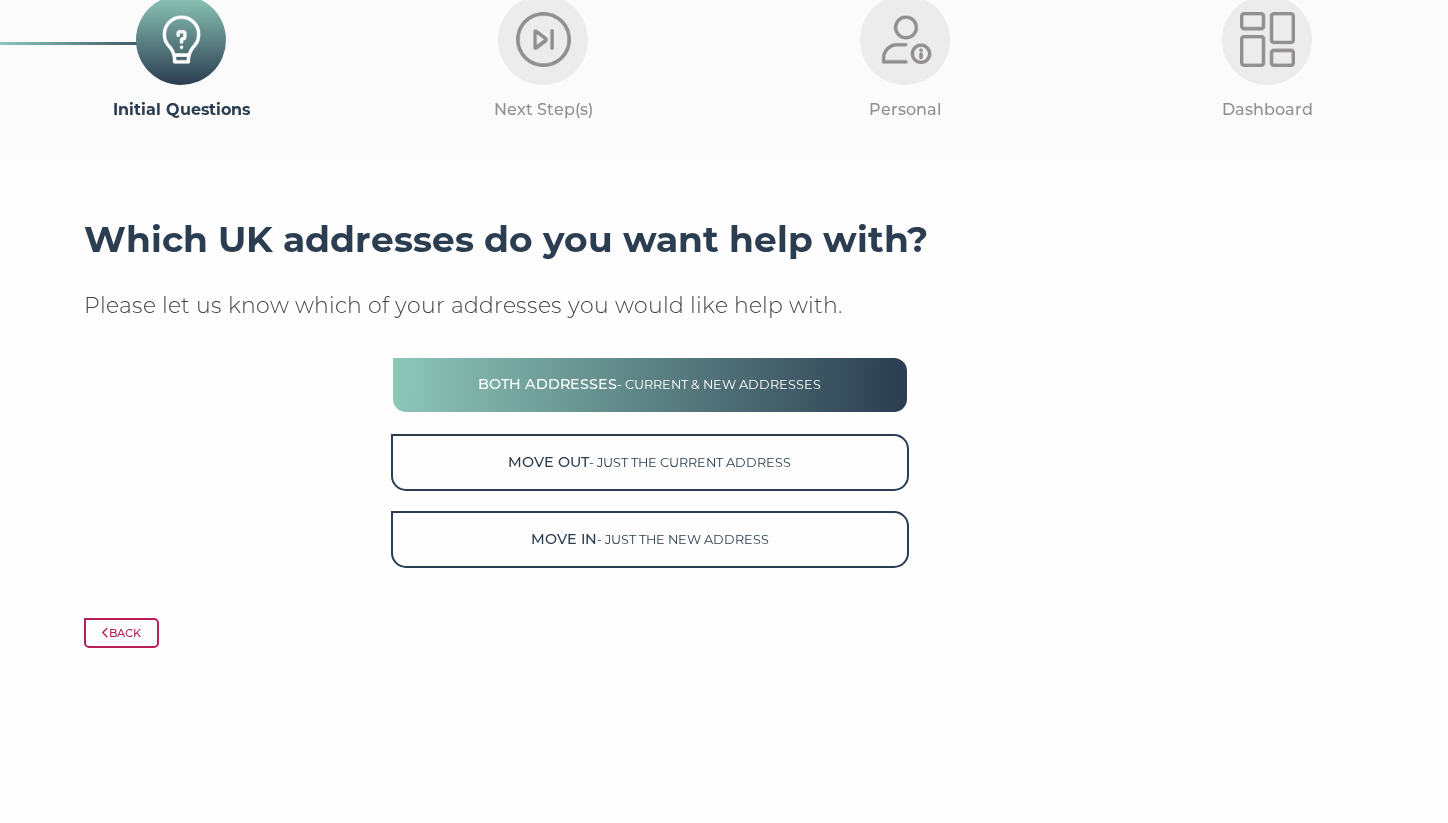click on "- current & new addresses" at bounding box center (719, 384) 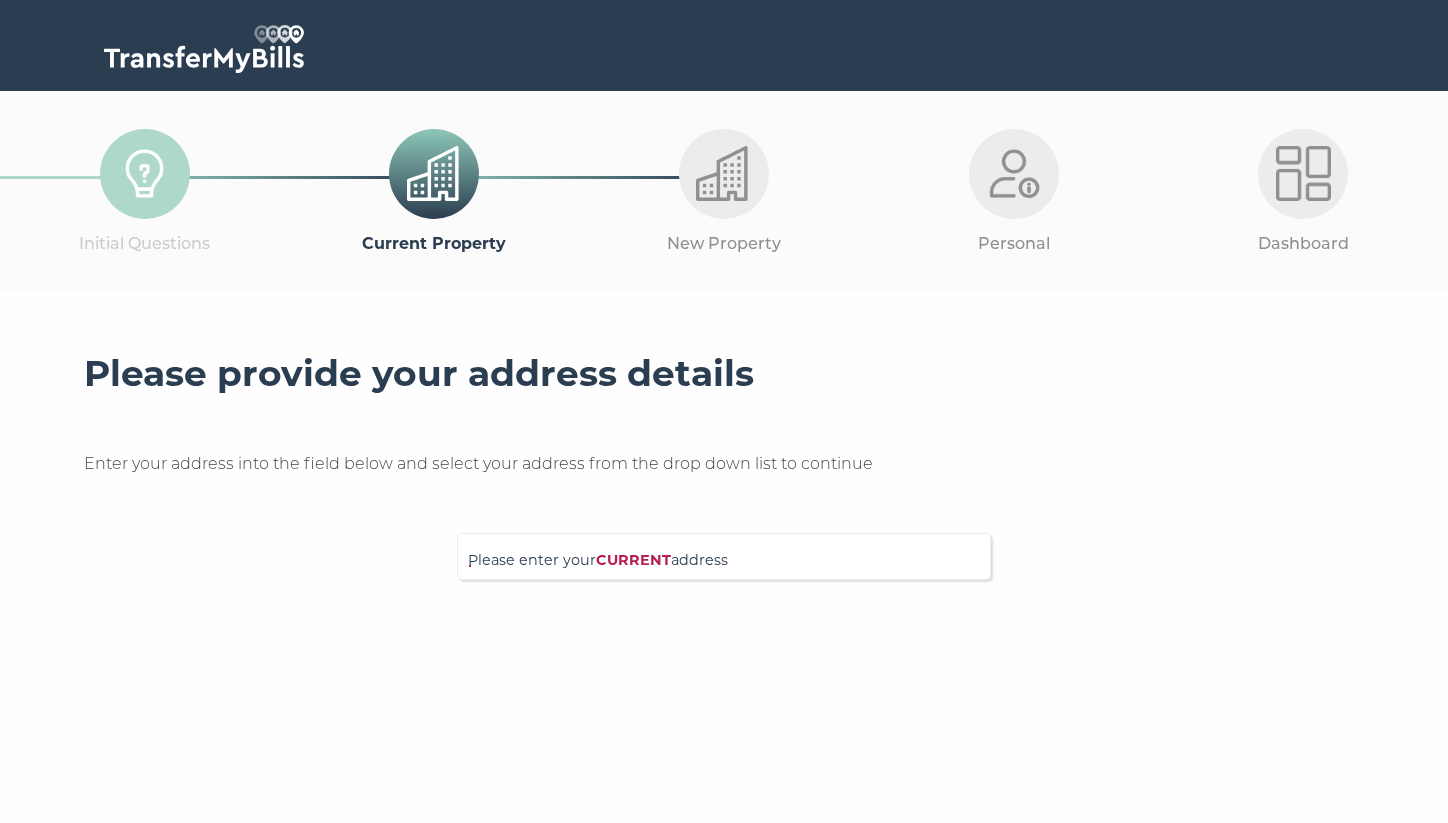 scroll, scrollTop: 0, scrollLeft: 0, axis: both 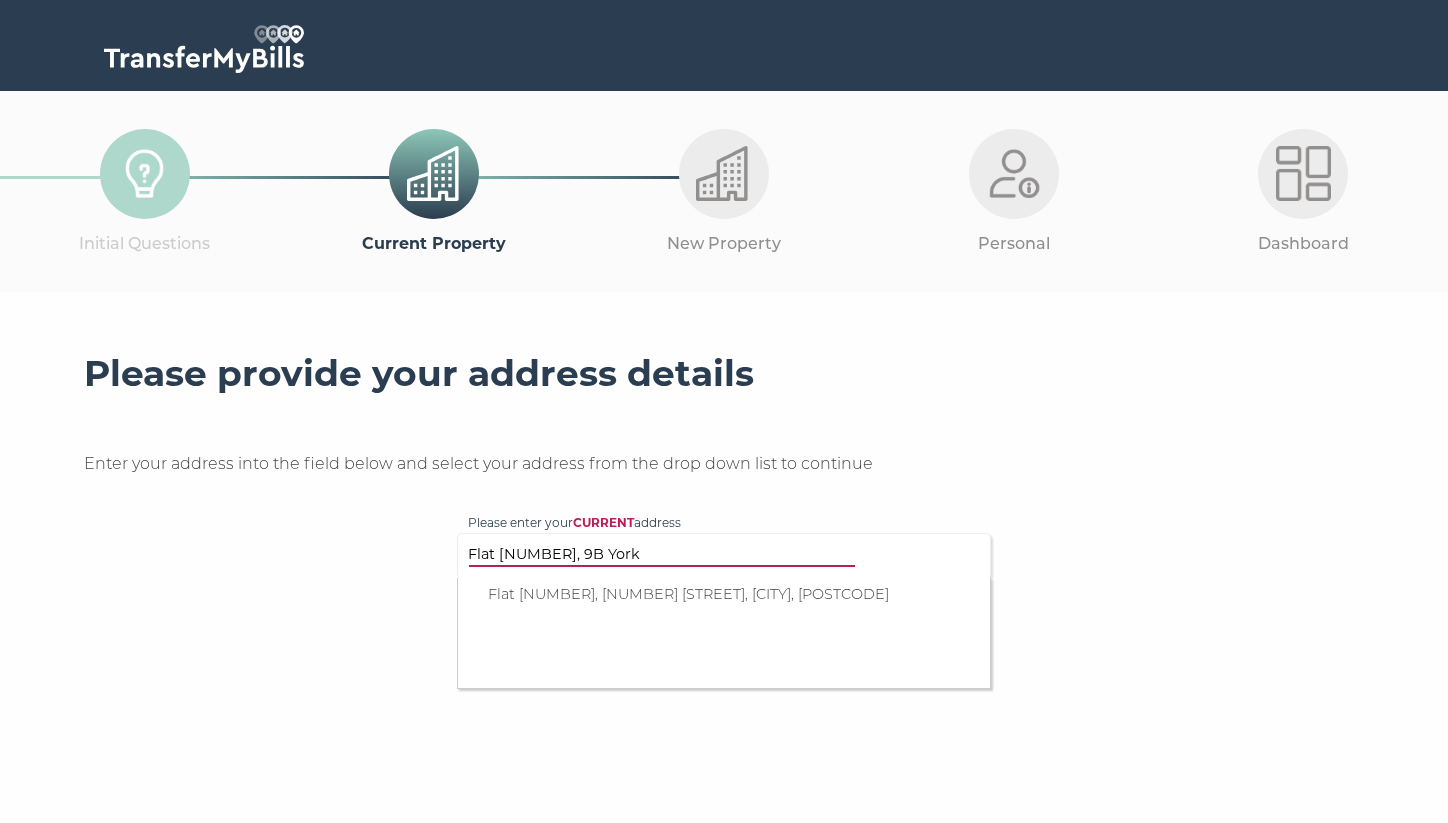 type on "Flat 14, 9B York" 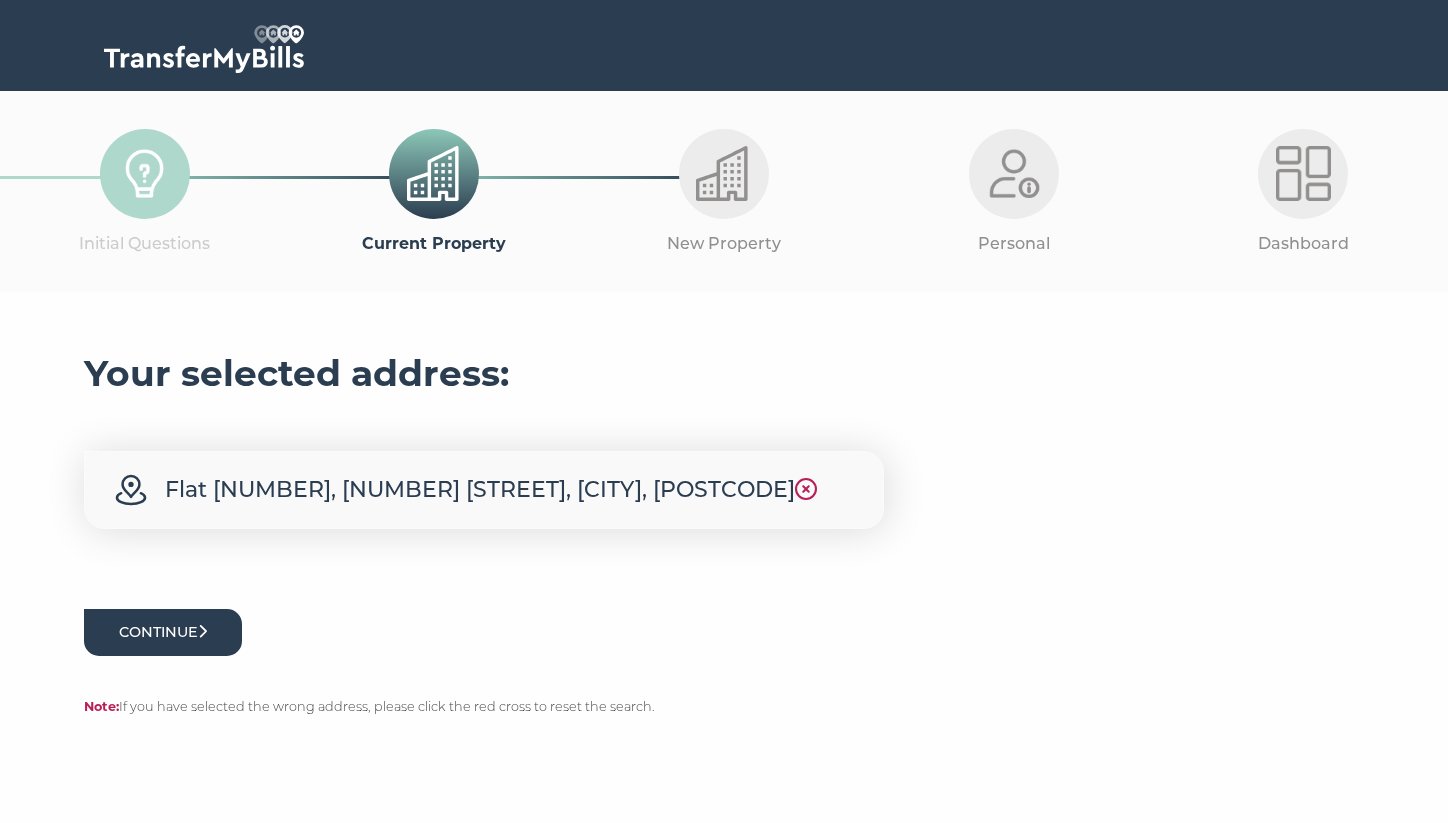 click on "Continue" at bounding box center [163, 632] 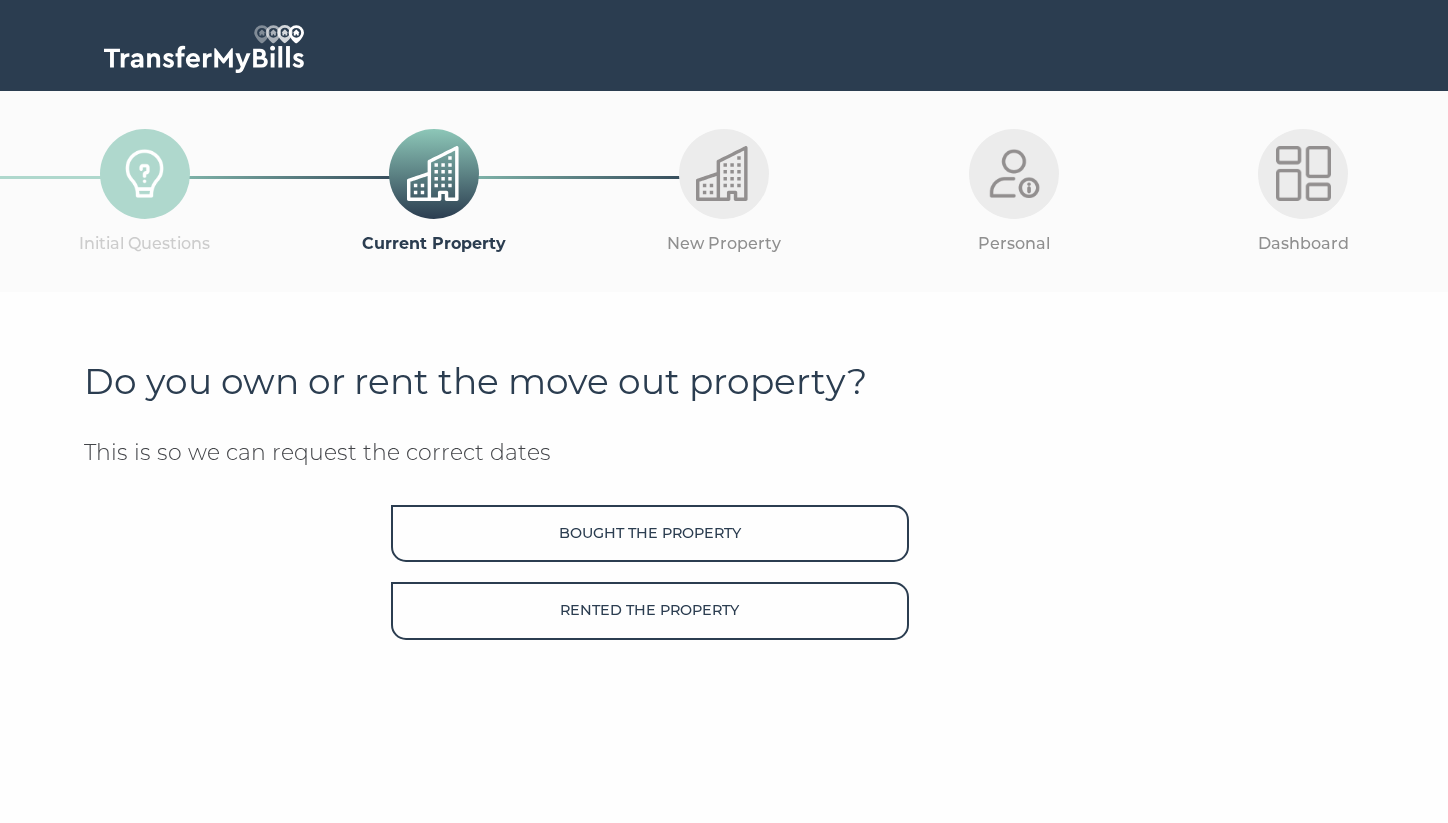 scroll, scrollTop: 0, scrollLeft: 0, axis: both 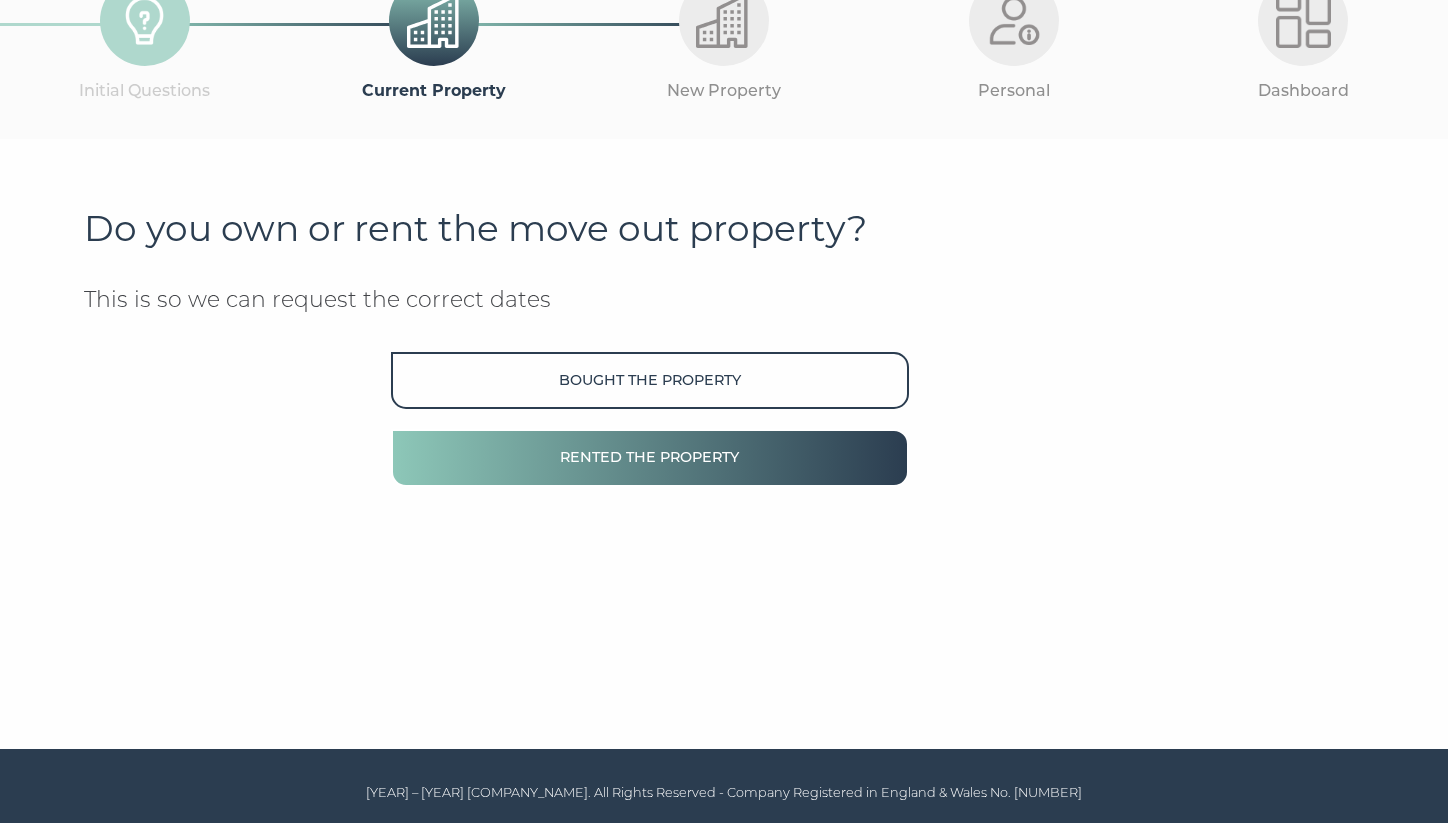 click on "Rented the property" at bounding box center (650, 457) 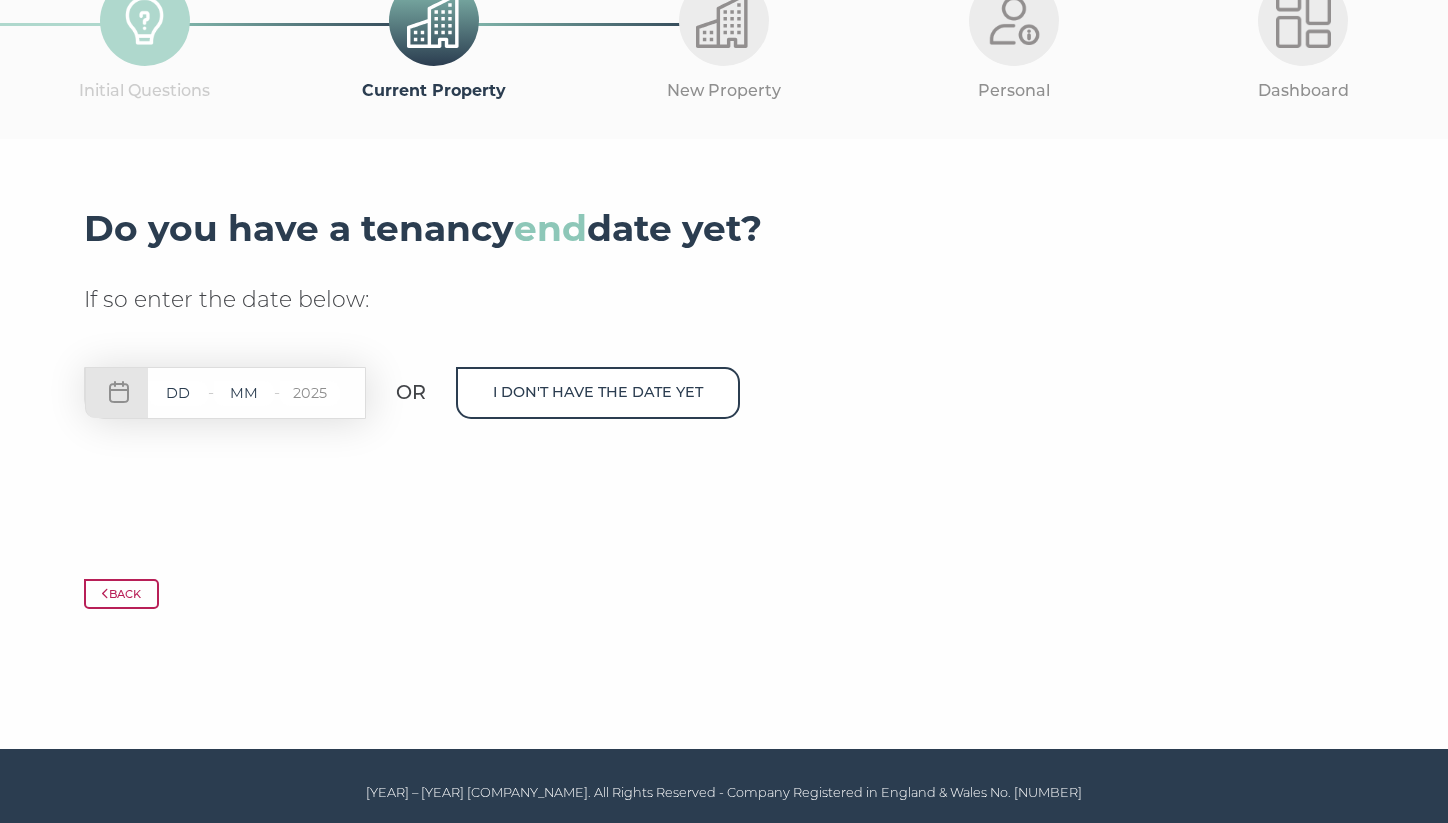 click at bounding box center [178, 393] 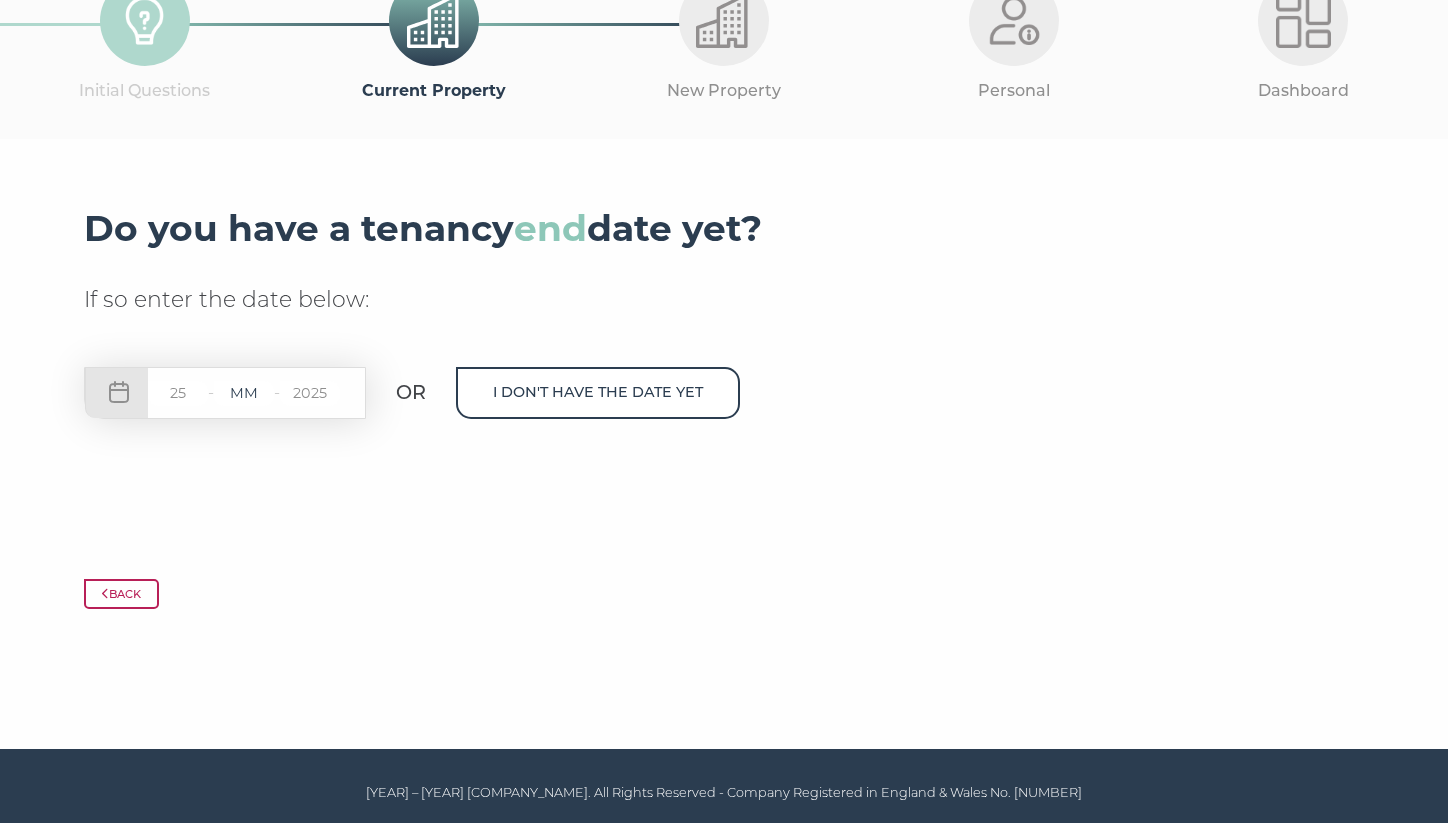 type on "25" 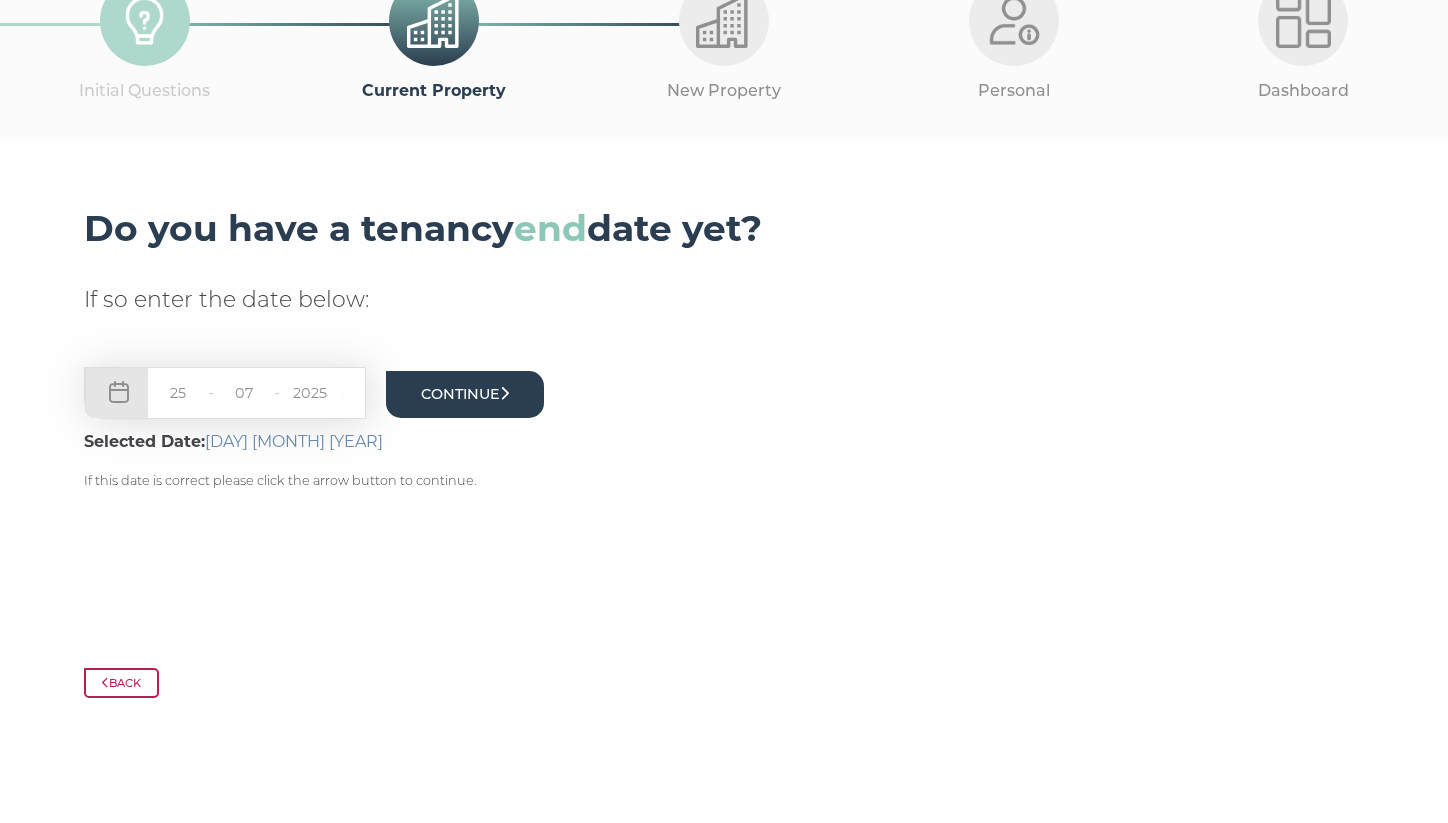 type on "07" 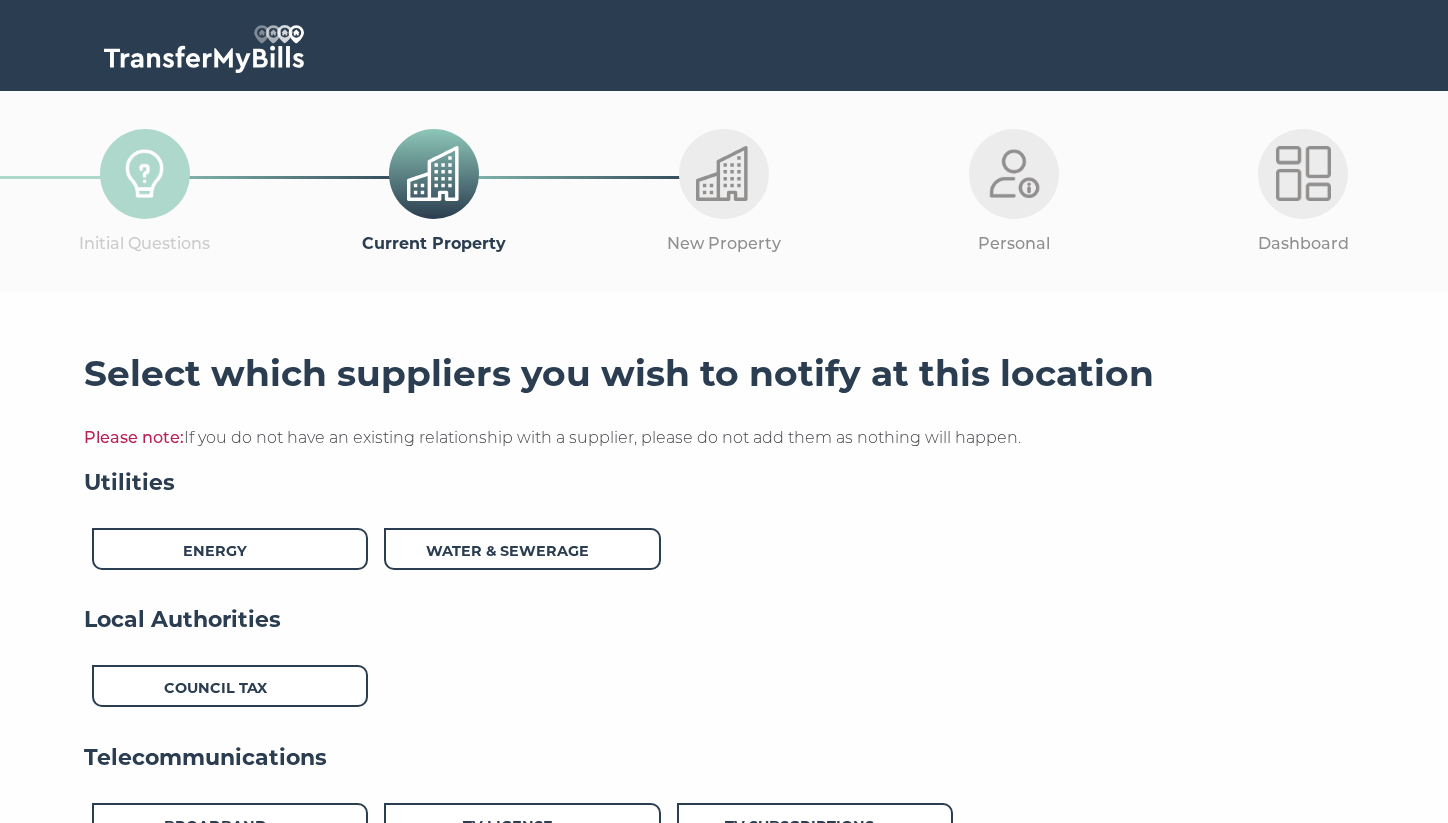scroll, scrollTop: 0, scrollLeft: 0, axis: both 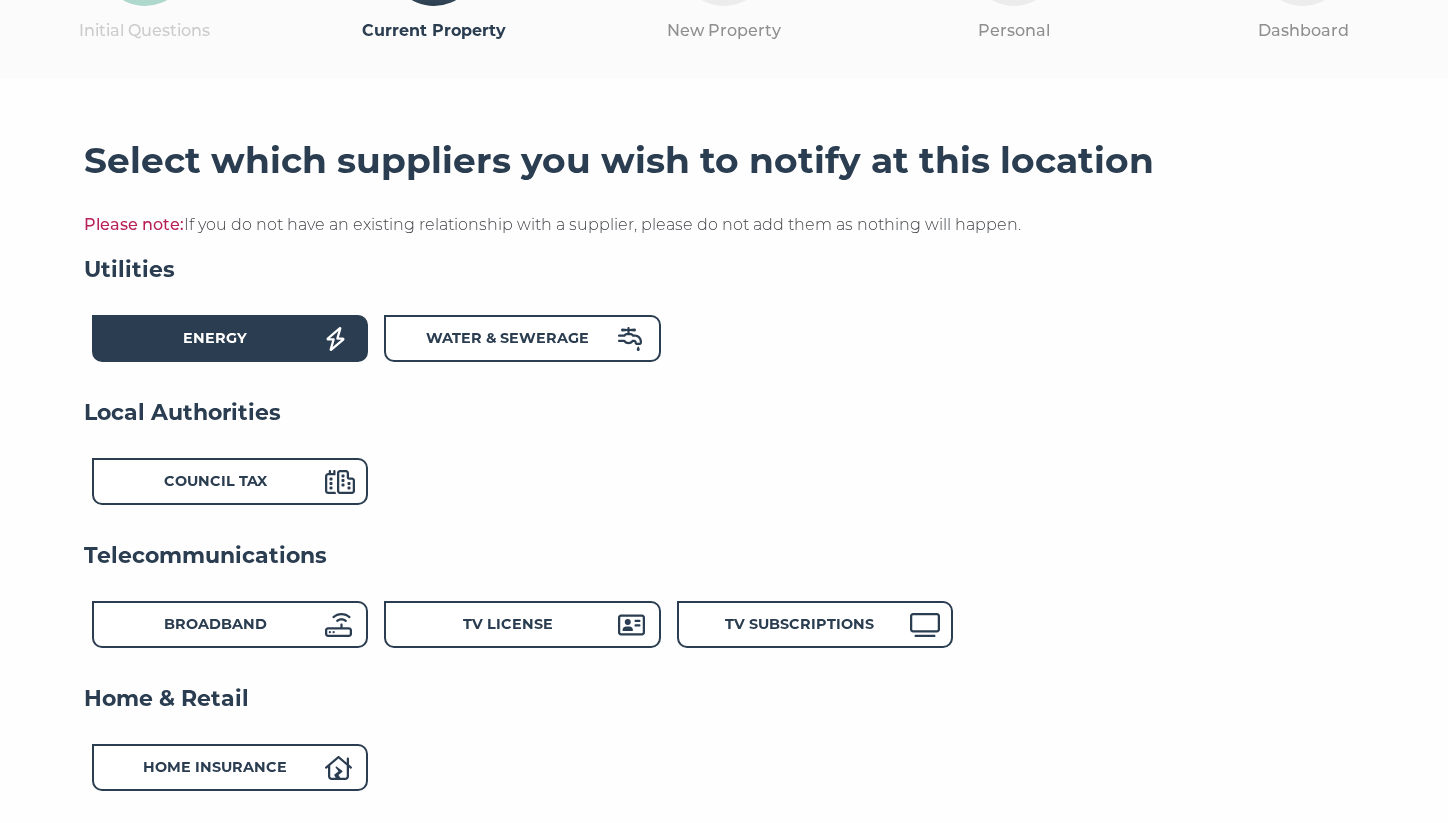 click on "Energy" at bounding box center (215, 338) 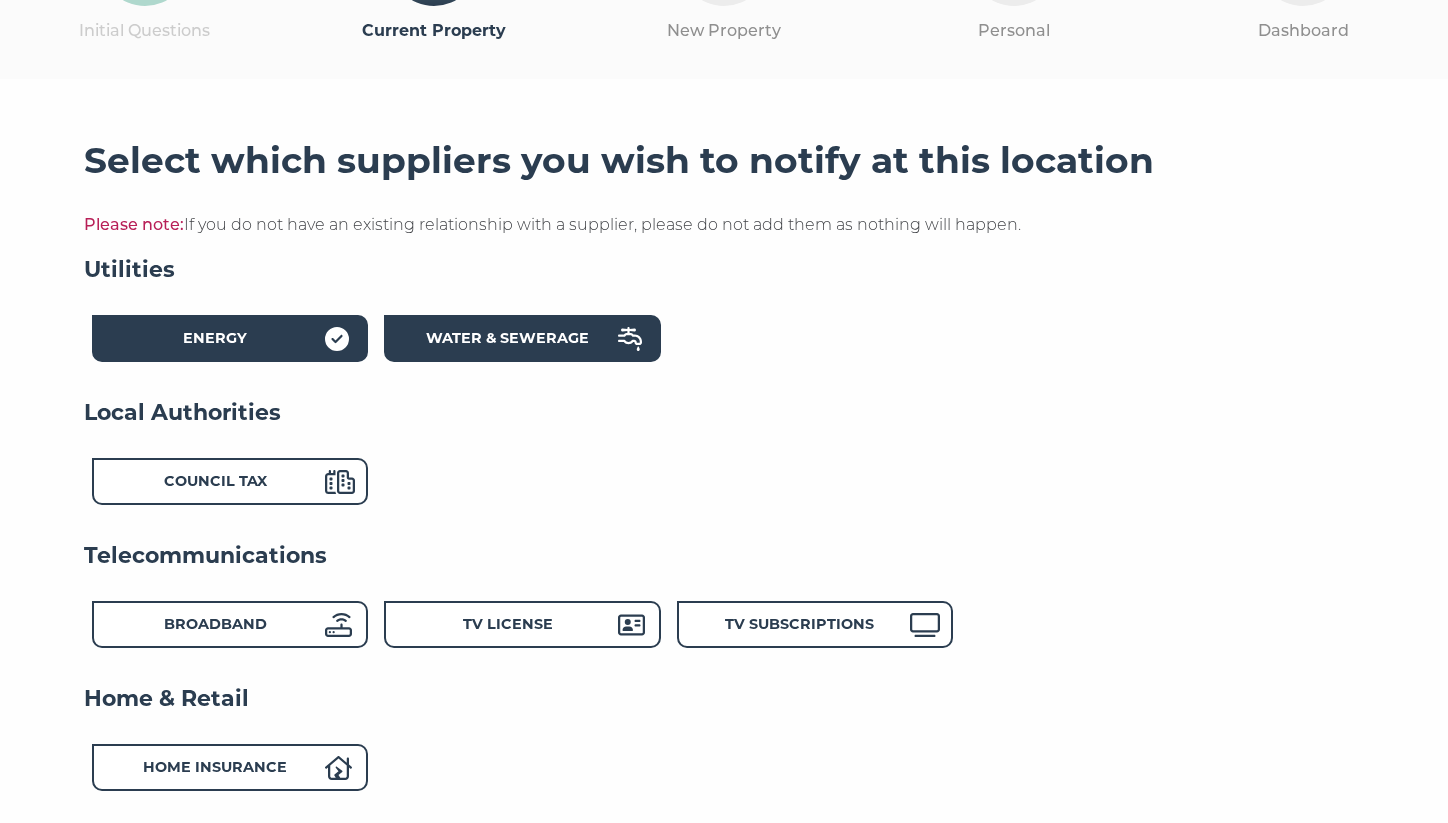 click on "Water & Sewerage" at bounding box center [215, 338] 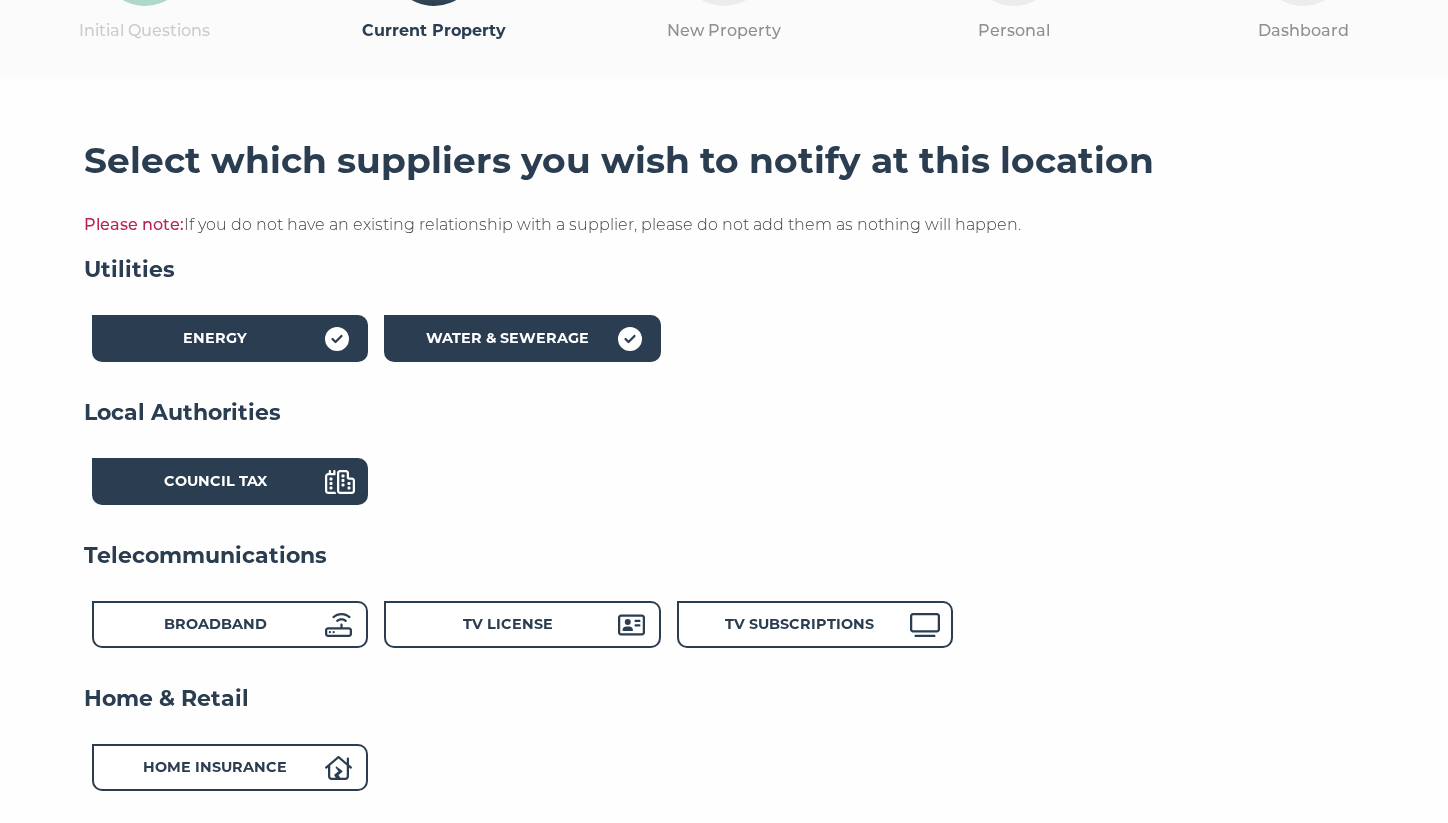 click on "Council Tax" at bounding box center (215, 341) 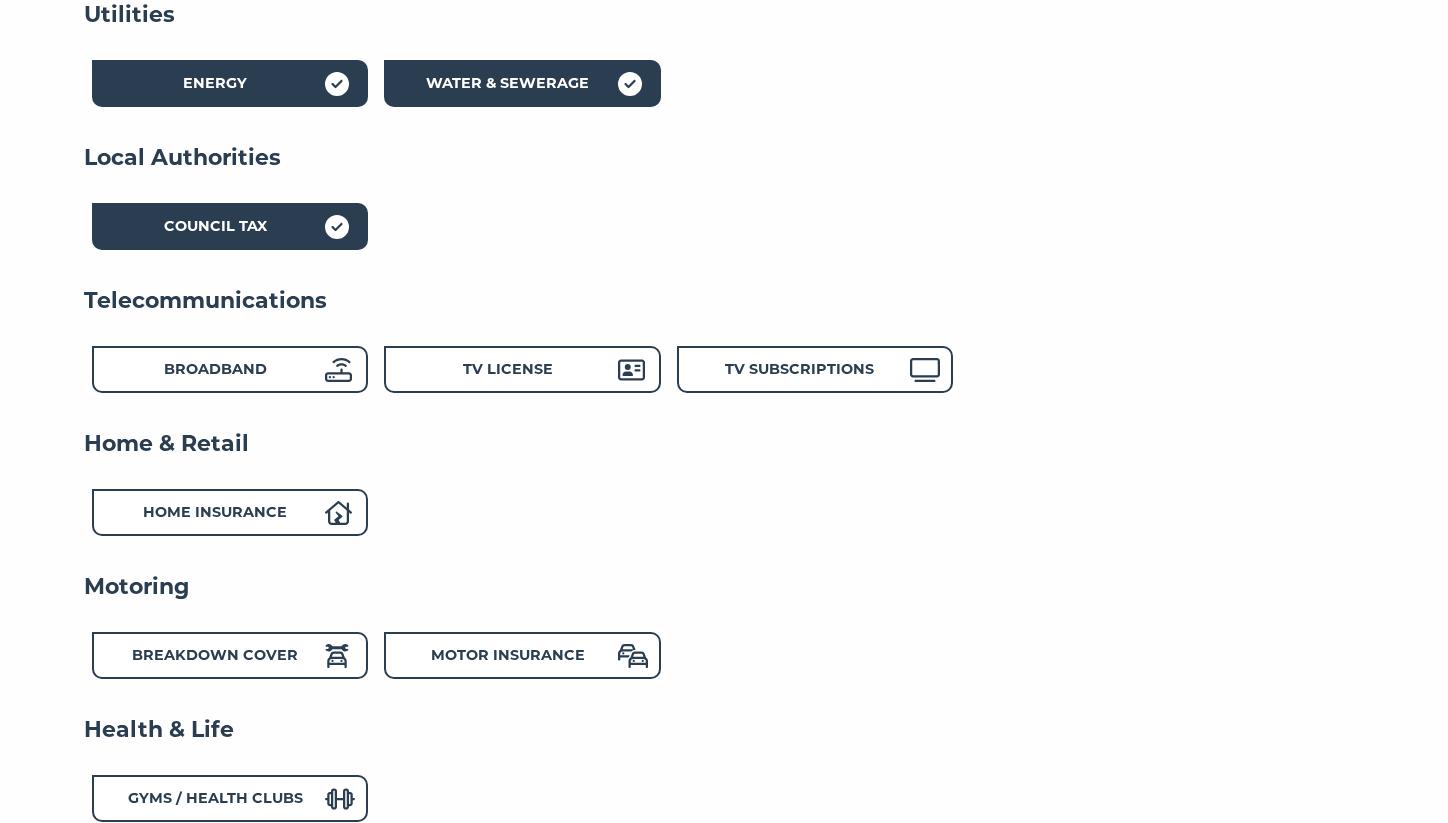 scroll, scrollTop: 469, scrollLeft: 0, axis: vertical 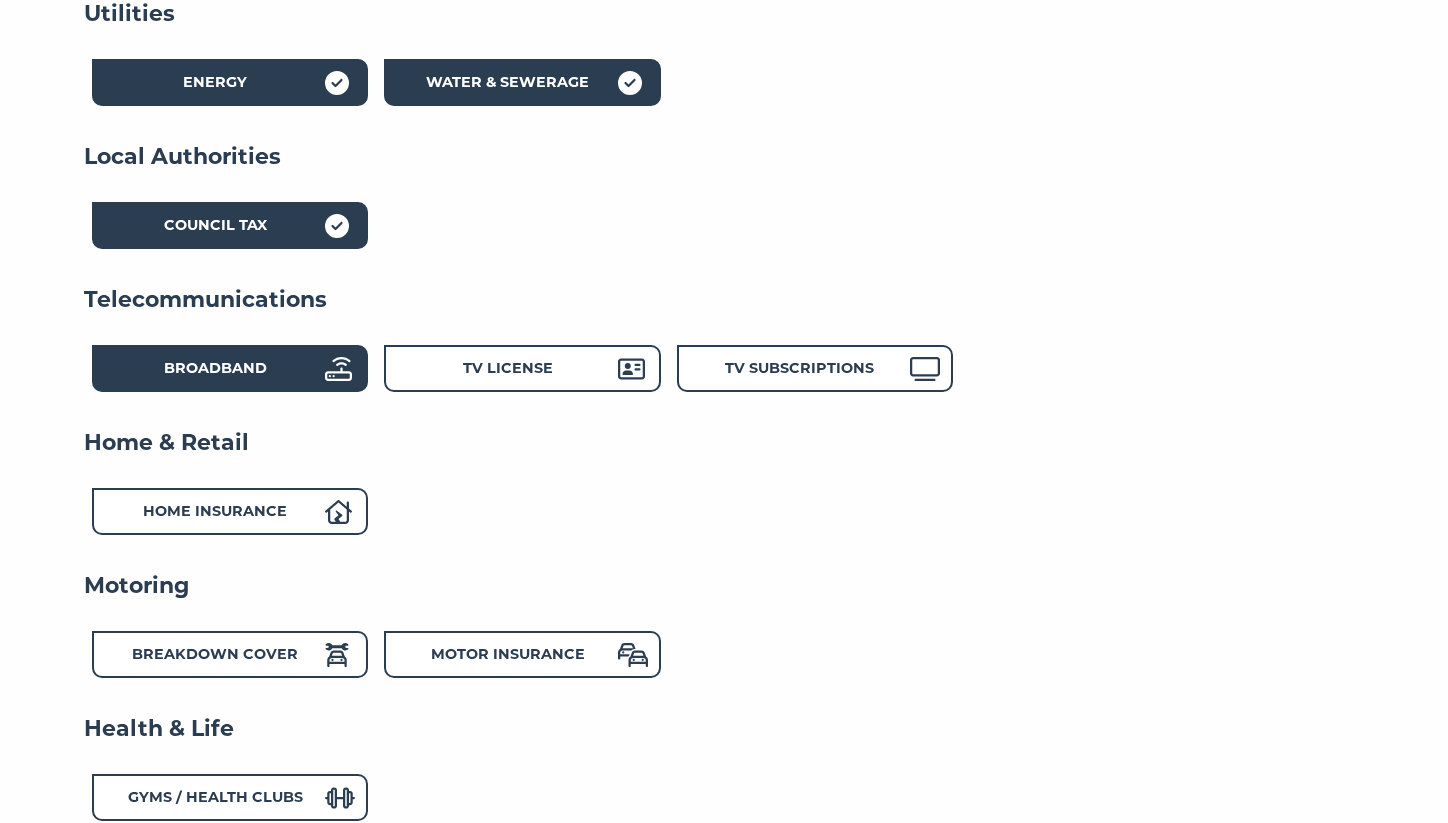 click on "Broadband" at bounding box center [230, 82] 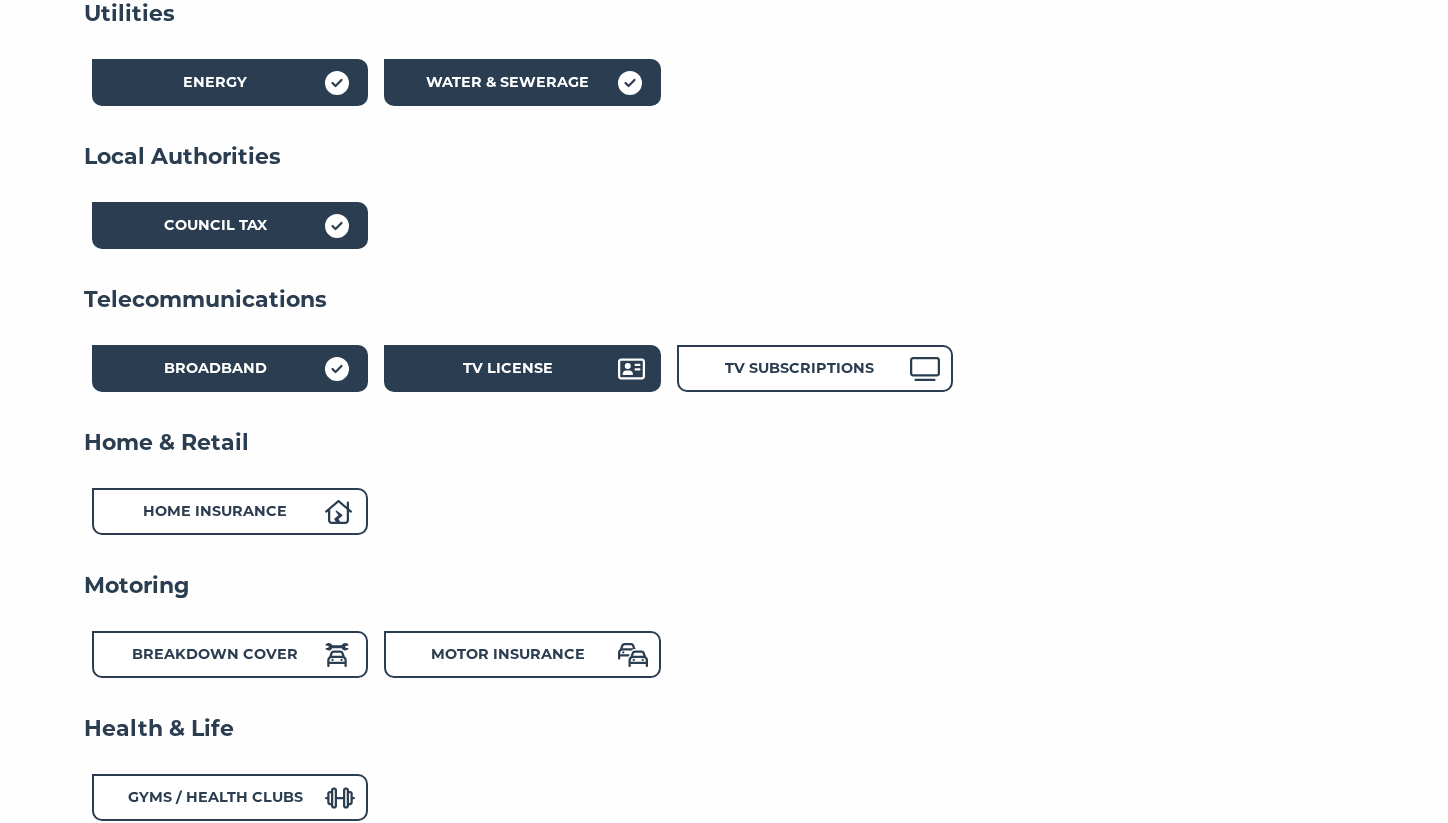 click on "TV License" at bounding box center [215, 85] 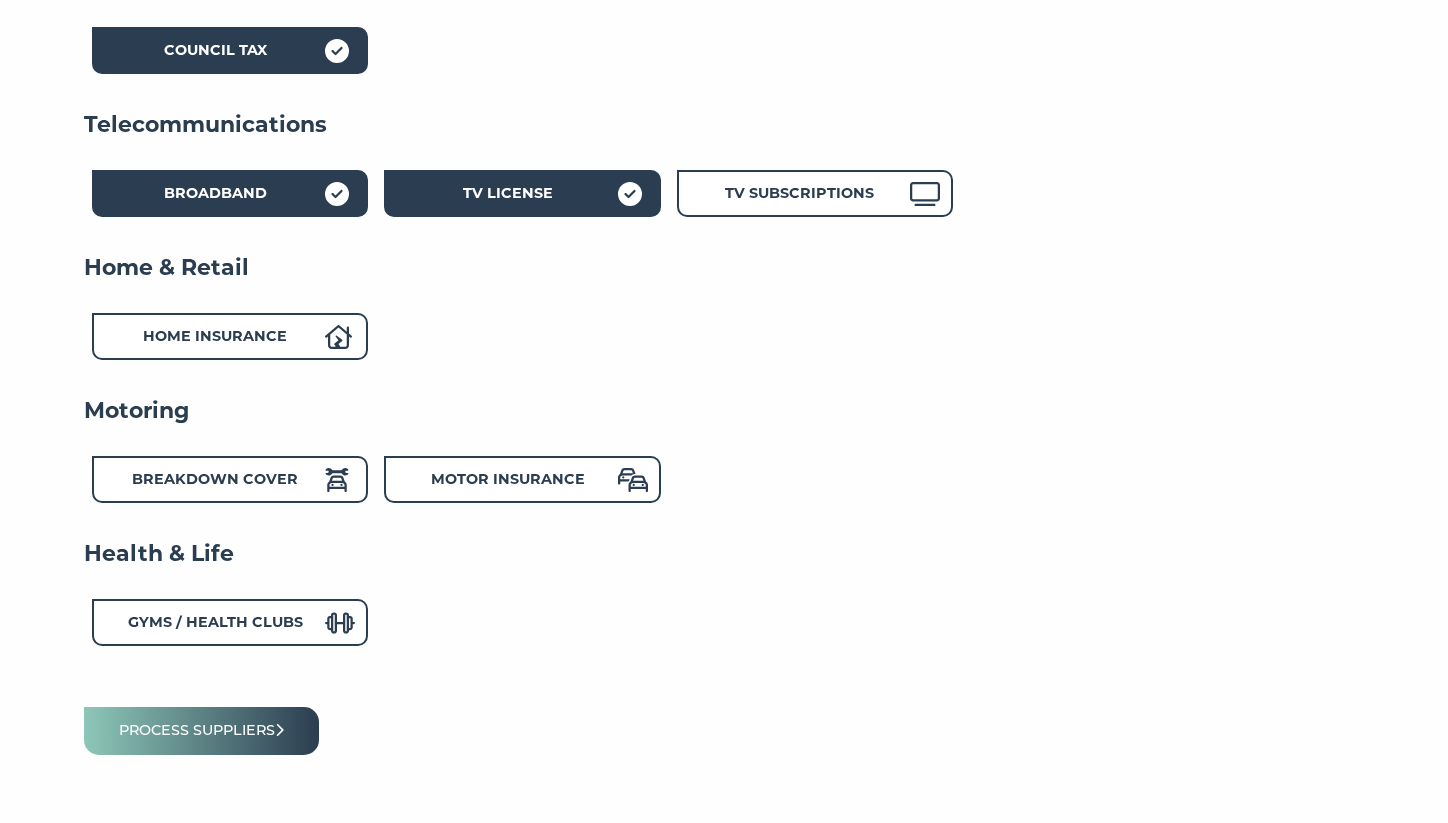 scroll, scrollTop: 648, scrollLeft: 0, axis: vertical 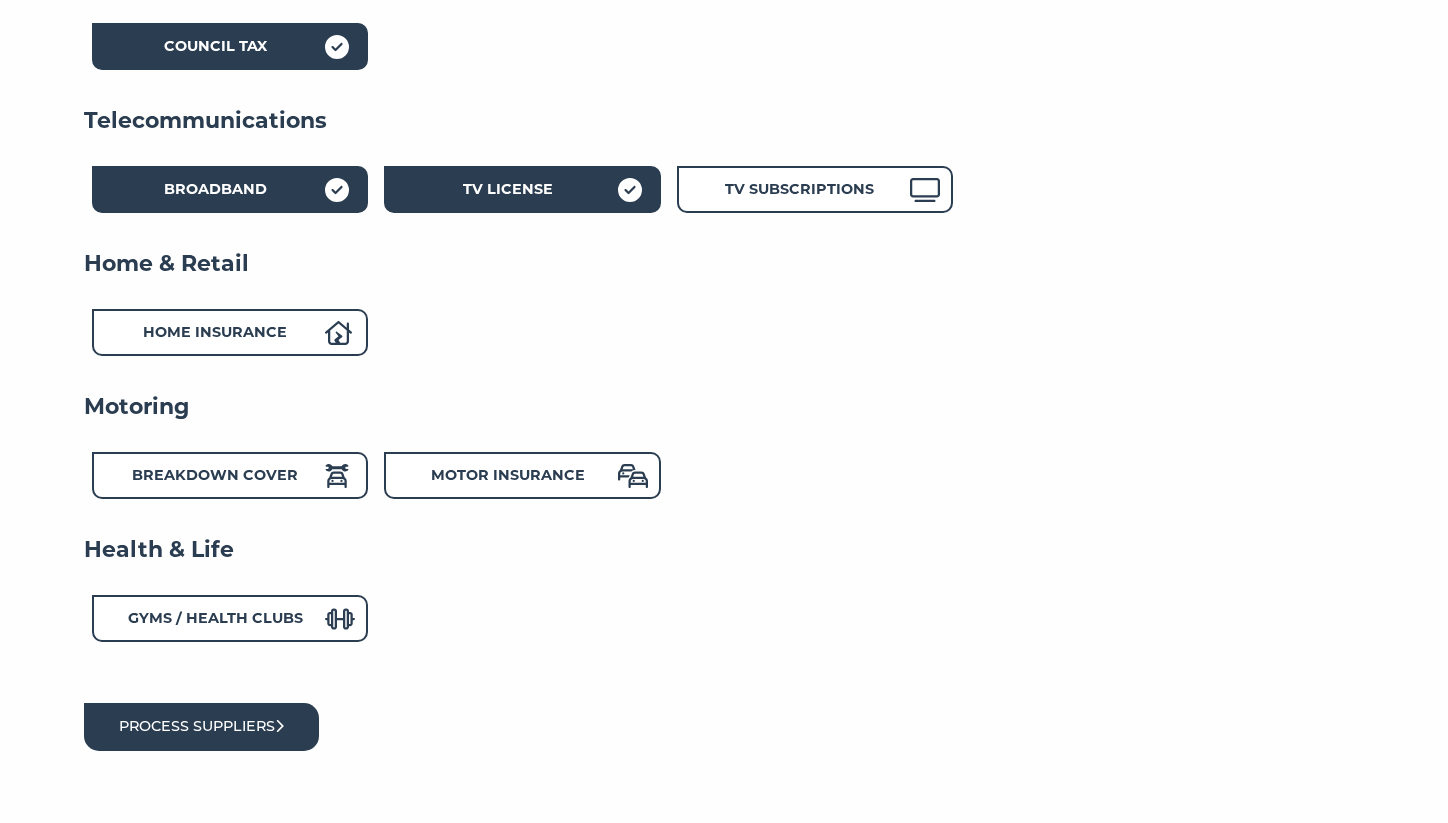 click on "Process suppliers" at bounding box center [201, 726] 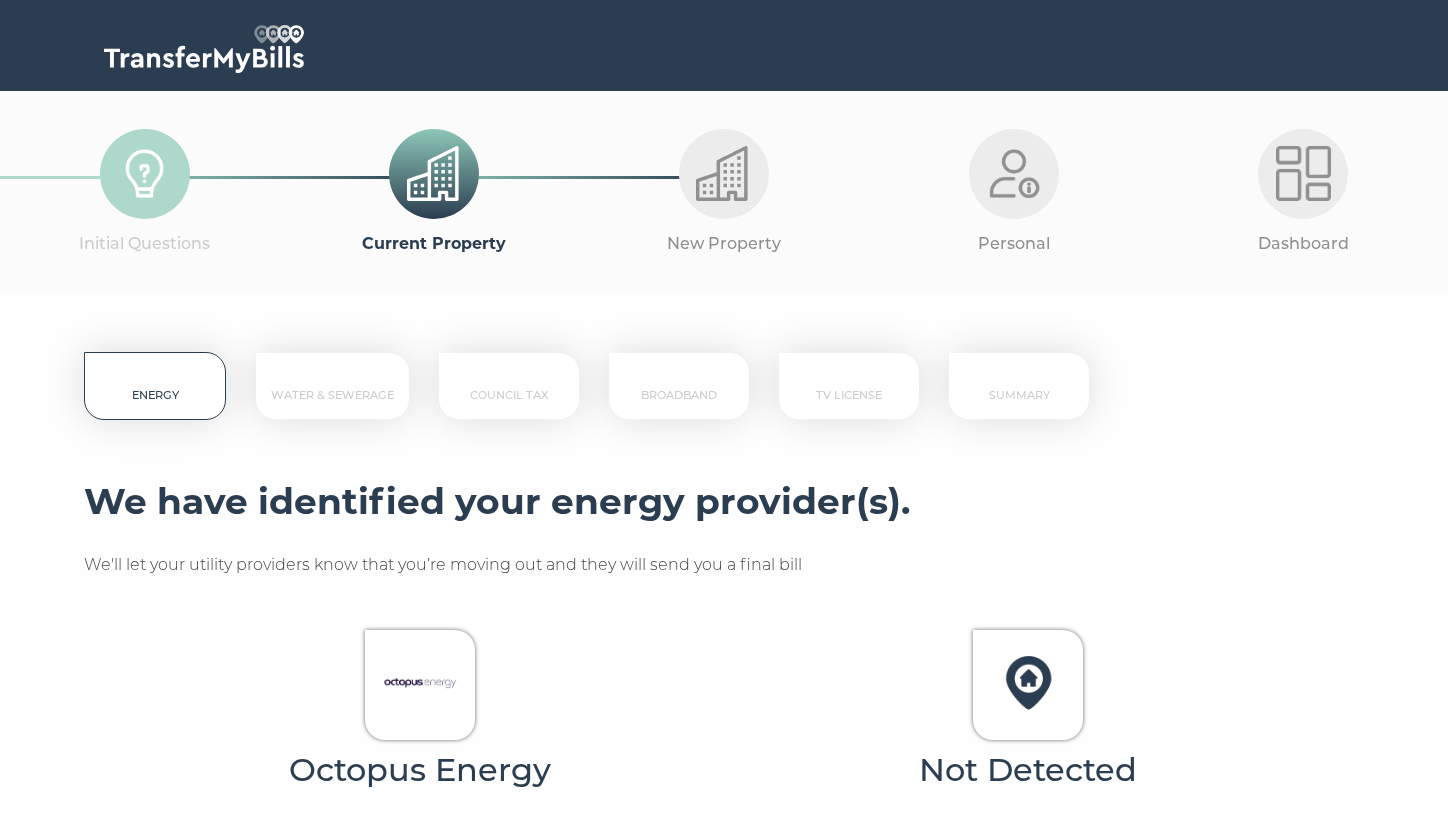 scroll, scrollTop: 0, scrollLeft: 0, axis: both 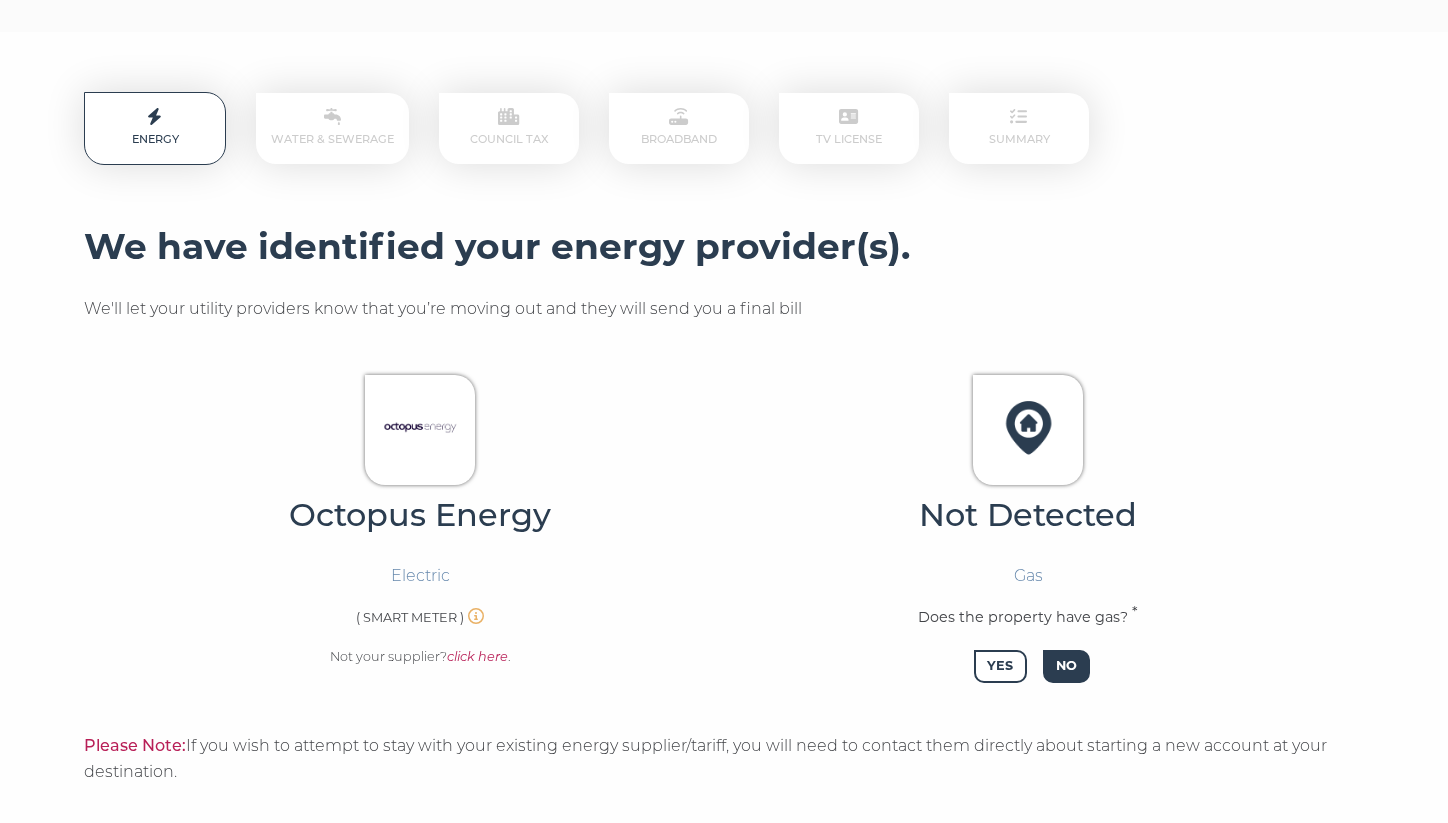 click on "No" at bounding box center (1066, 666) 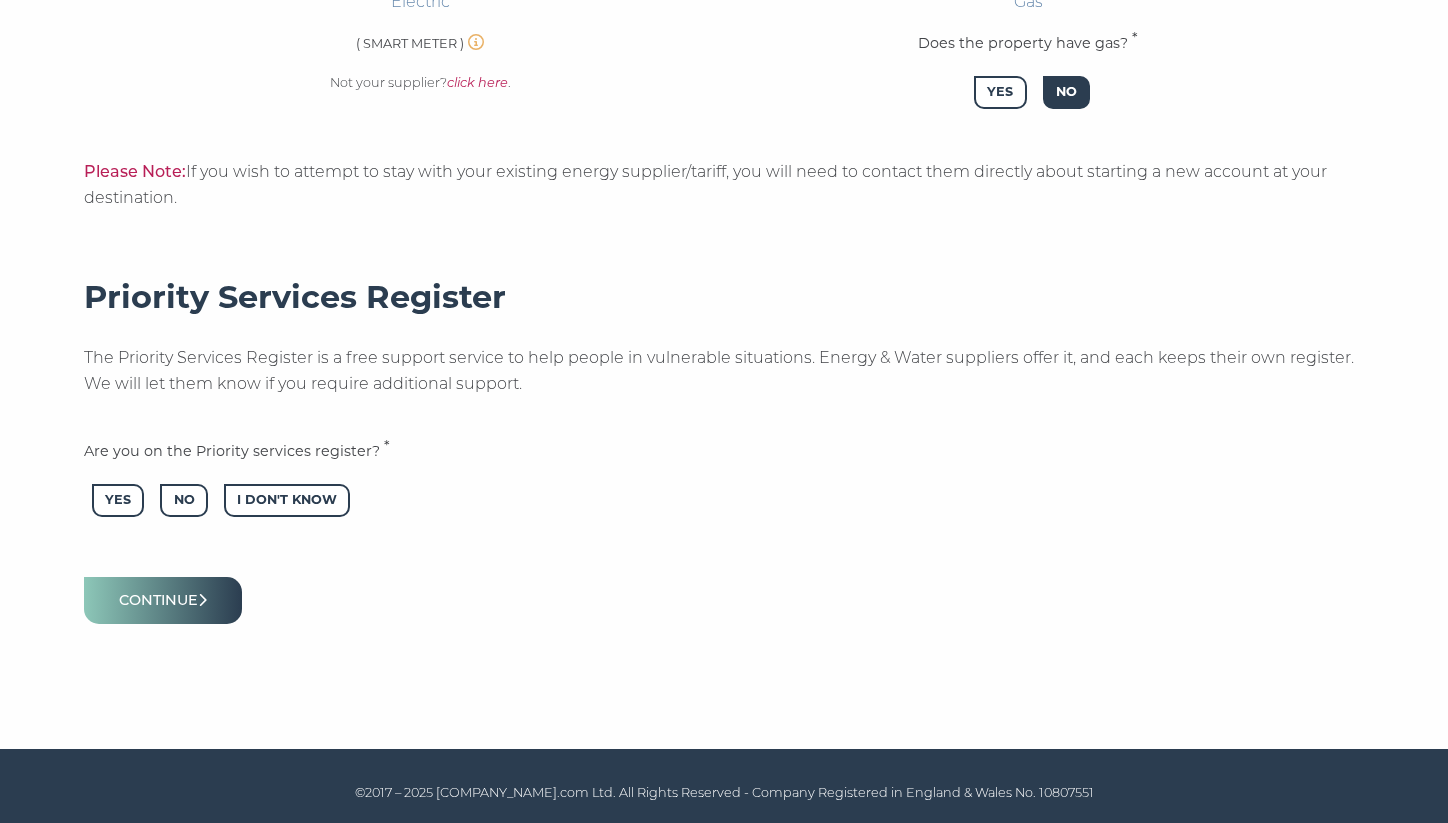 scroll, scrollTop: 810, scrollLeft: 0, axis: vertical 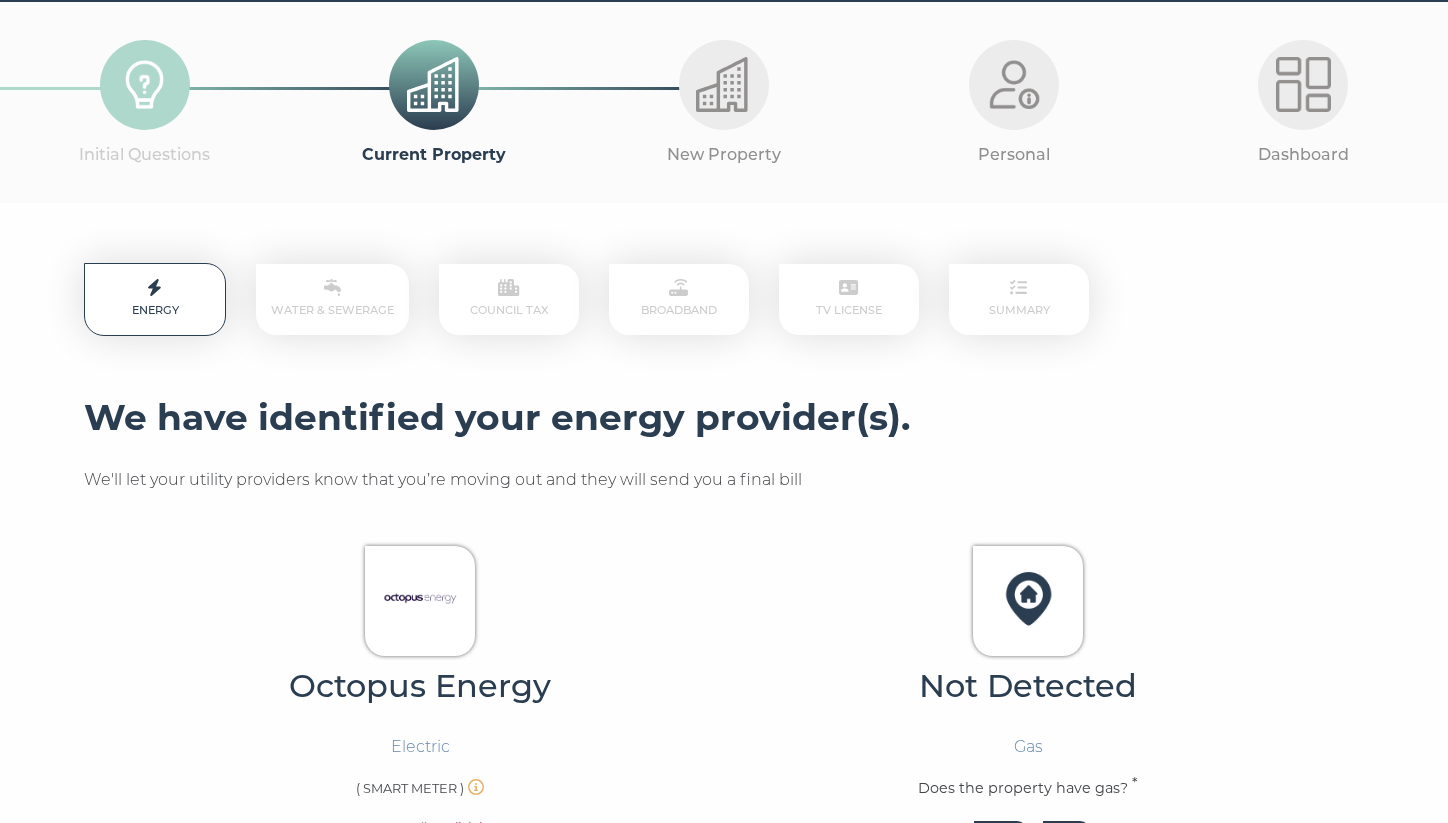 click on "Water & Sewerage" at bounding box center [332, 299] 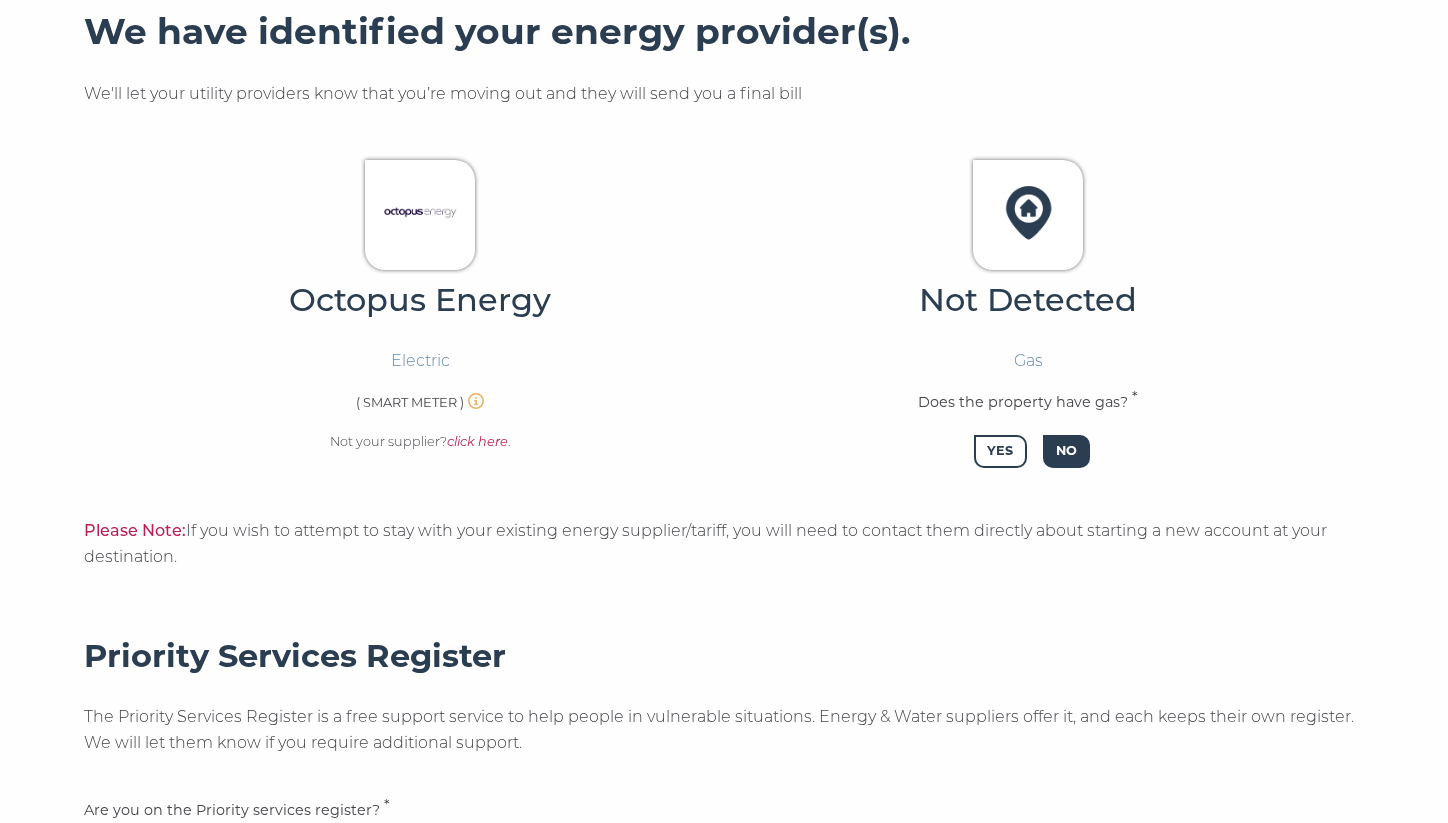 scroll, scrollTop: 834, scrollLeft: 0, axis: vertical 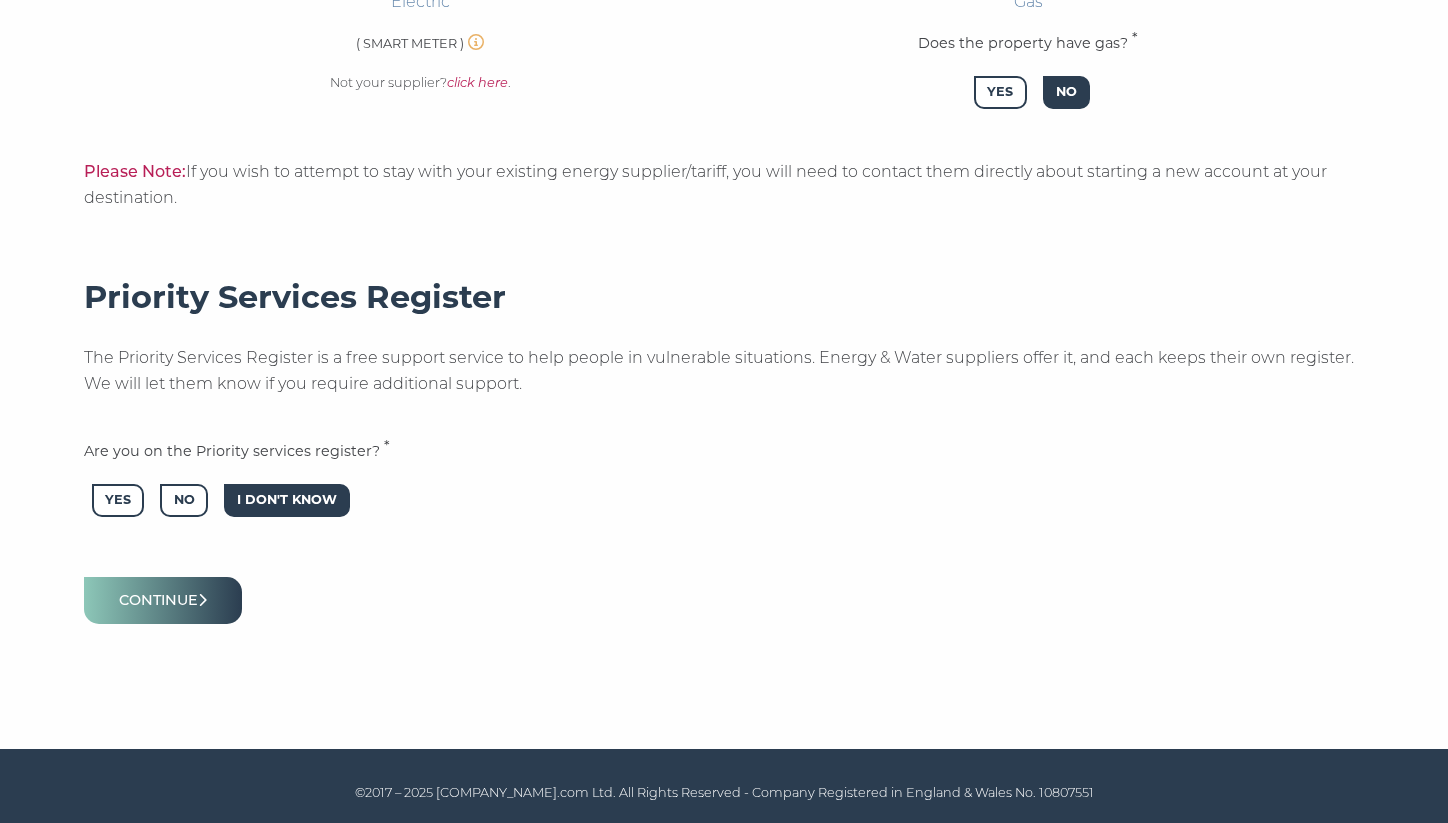 click on "I Don't Know" at bounding box center (287, 500) 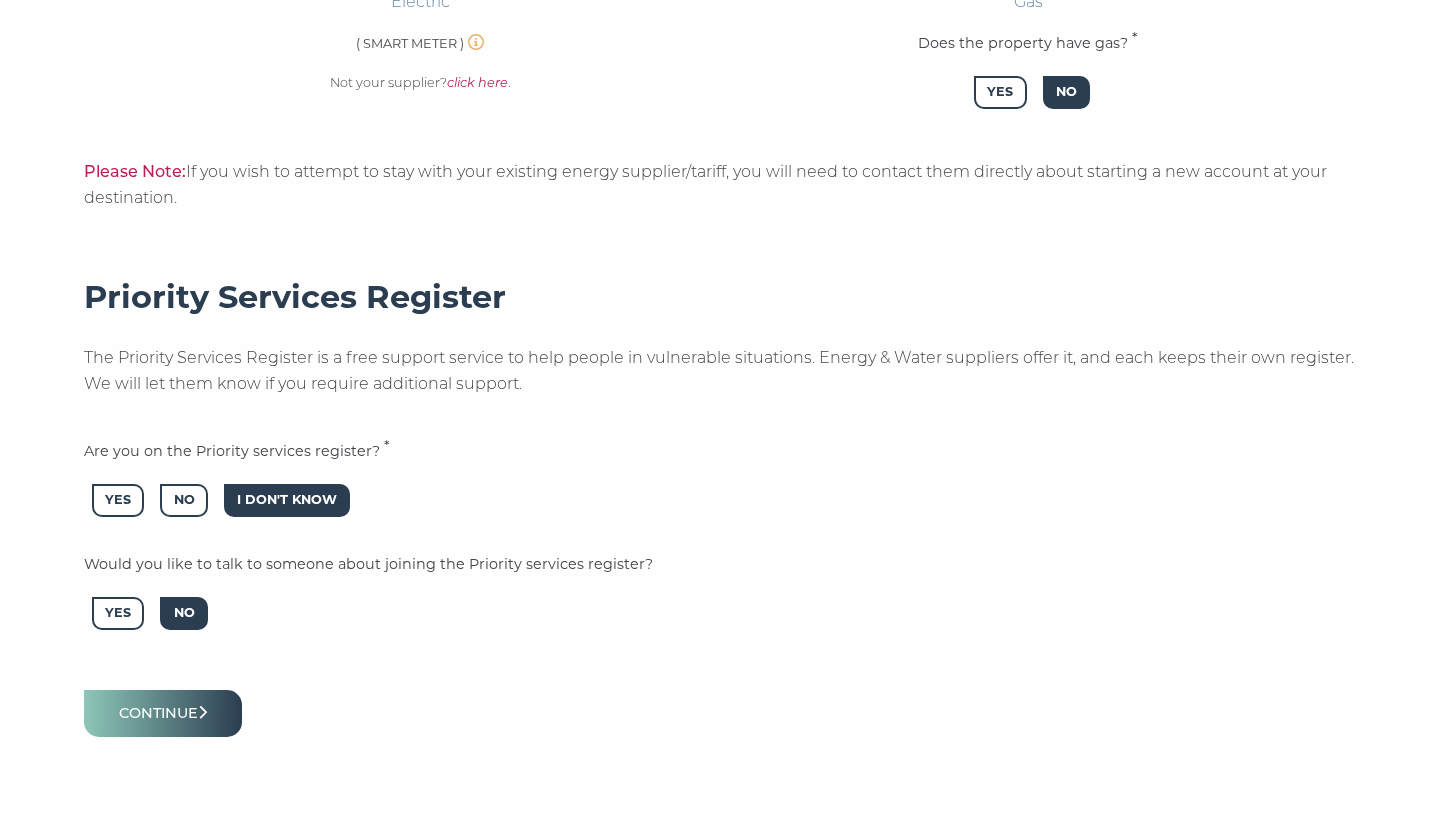 click on "No" at bounding box center [1066, 92] 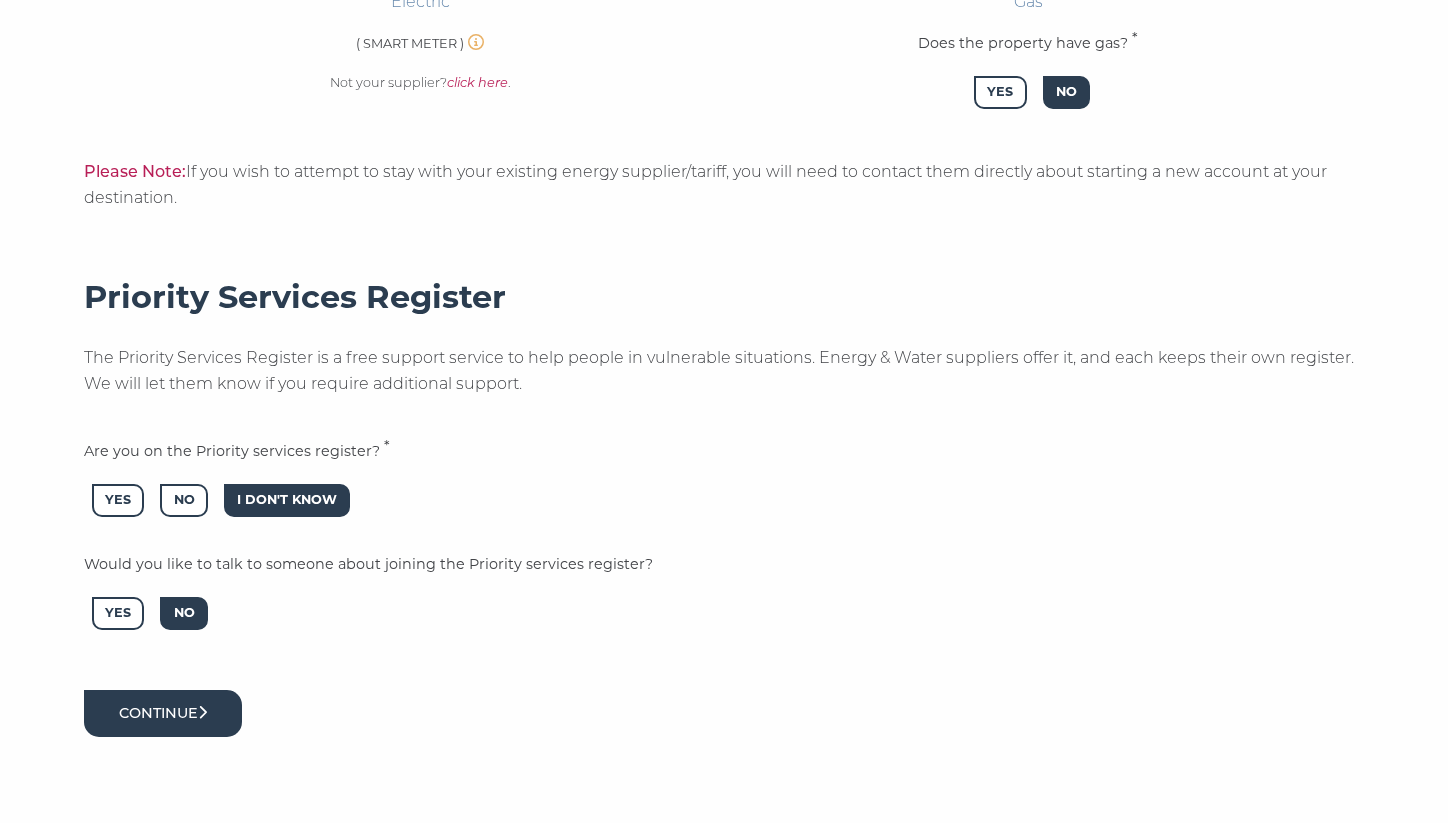 click on "Continue" at bounding box center (163, 713) 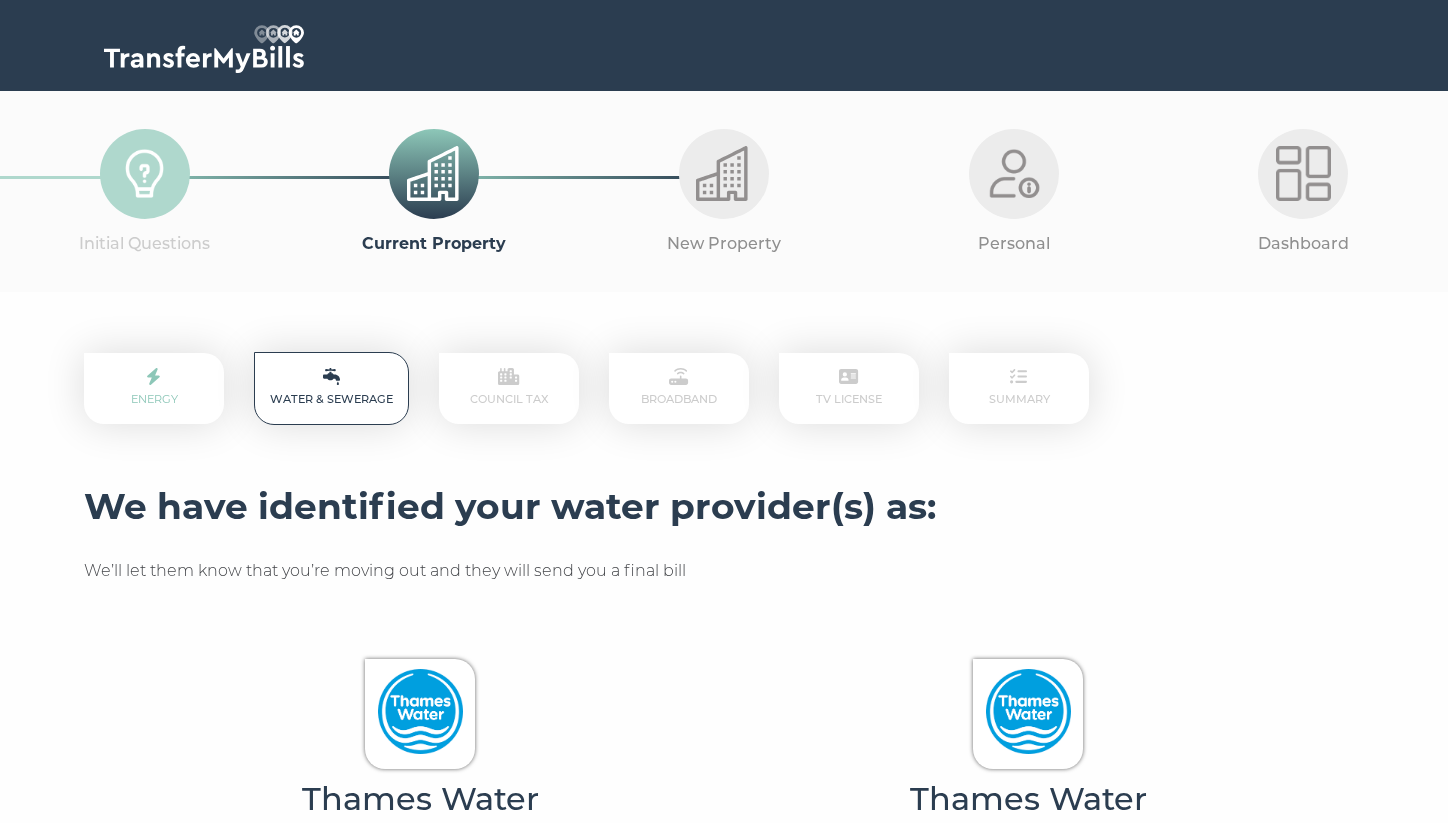 scroll, scrollTop: 0, scrollLeft: 0, axis: both 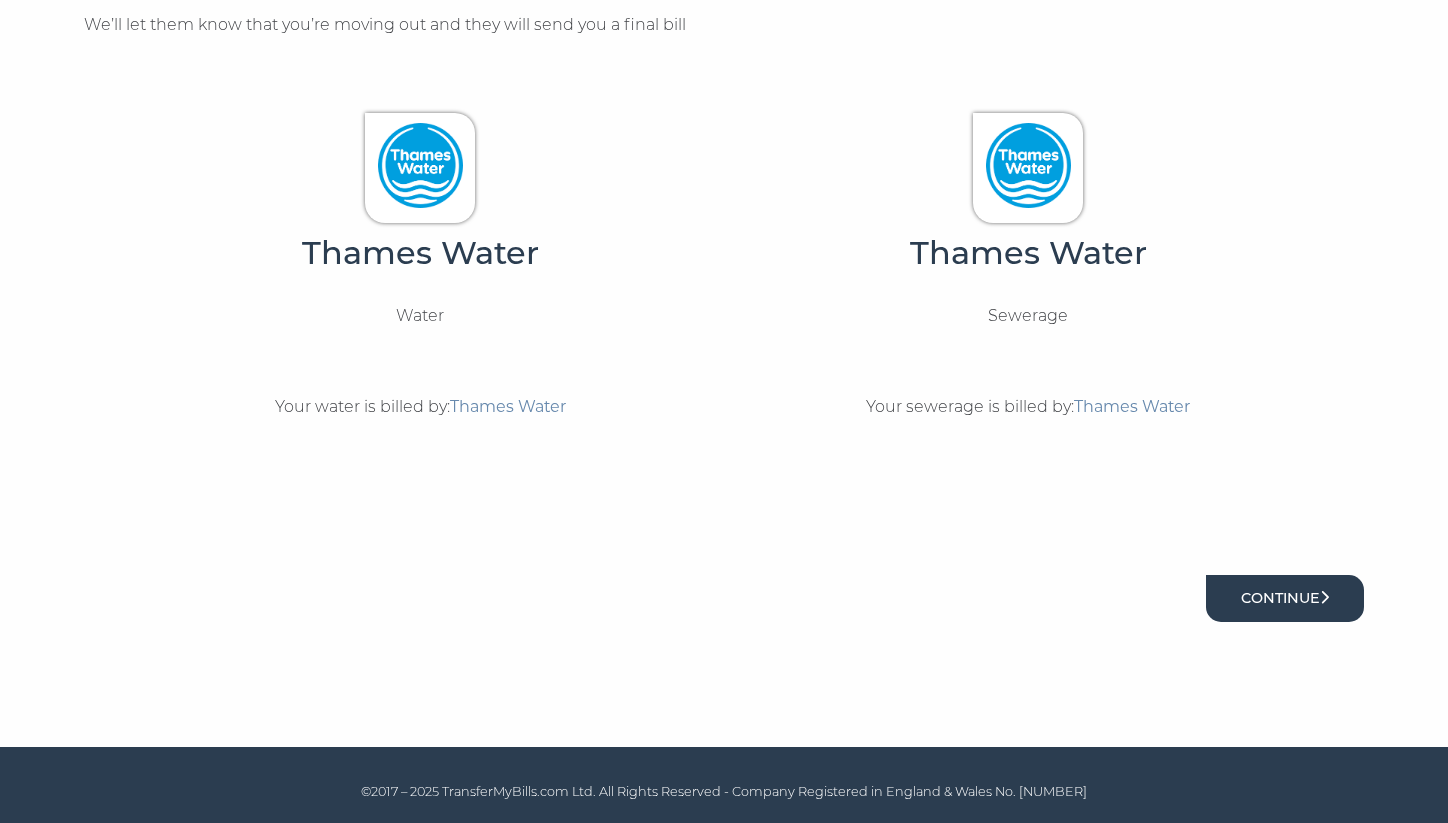 click on "Continue" at bounding box center (1285, 598) 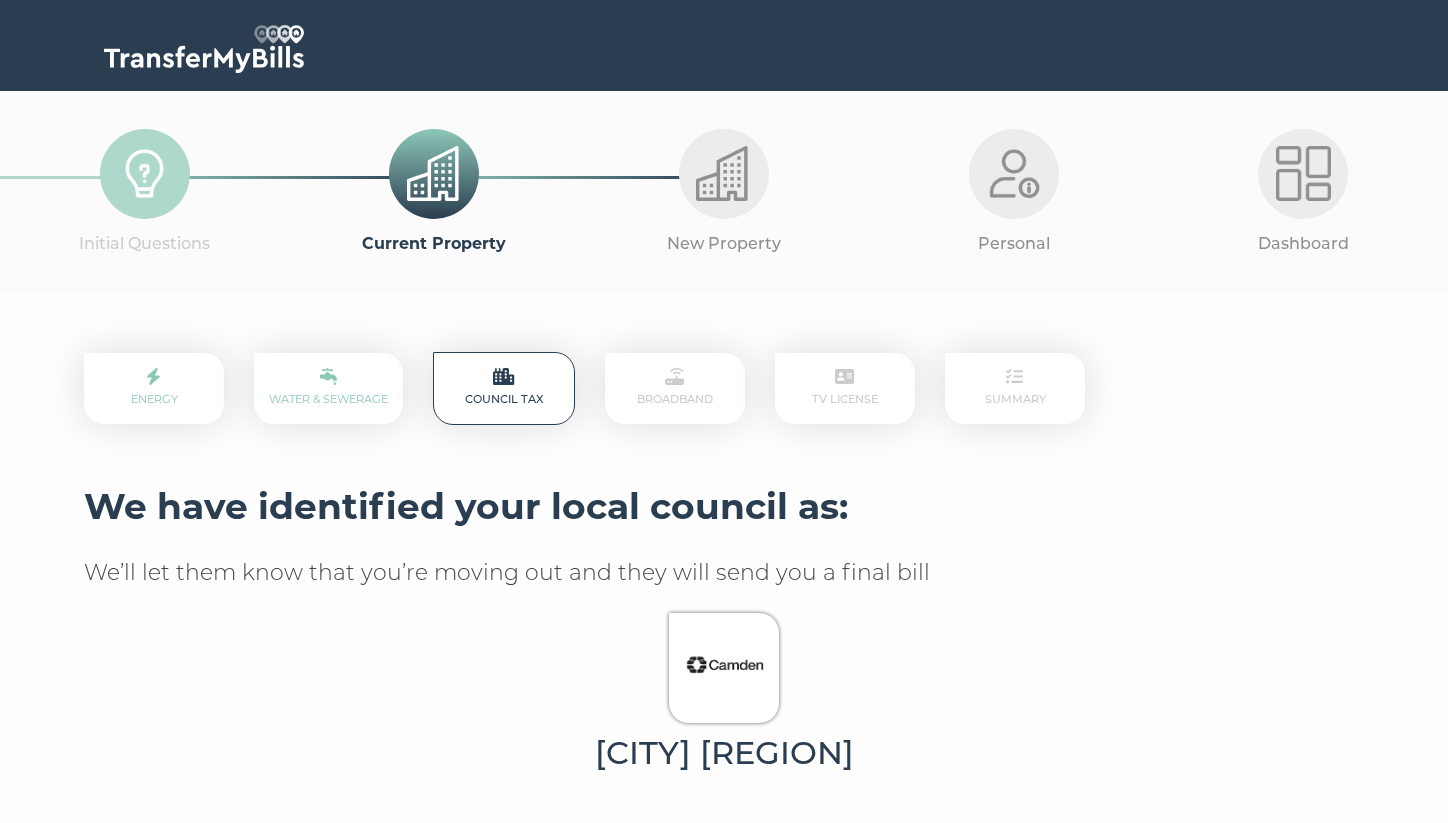 scroll, scrollTop: 0, scrollLeft: 0, axis: both 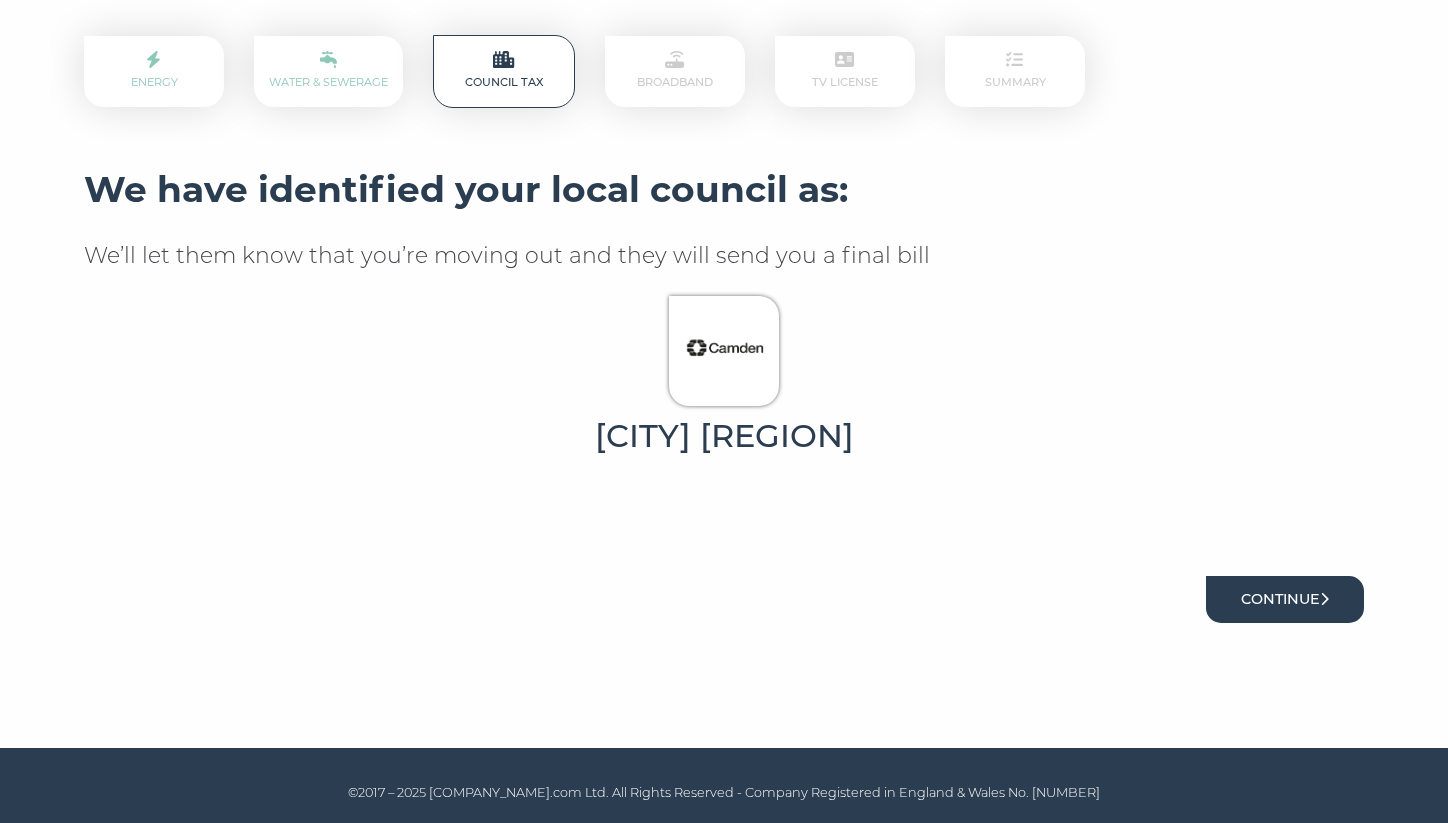 click on "Continue" at bounding box center (1285, 599) 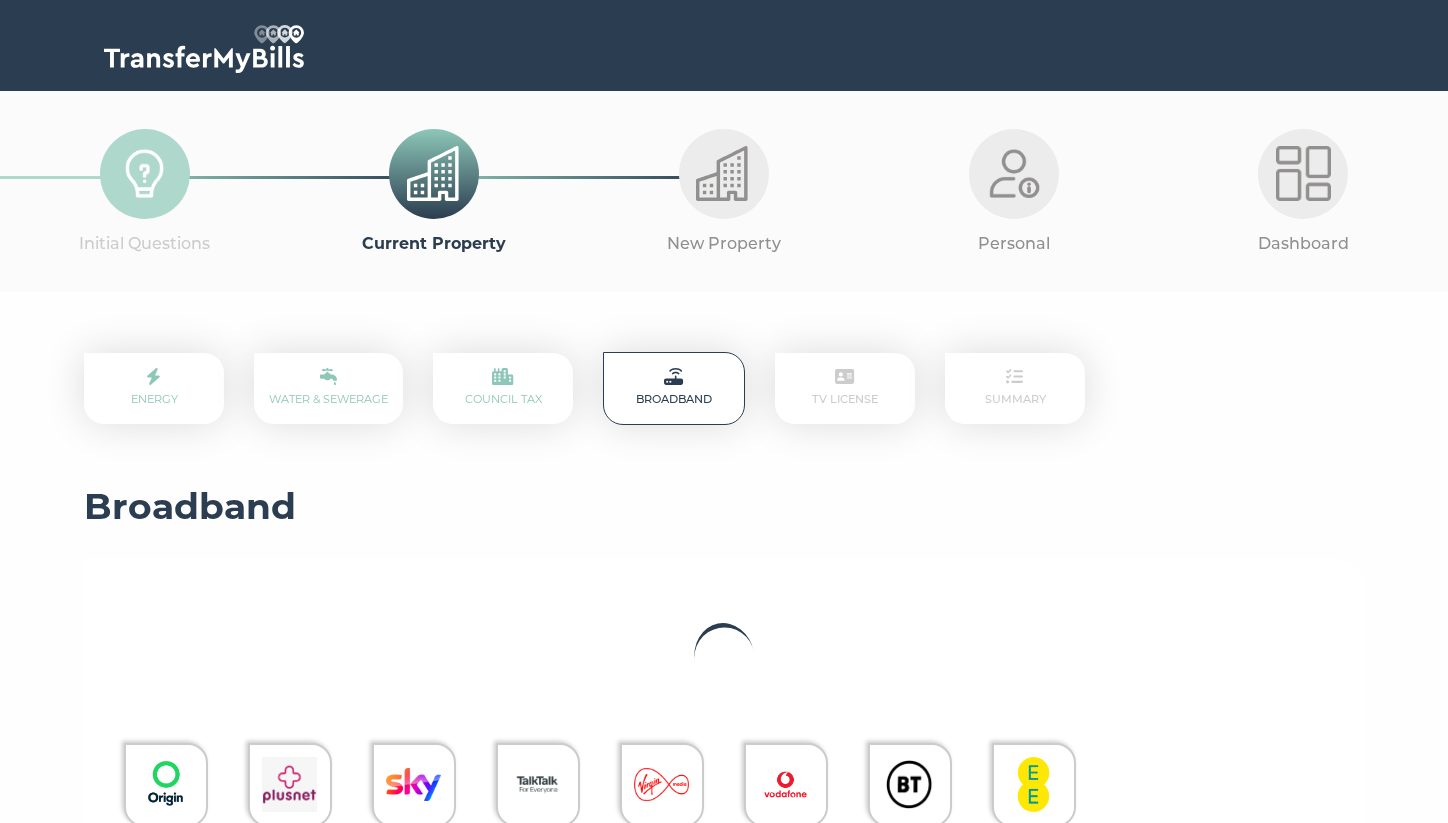 scroll, scrollTop: 0, scrollLeft: 0, axis: both 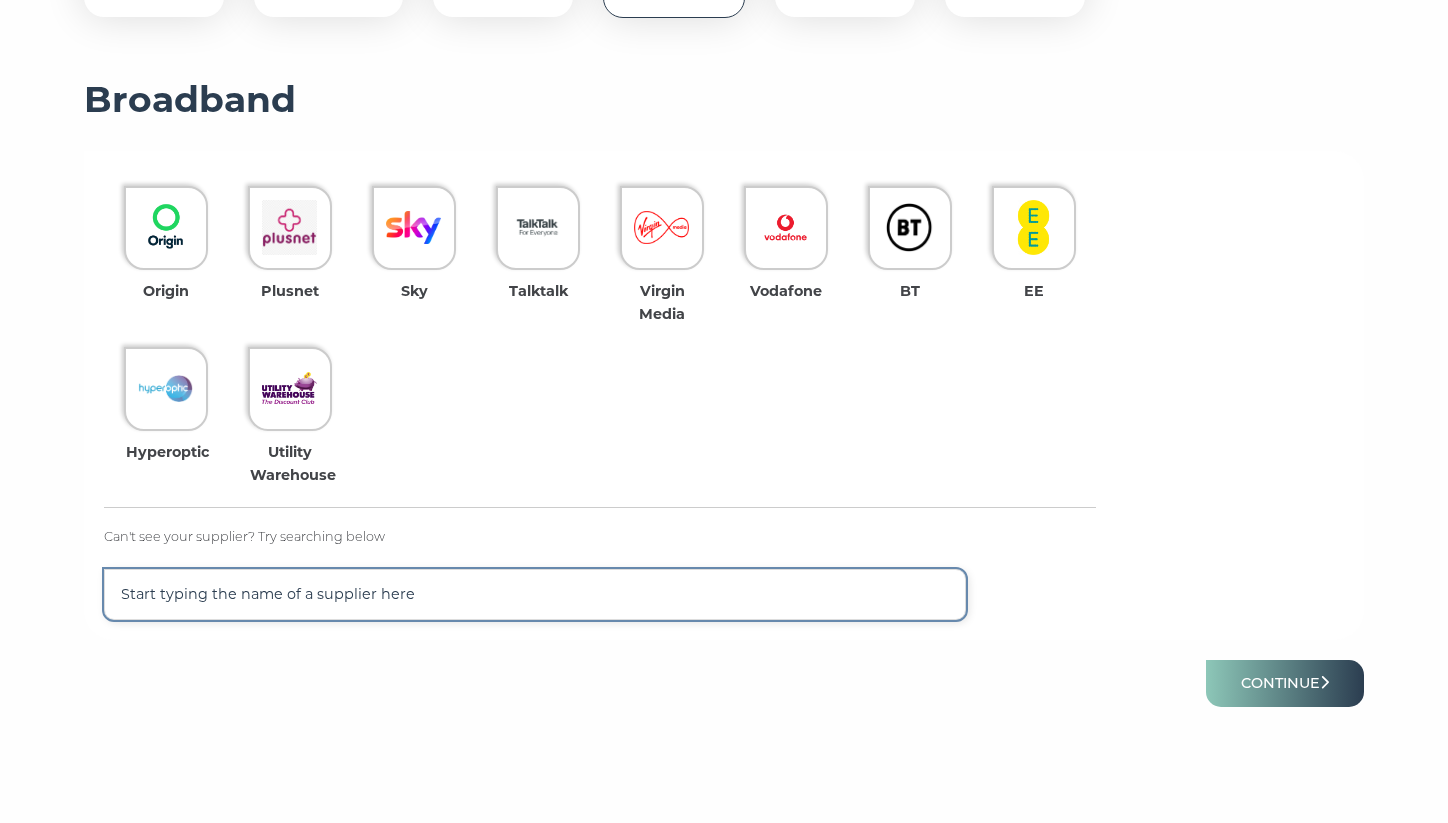 click at bounding box center [535, 594] 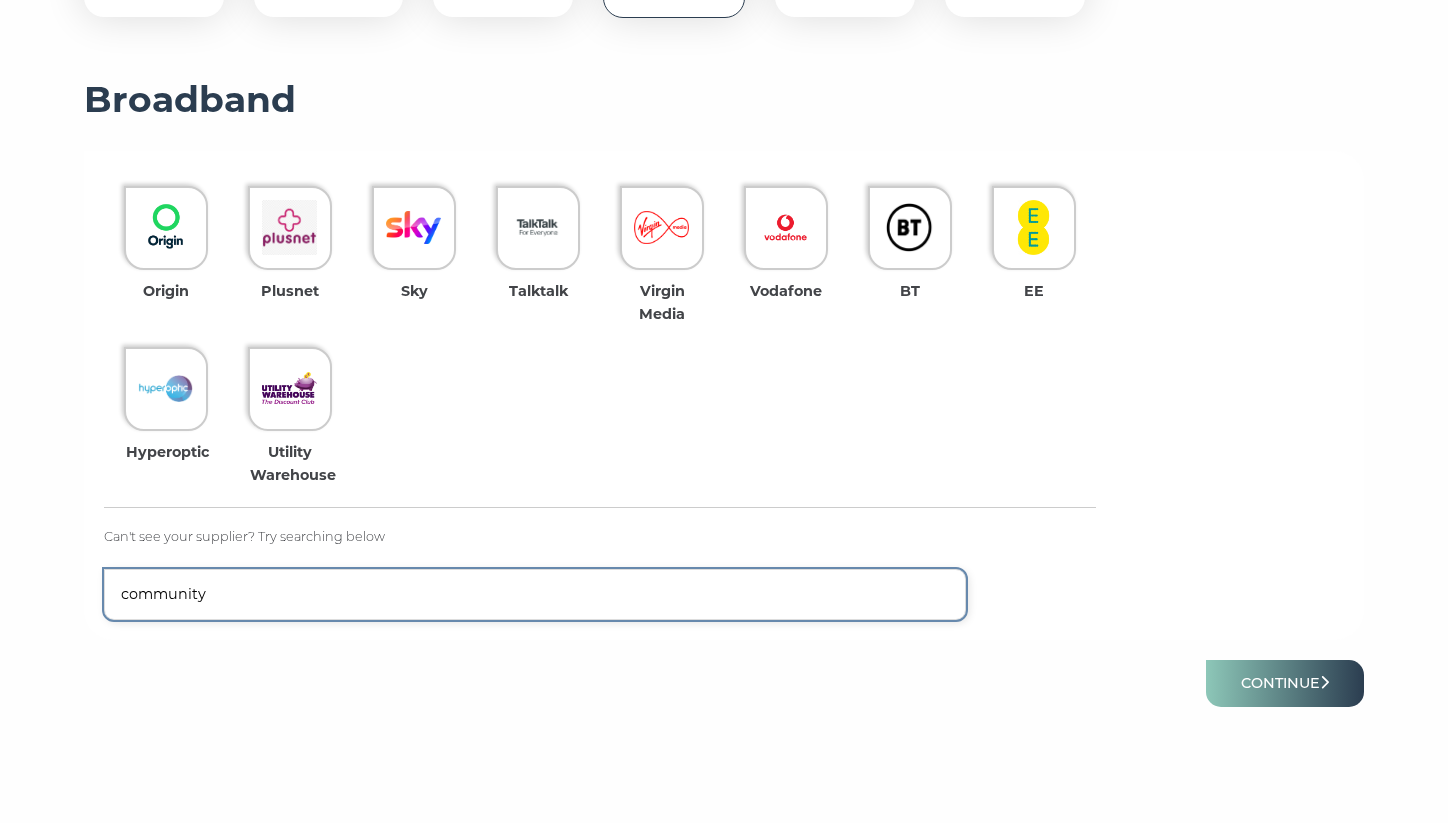 click on "community" at bounding box center (535, 594) 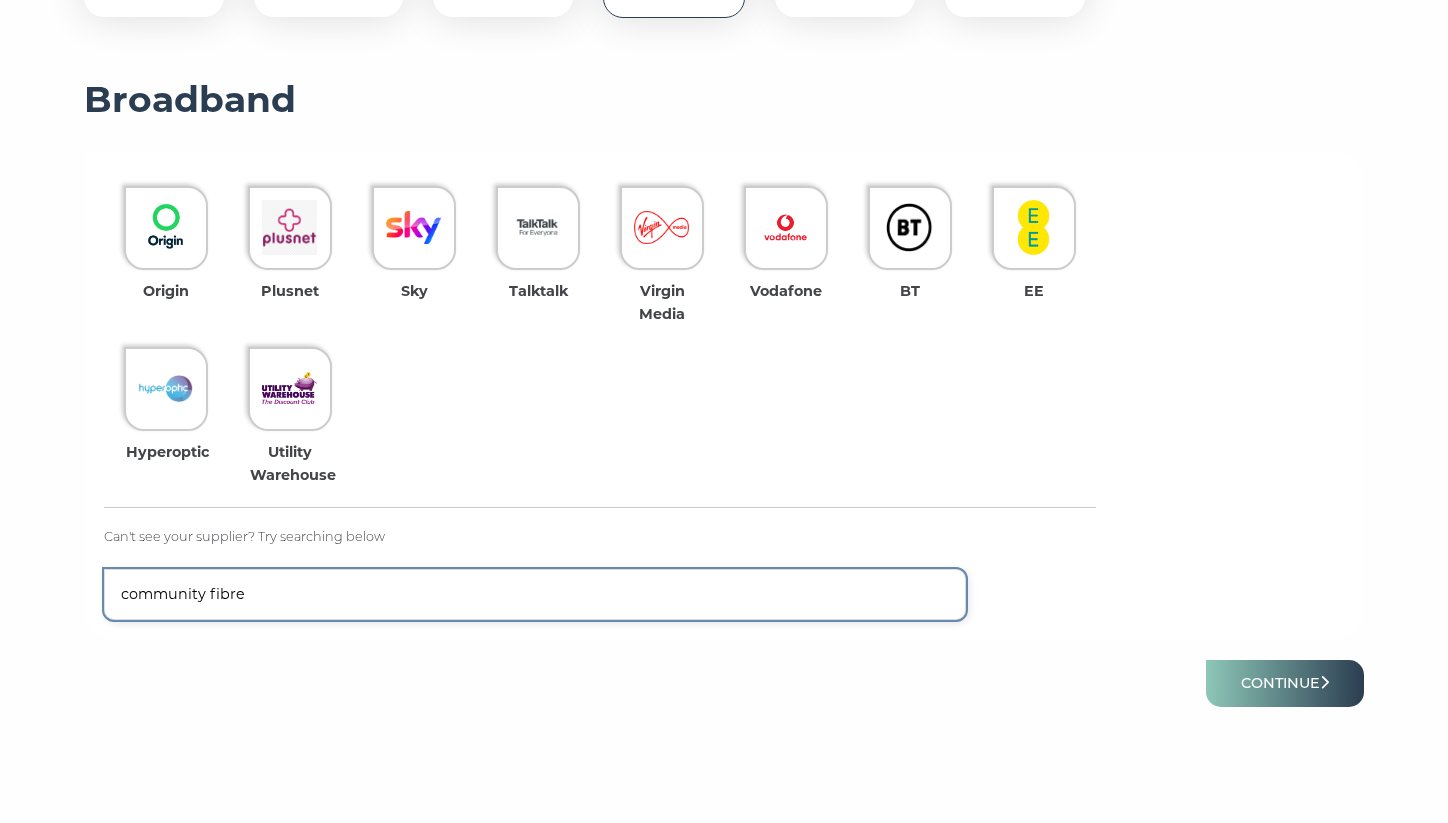 type on "community fibre" 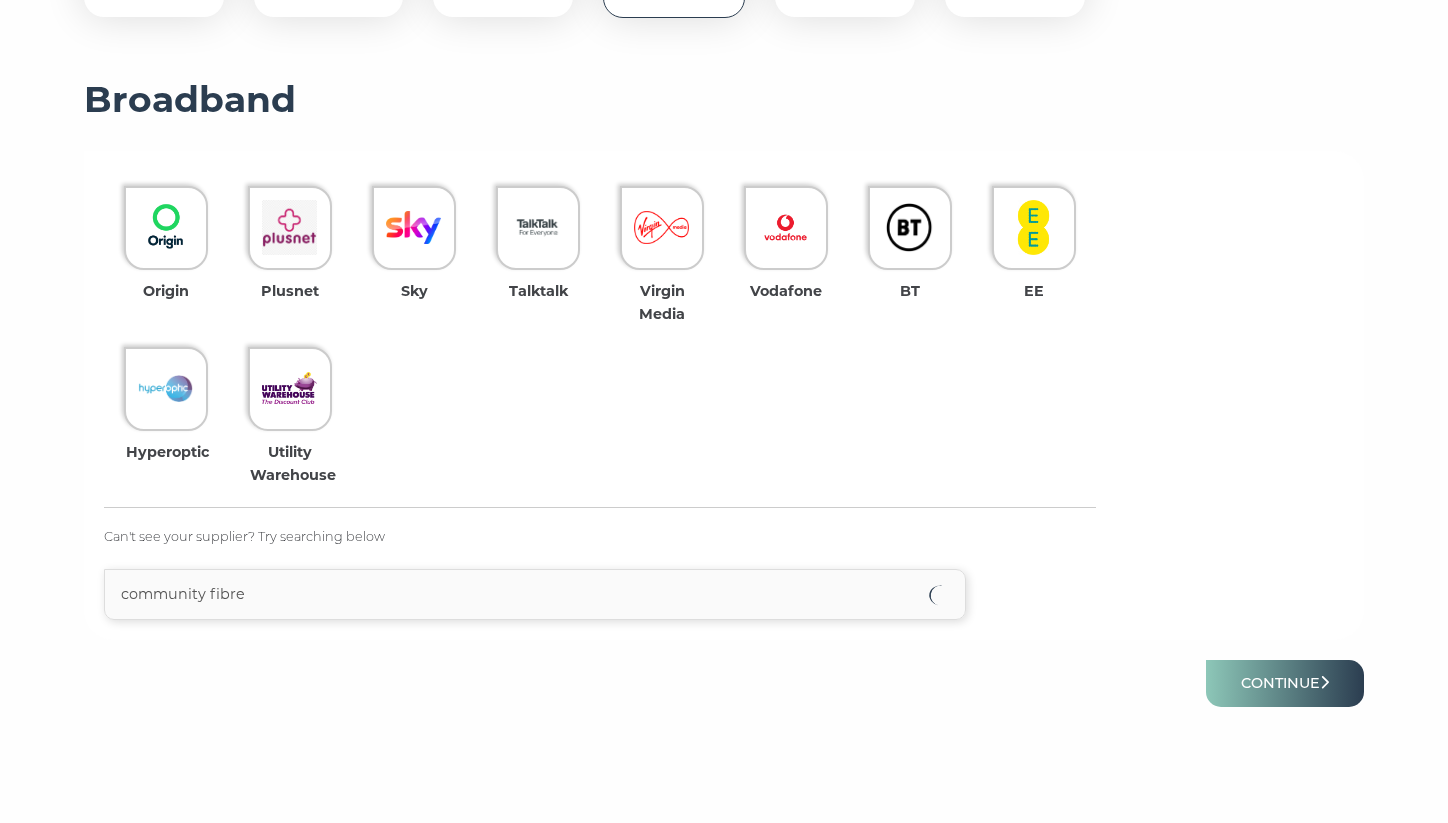 click on "community fibre" at bounding box center (535, 594) 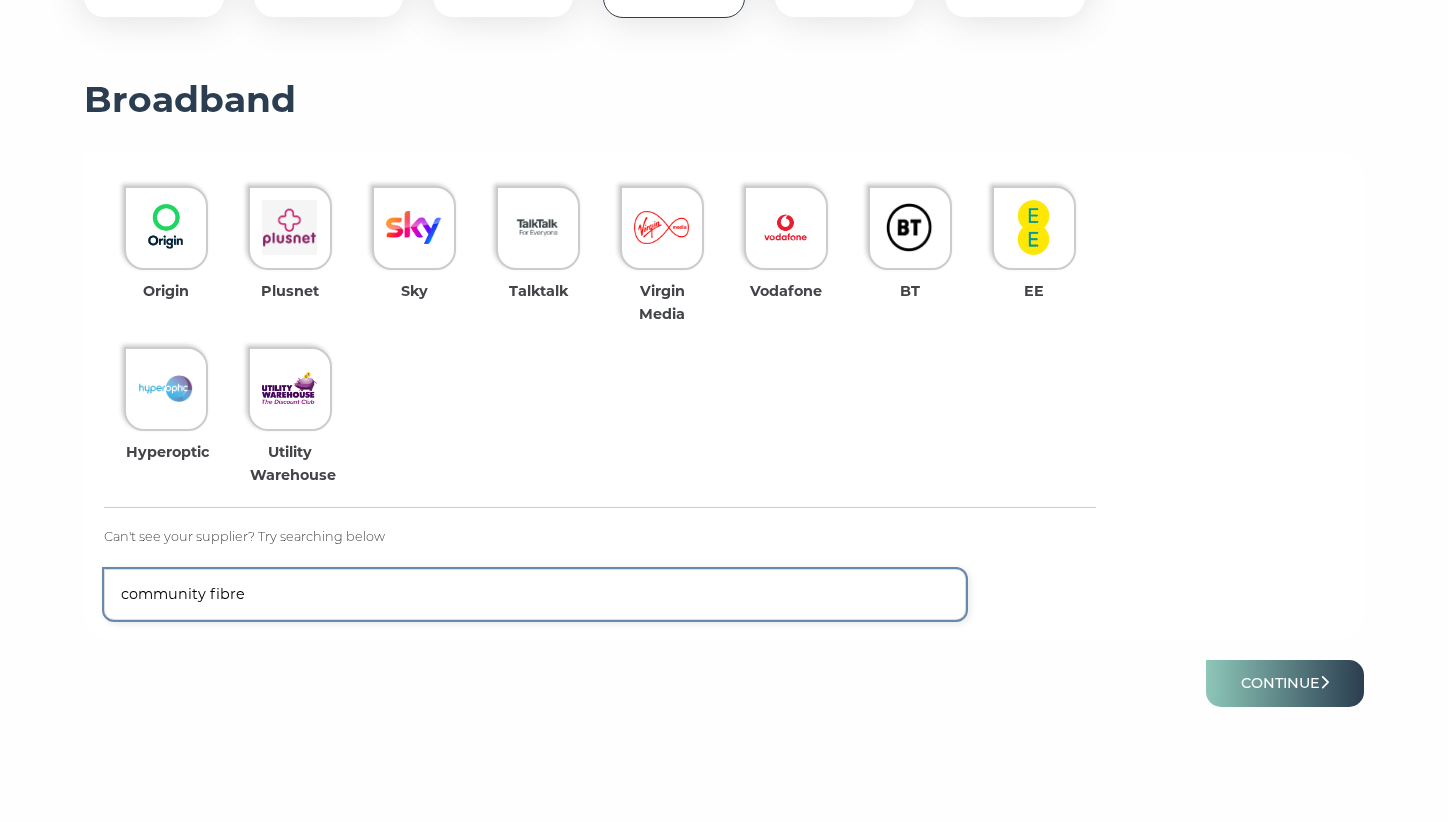 click on "community fibre" at bounding box center [535, 594] 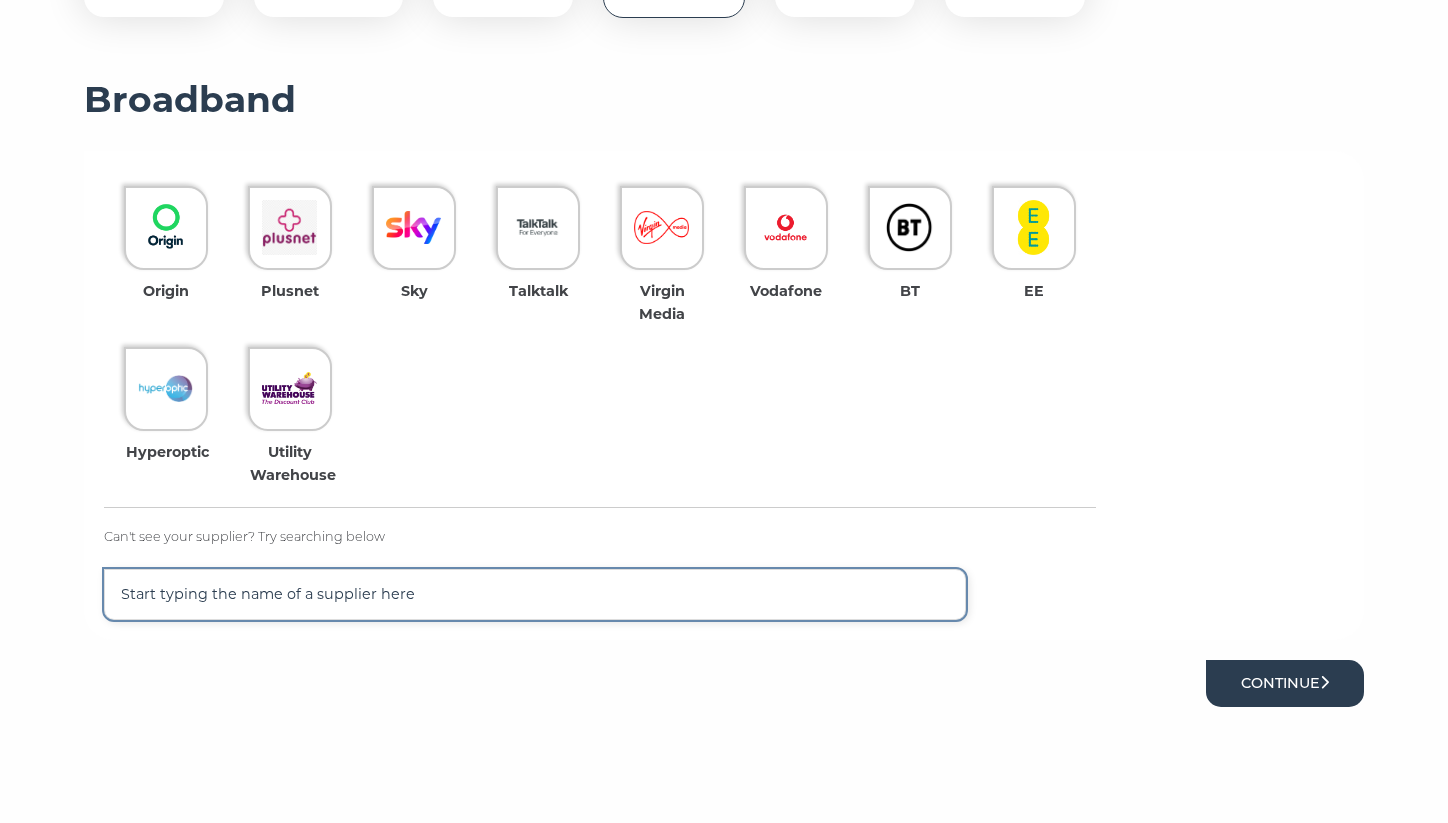 type 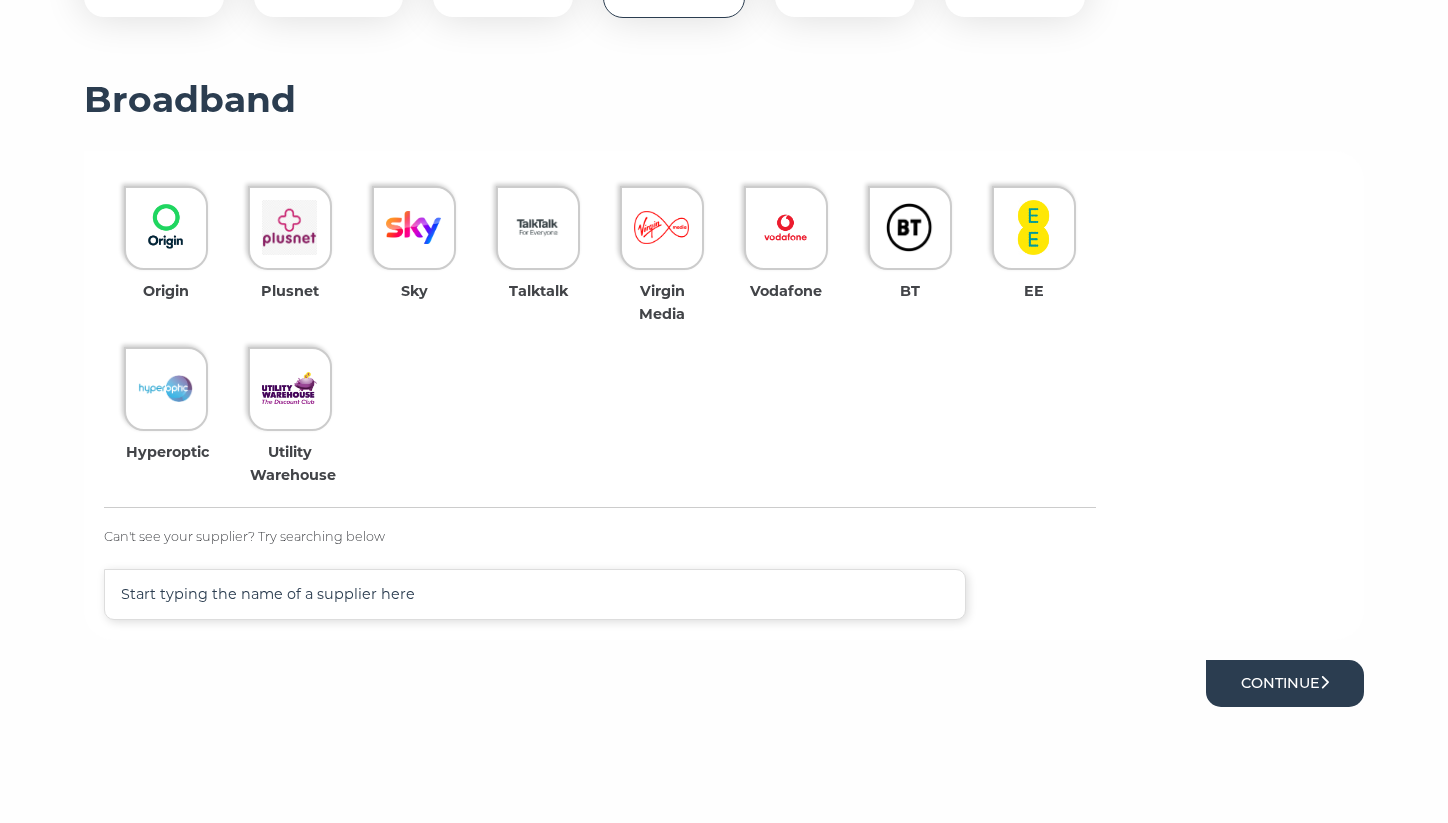 click on "Continue" at bounding box center [1285, 683] 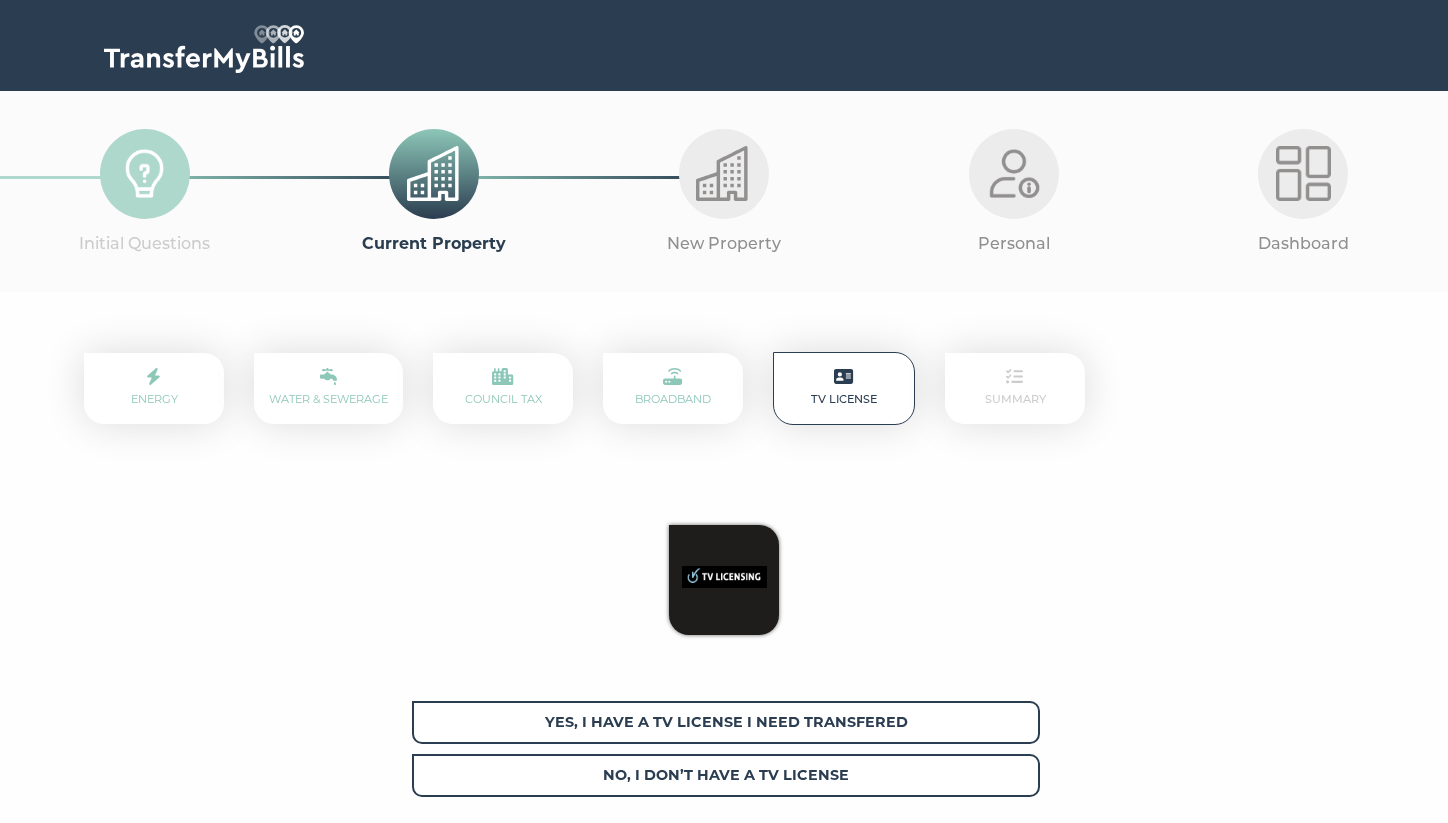 scroll, scrollTop: 0, scrollLeft: 0, axis: both 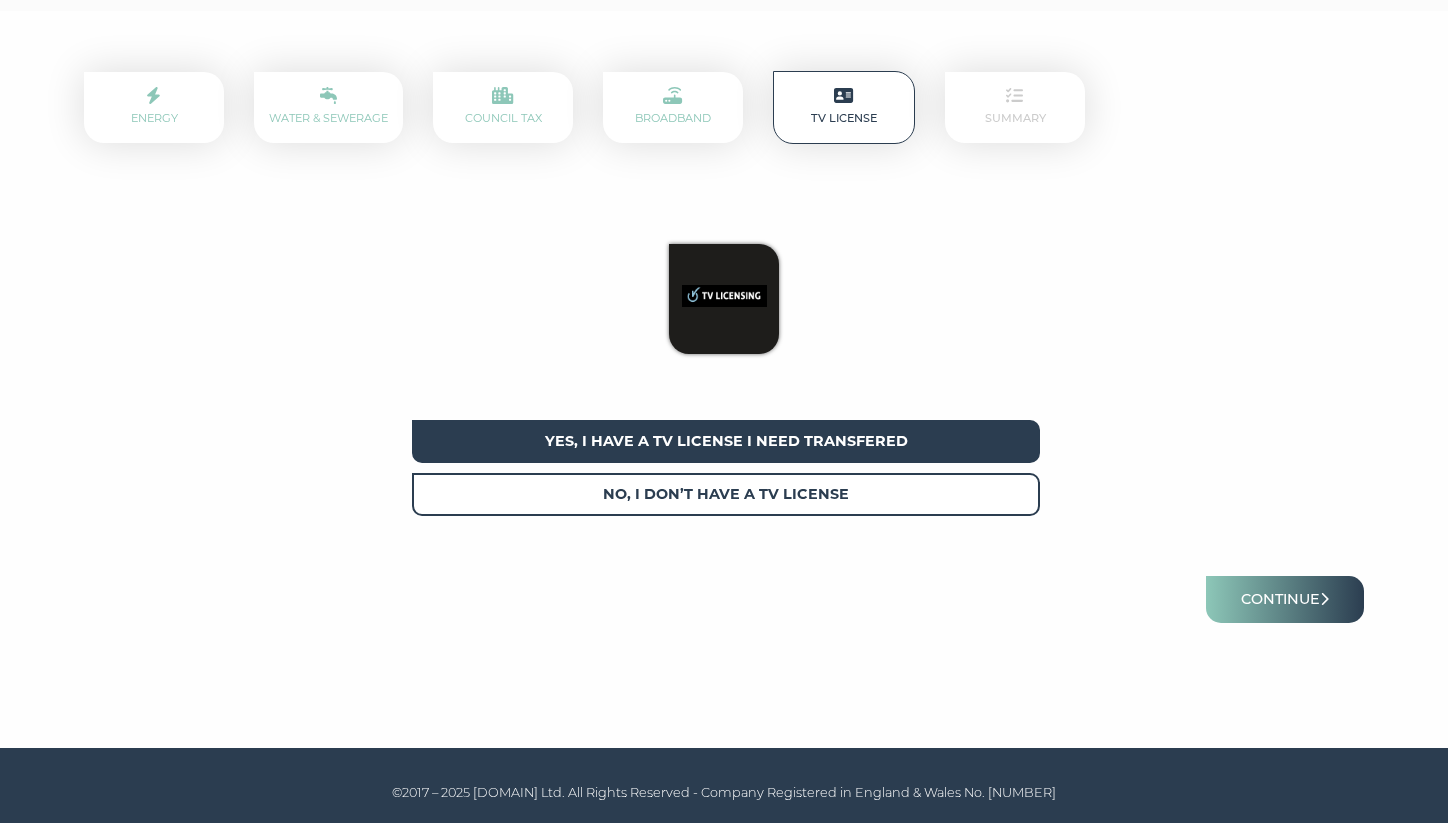 click on "Yes, I have a tv license I need transfered" at bounding box center (726, 441) 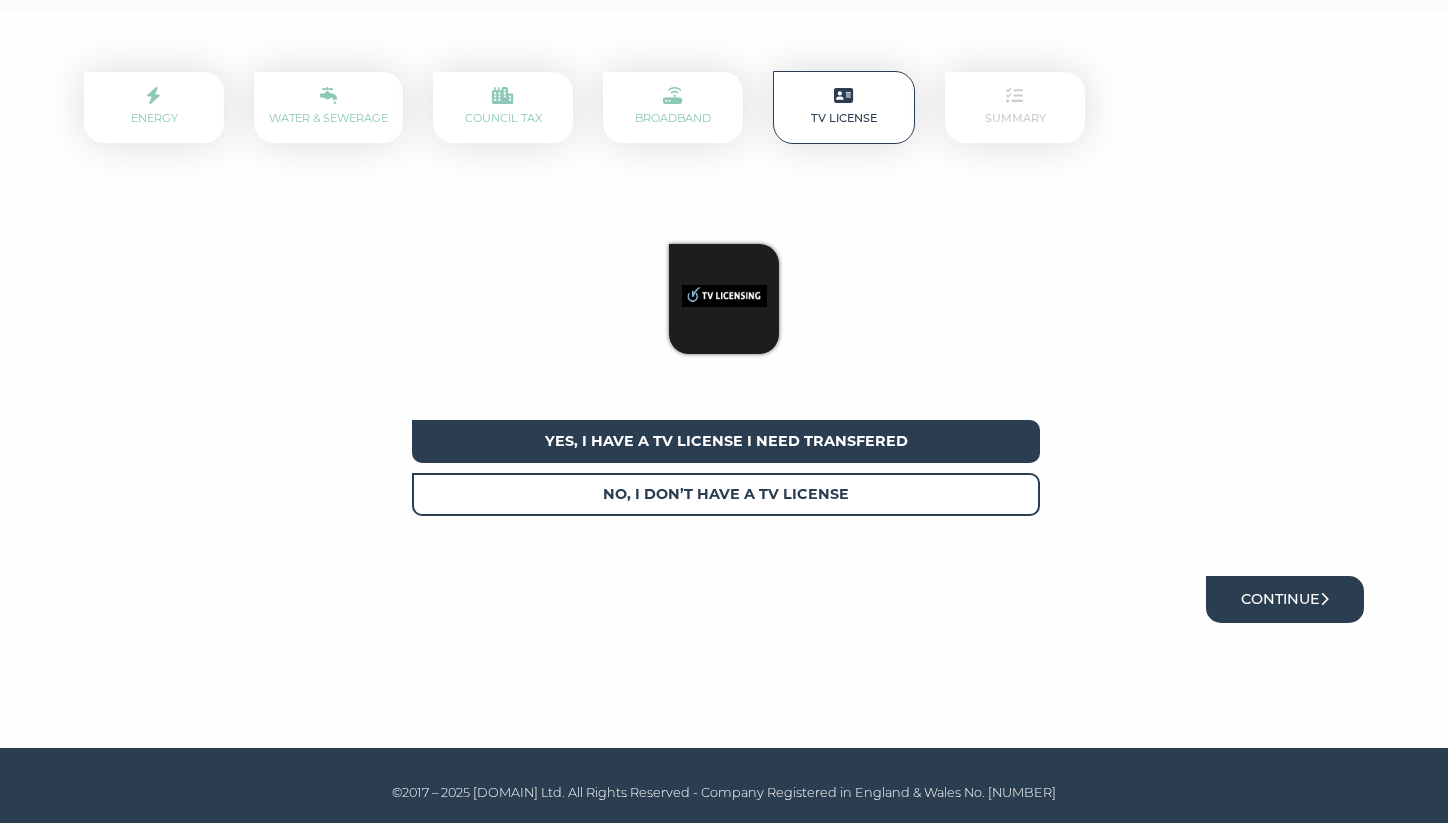 click on "Continue" at bounding box center (1285, 599) 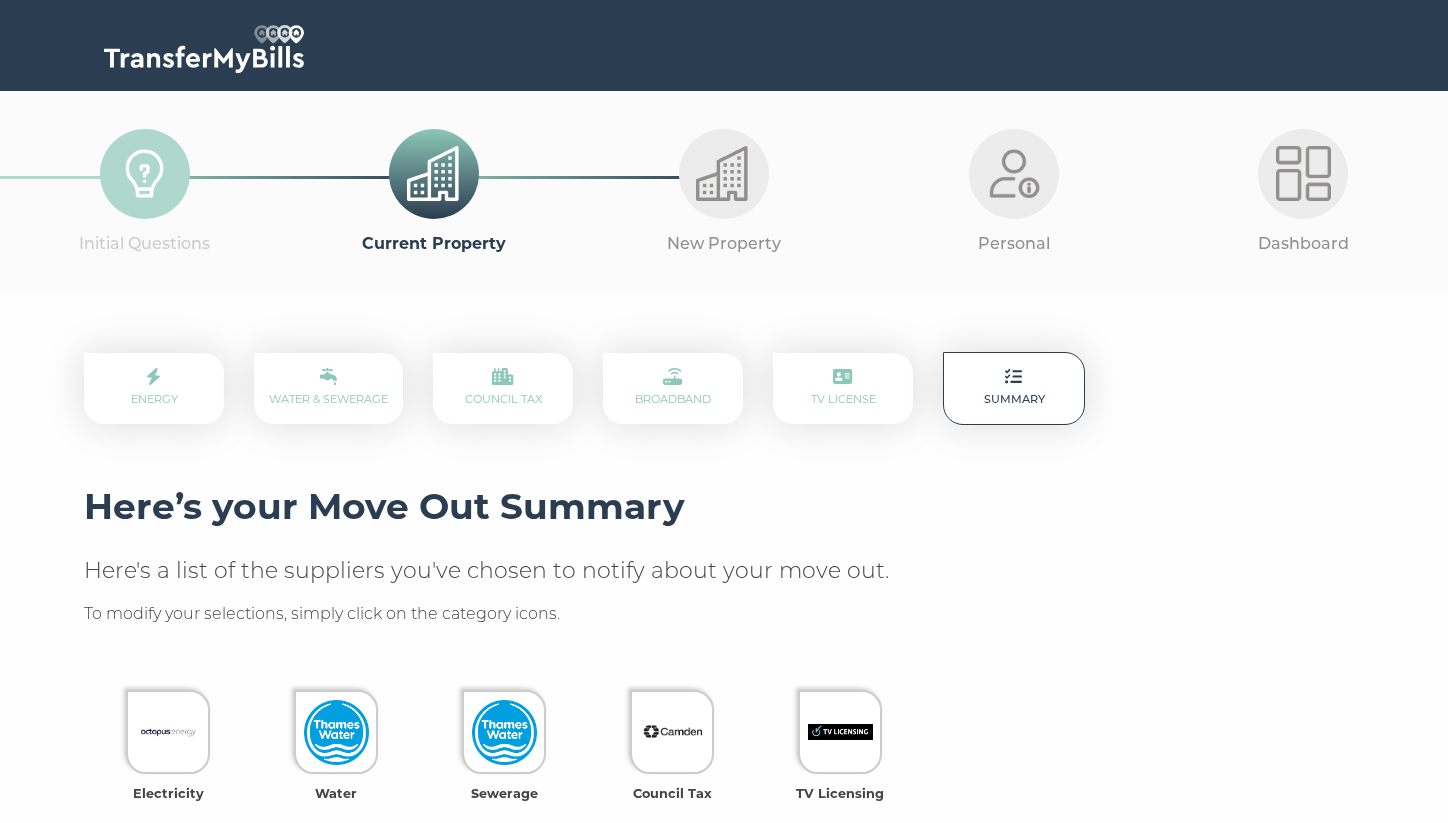 scroll, scrollTop: 0, scrollLeft: 0, axis: both 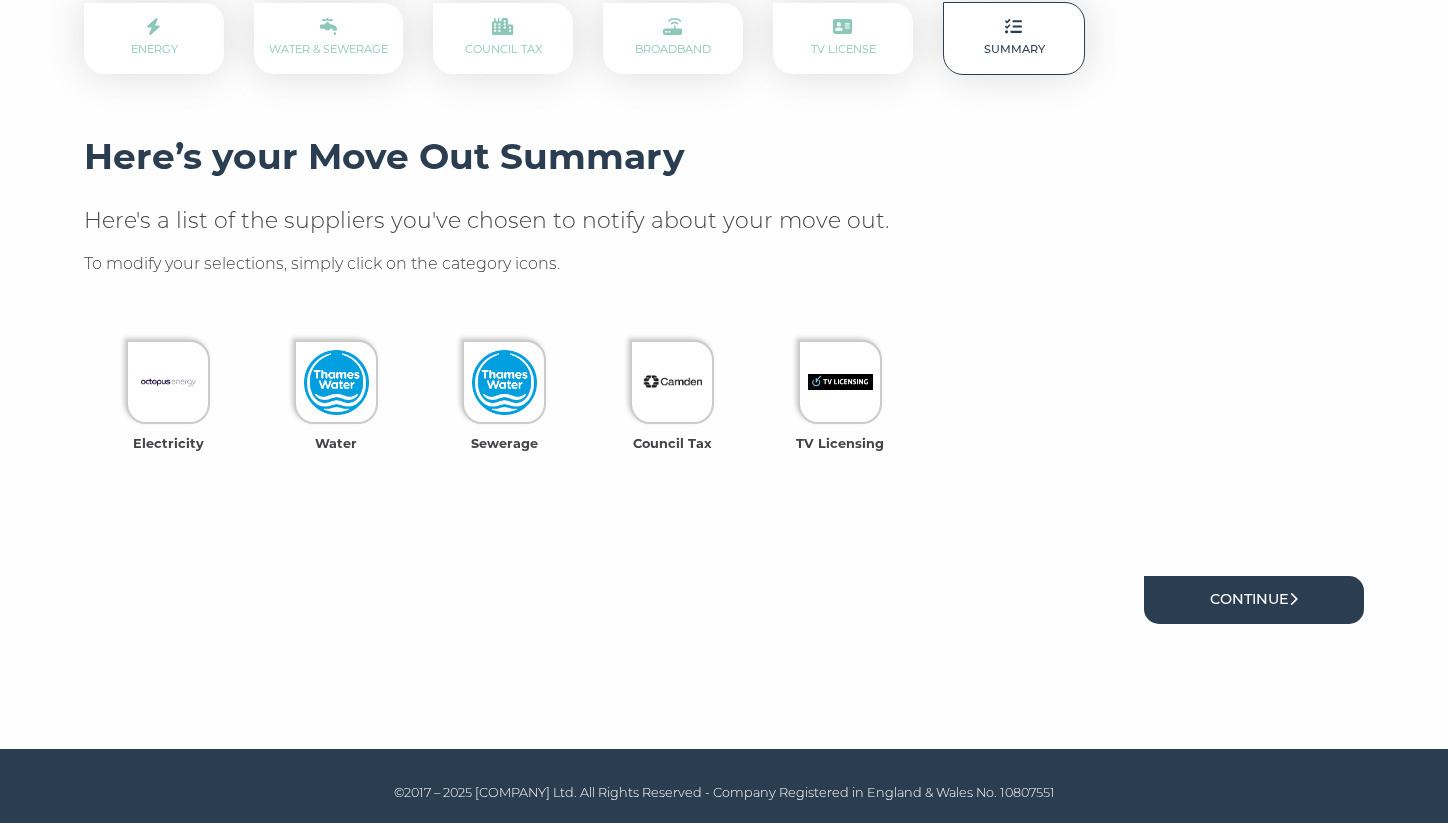 click on "Continue" at bounding box center [1254, 599] 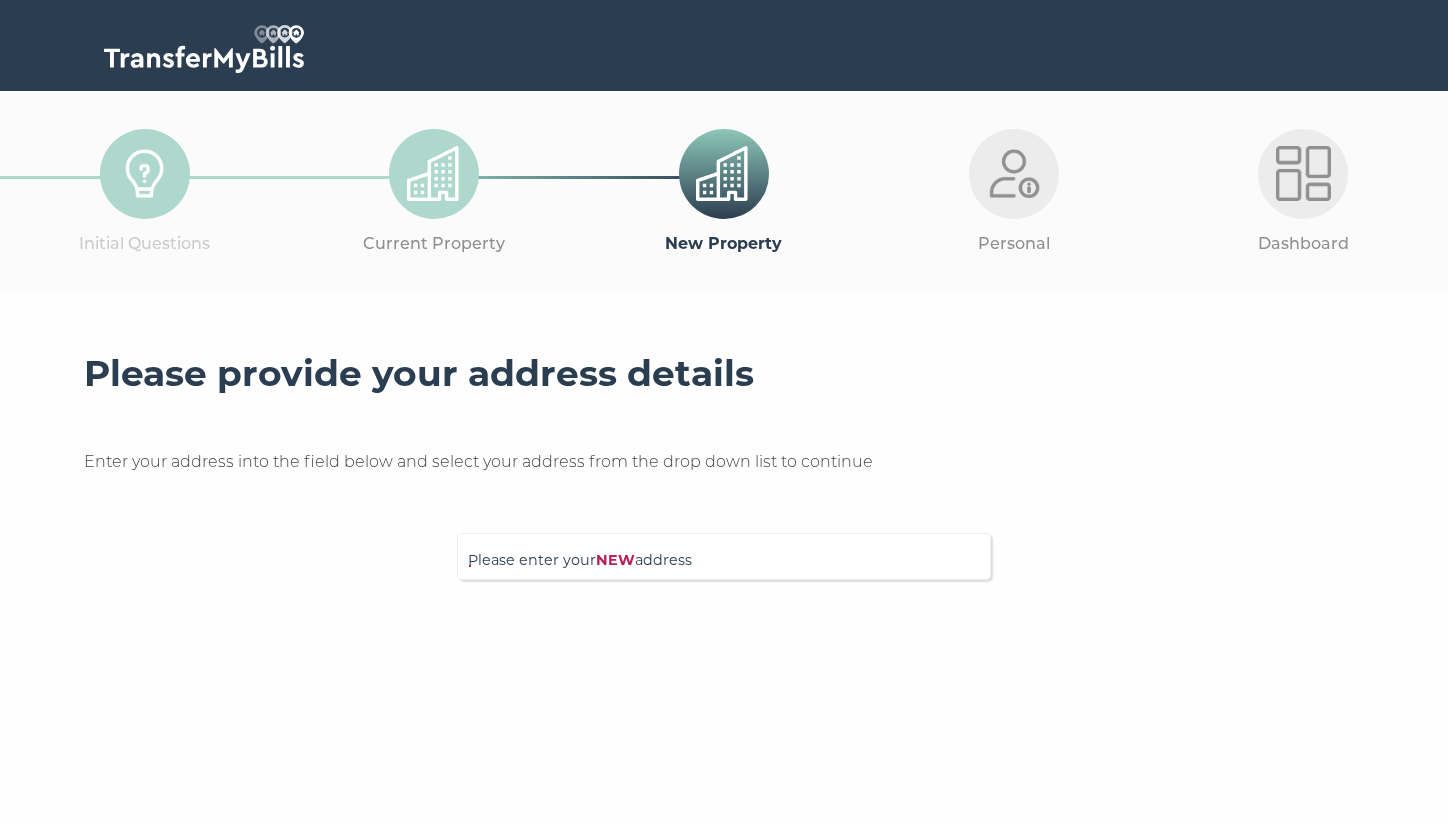 scroll, scrollTop: 0, scrollLeft: 0, axis: both 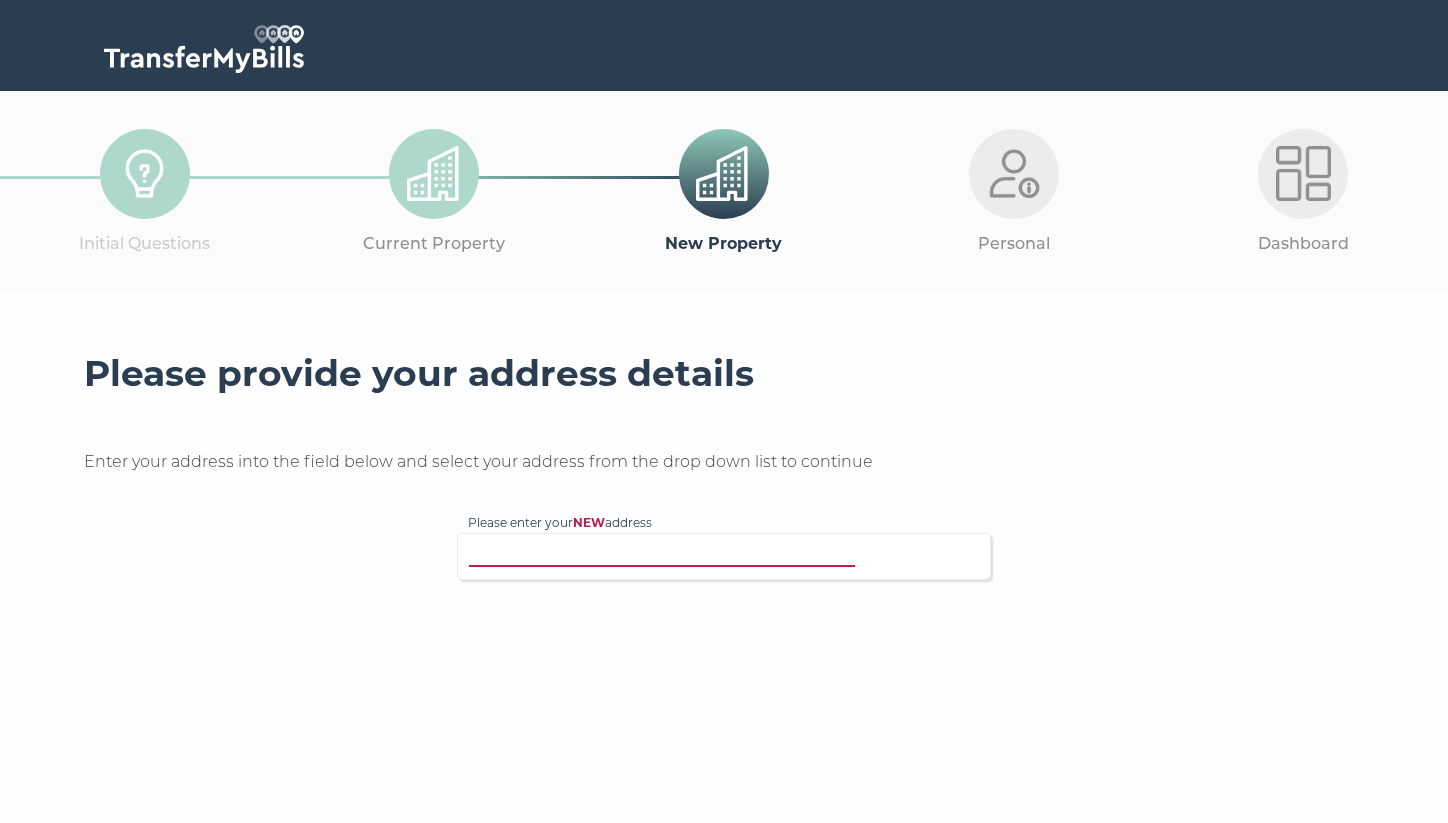 click on "Please enter your  NEW  address" at bounding box center [683, 554] 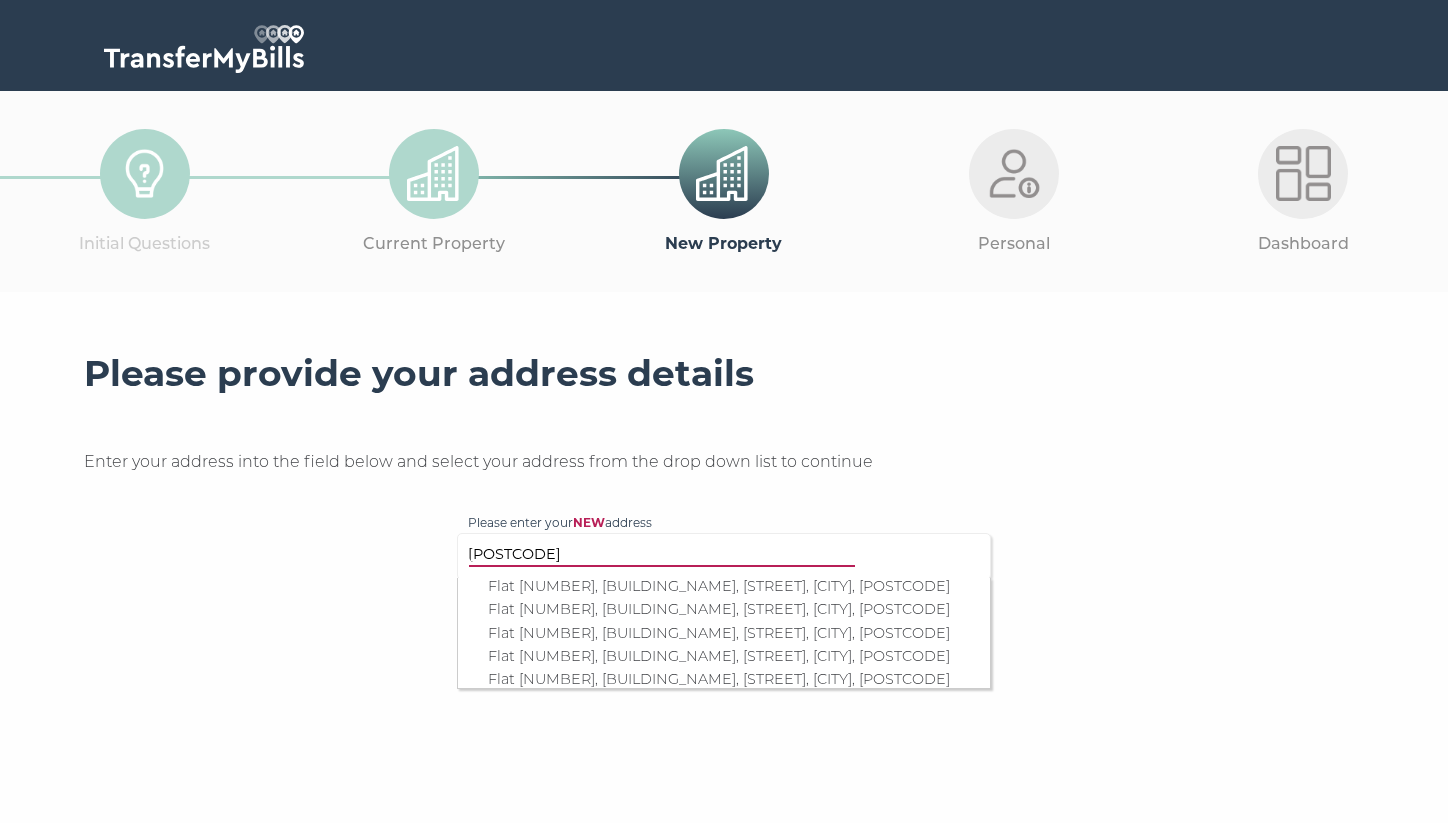 scroll, scrollTop: 337, scrollLeft: 0, axis: vertical 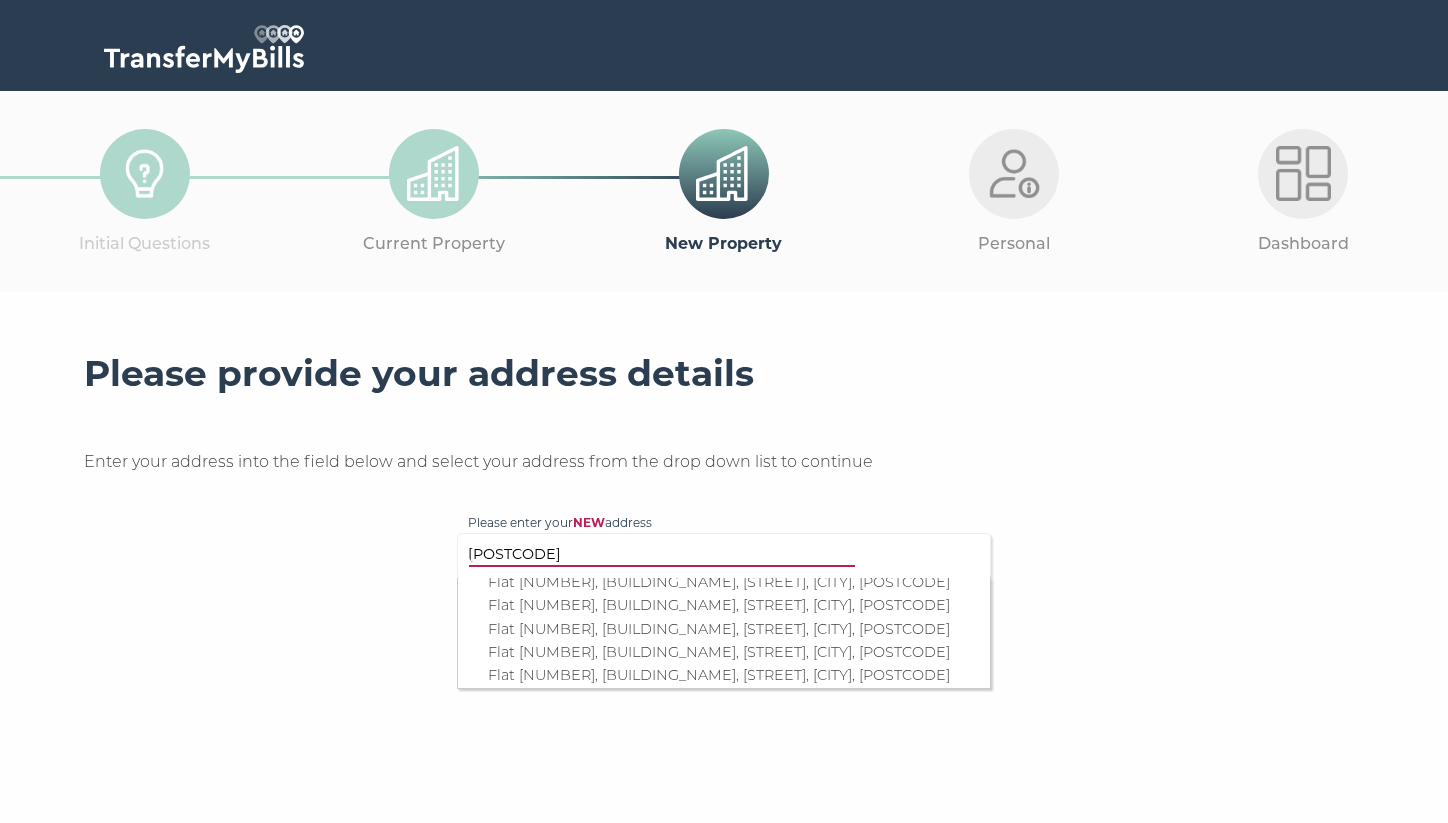 type on "NW3 2DP" 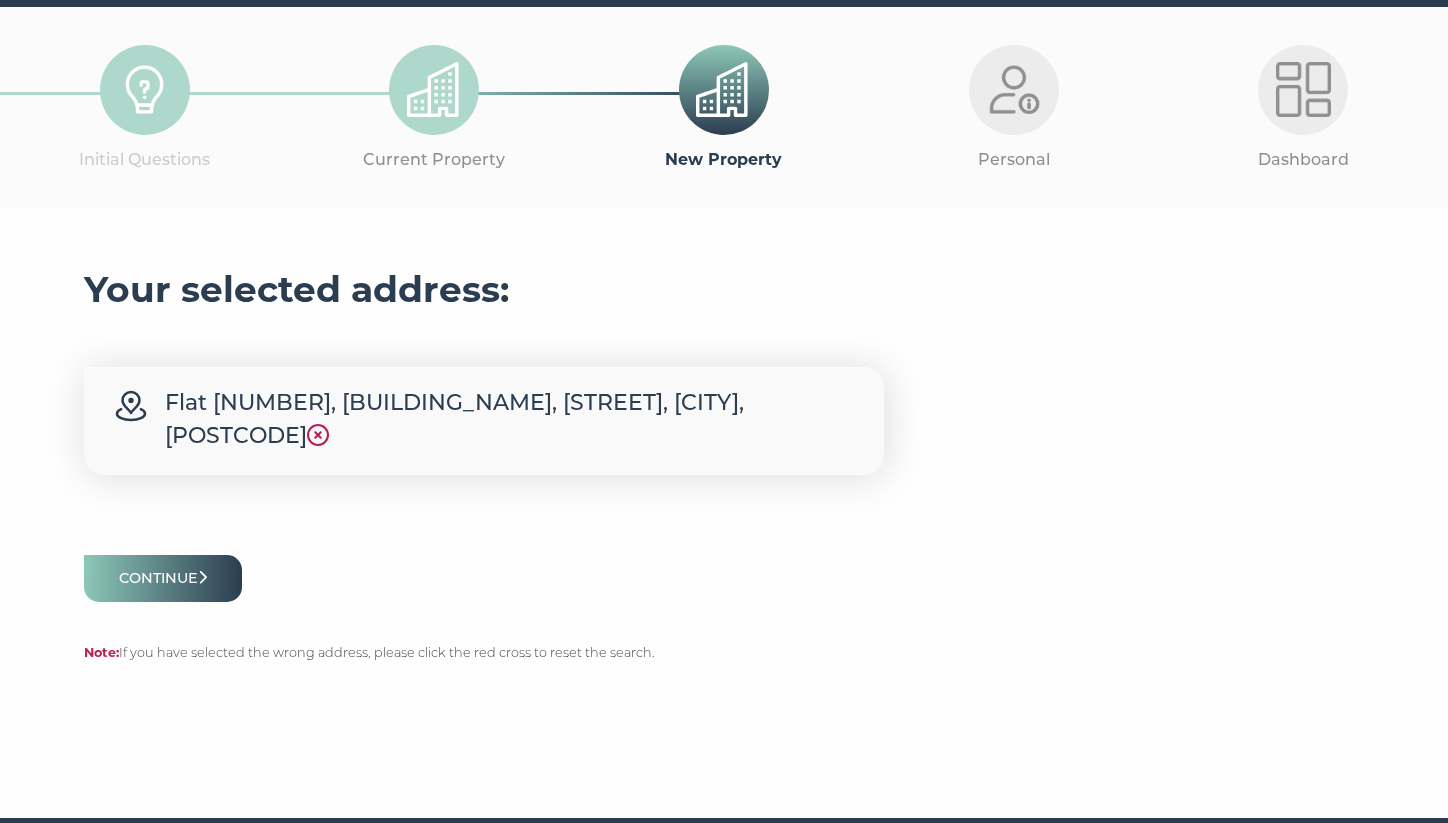scroll, scrollTop: 108, scrollLeft: 0, axis: vertical 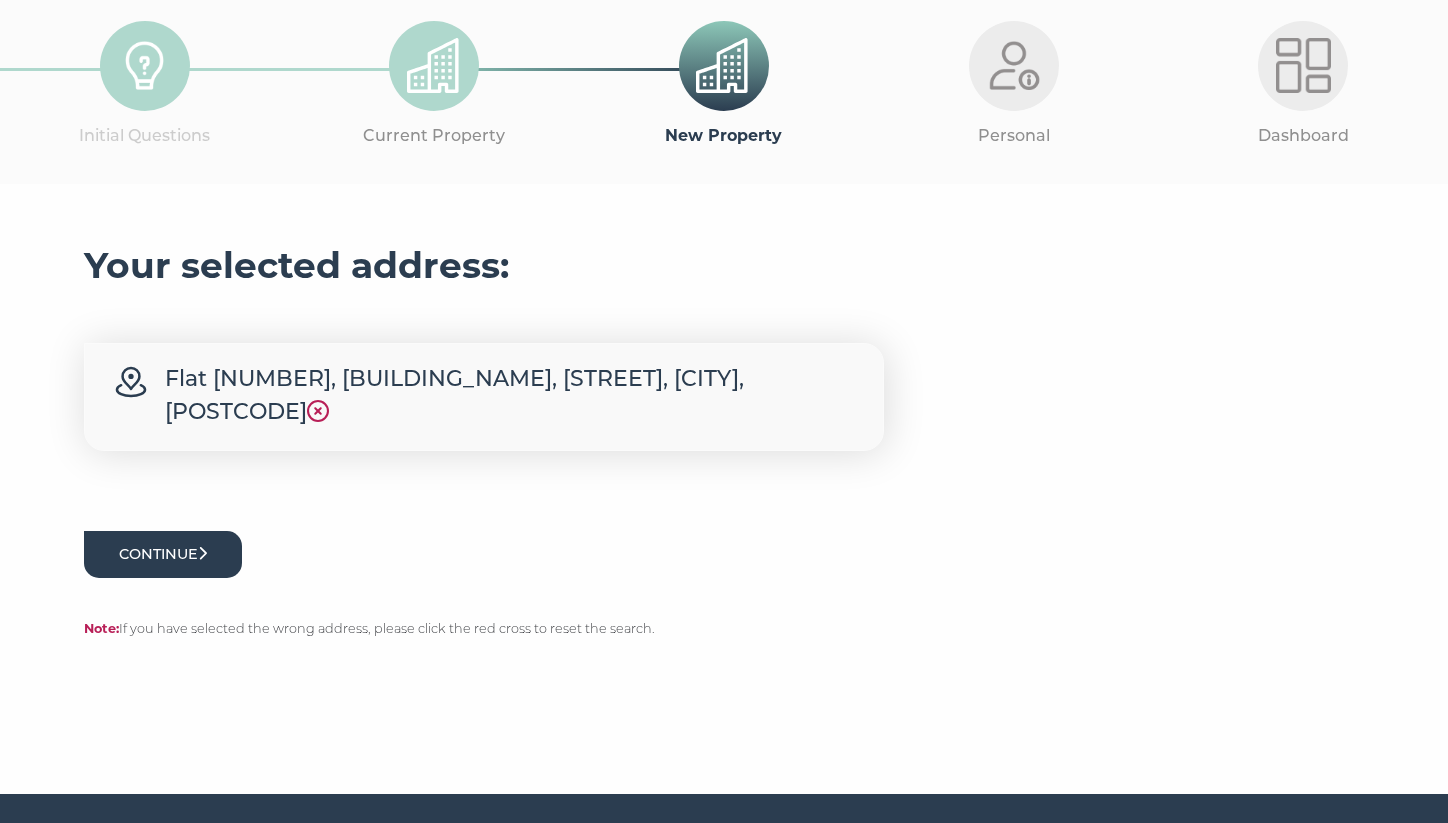 click on "Continue" at bounding box center (163, 554) 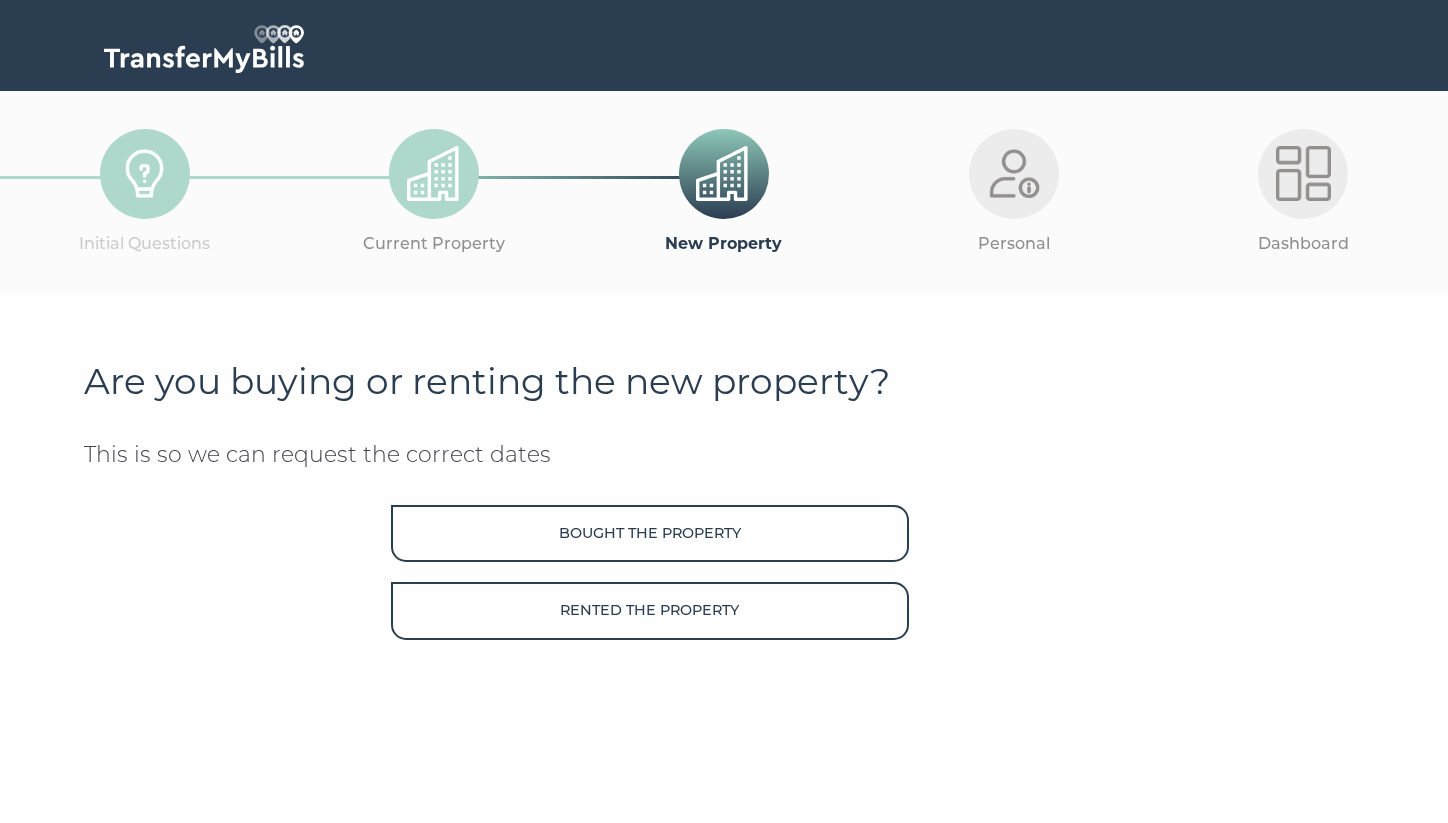 scroll, scrollTop: 0, scrollLeft: 0, axis: both 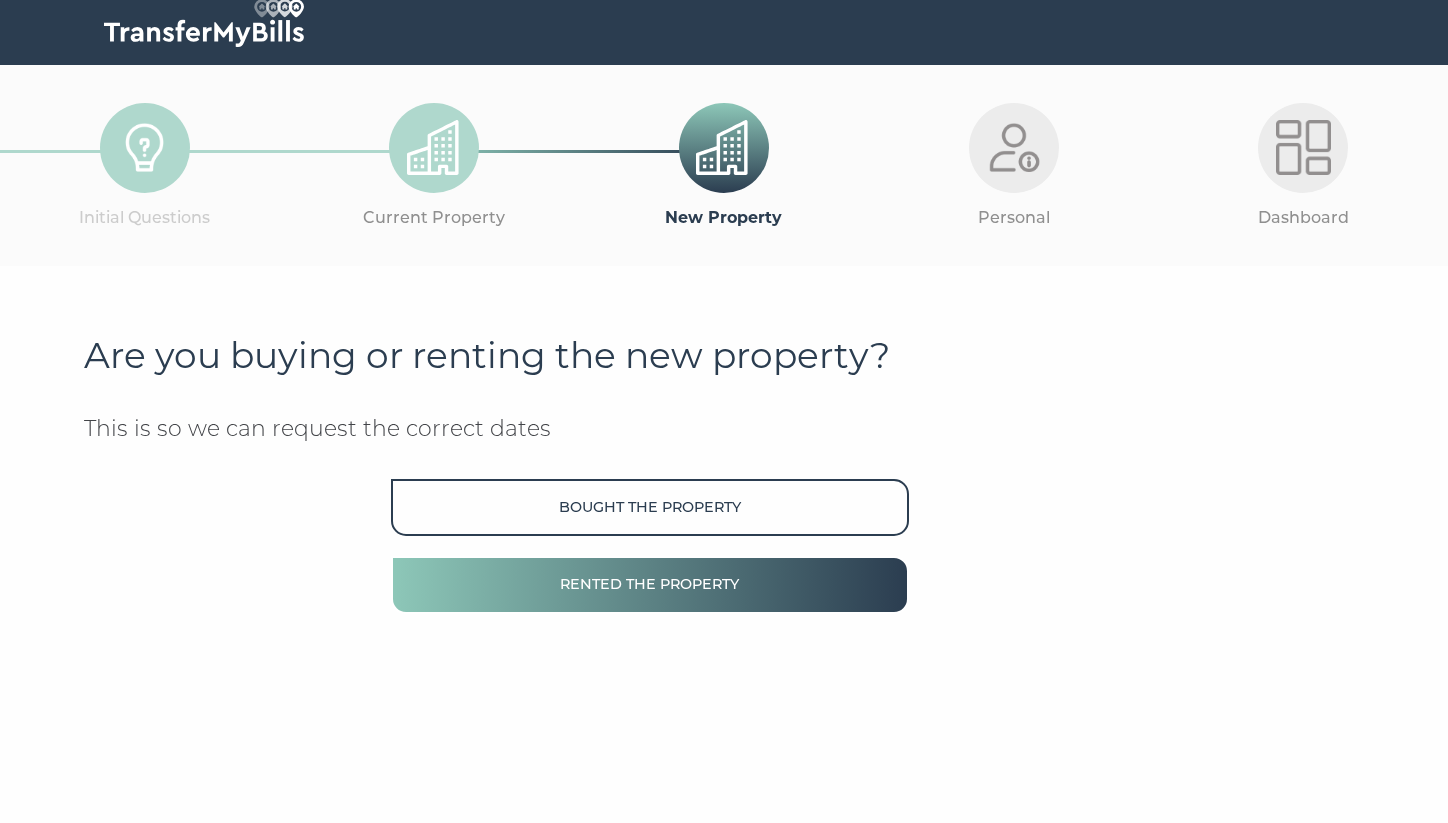 click on "Rented the property" at bounding box center [650, 584] 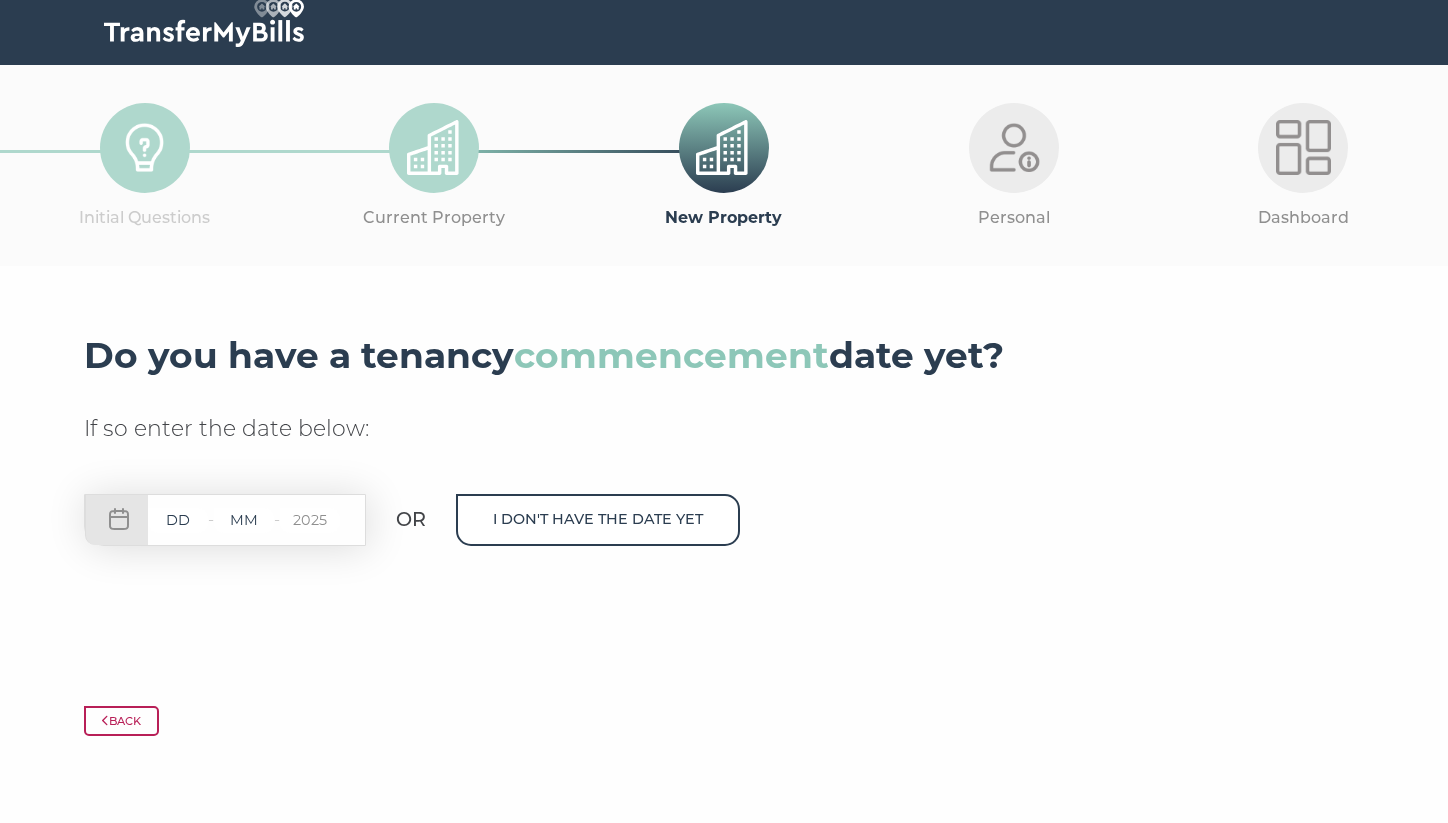 click at bounding box center (178, 520) 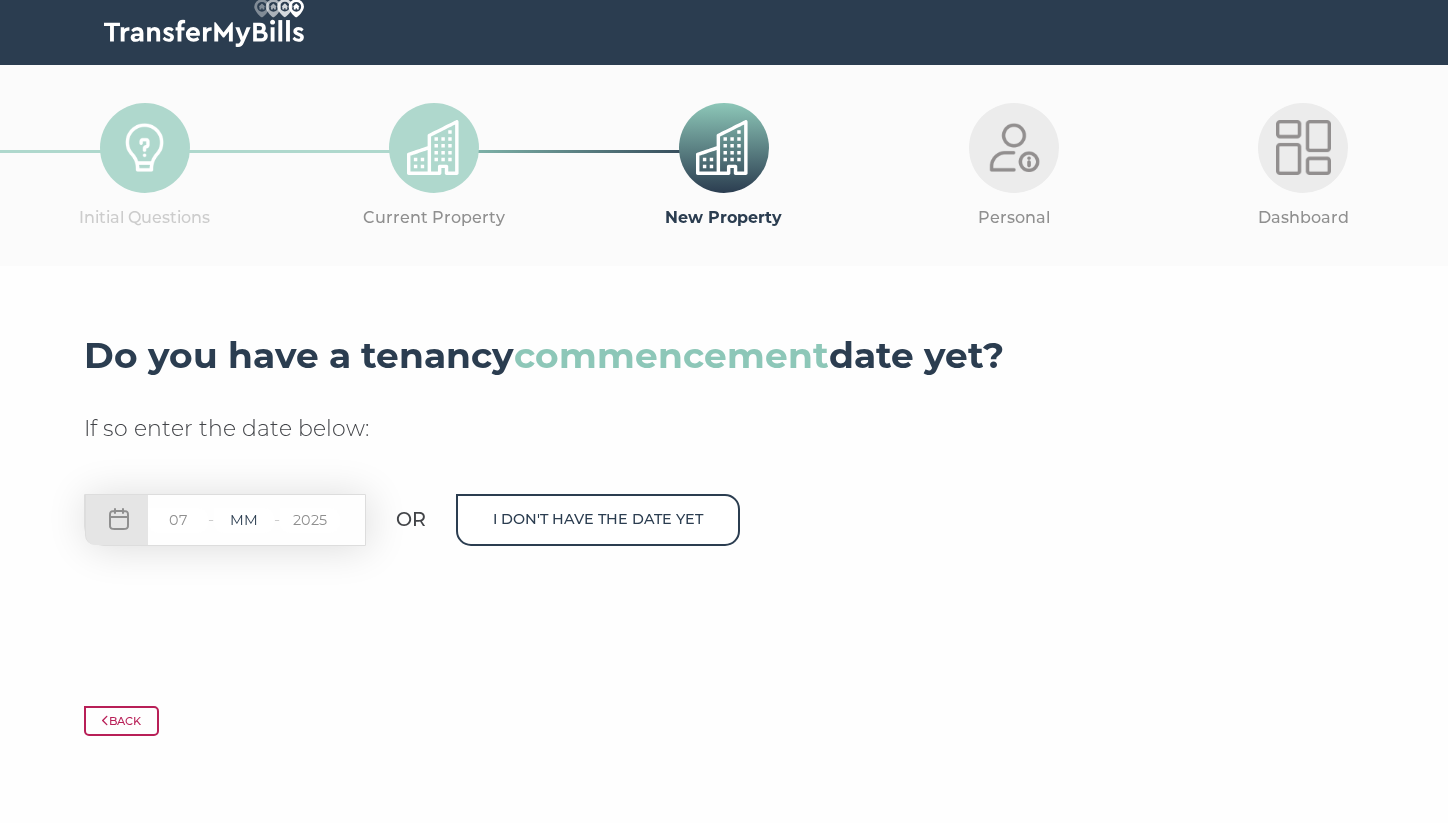 type on "07" 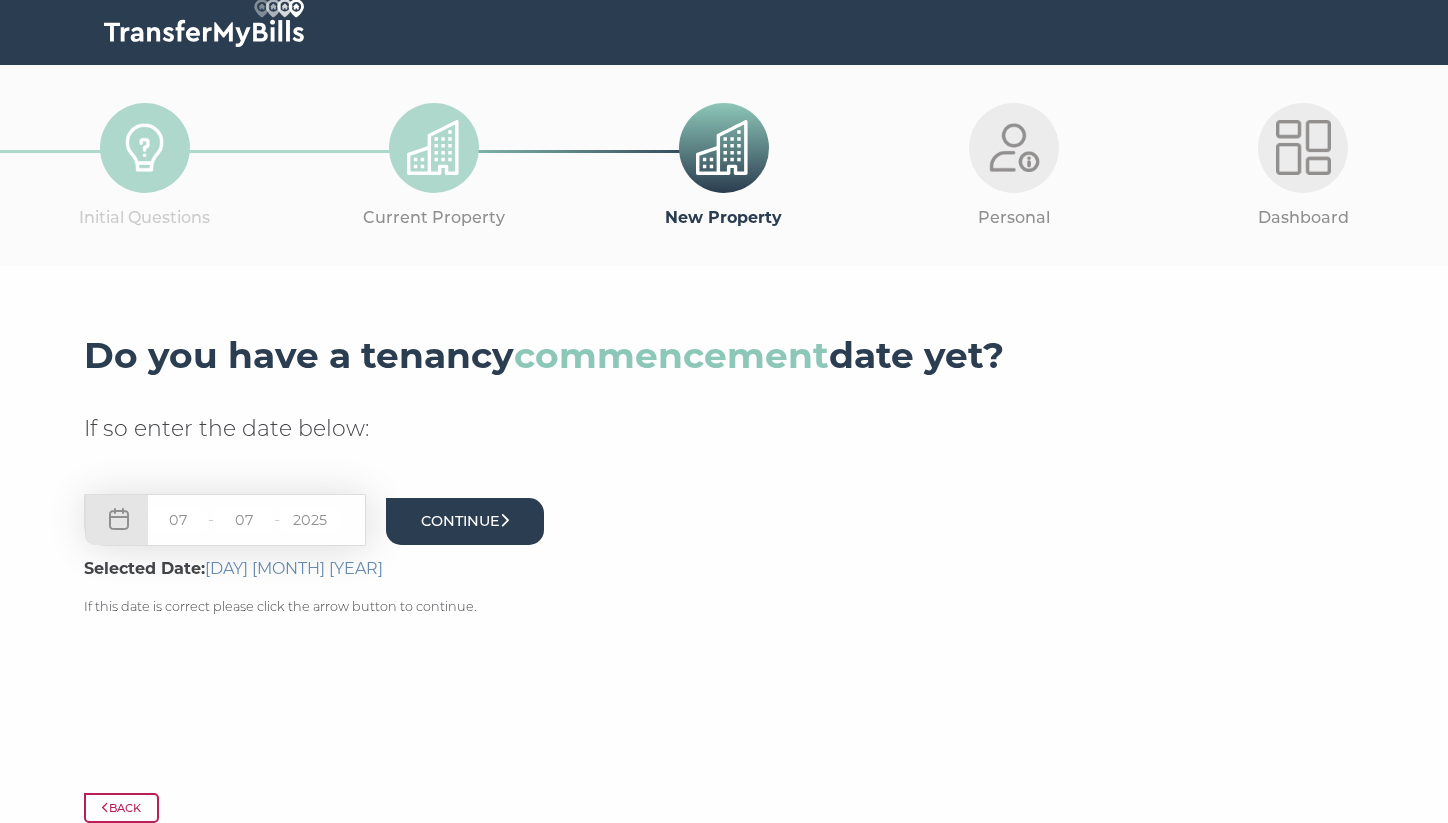 type on "07" 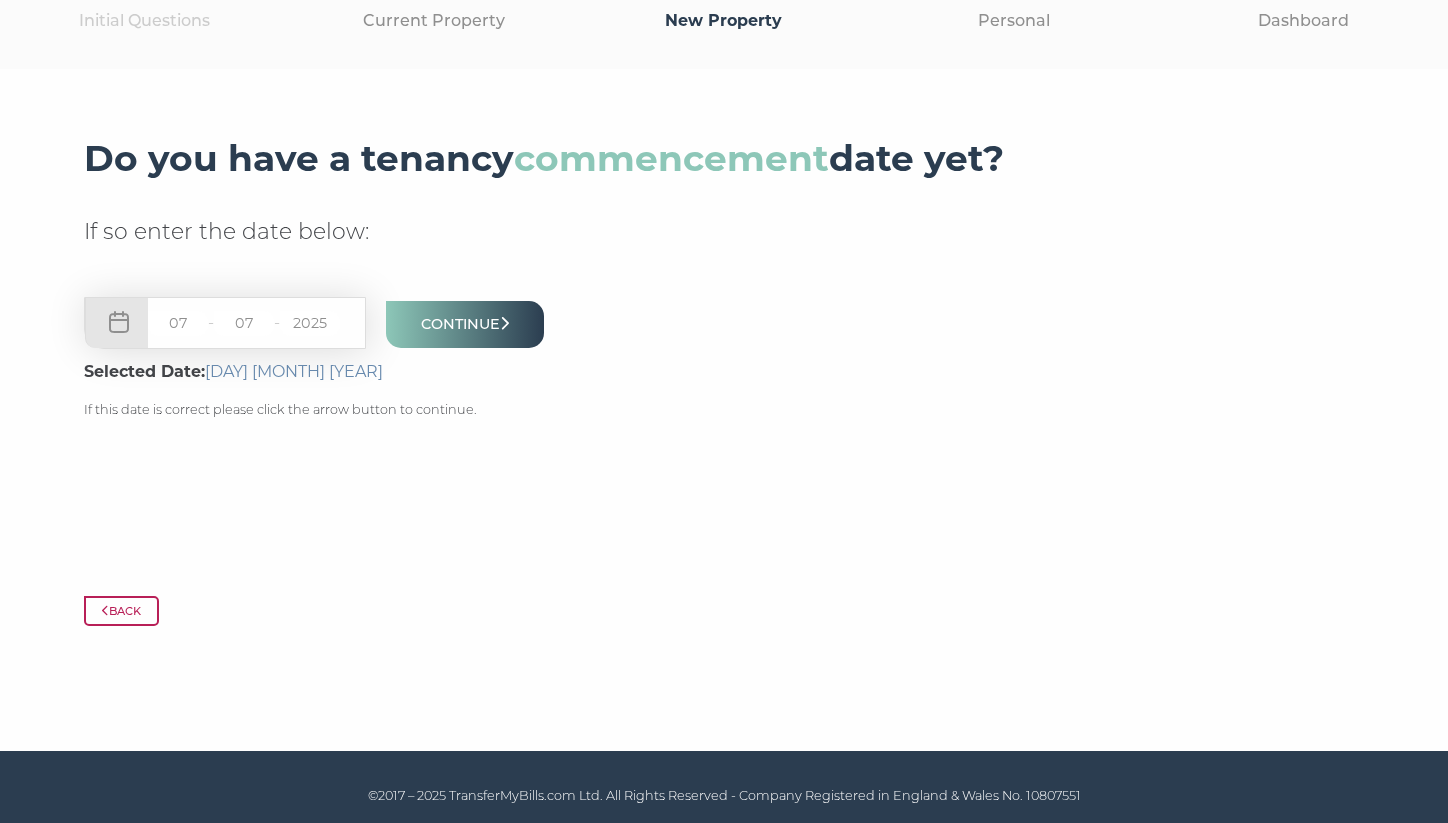 scroll, scrollTop: 226, scrollLeft: 0, axis: vertical 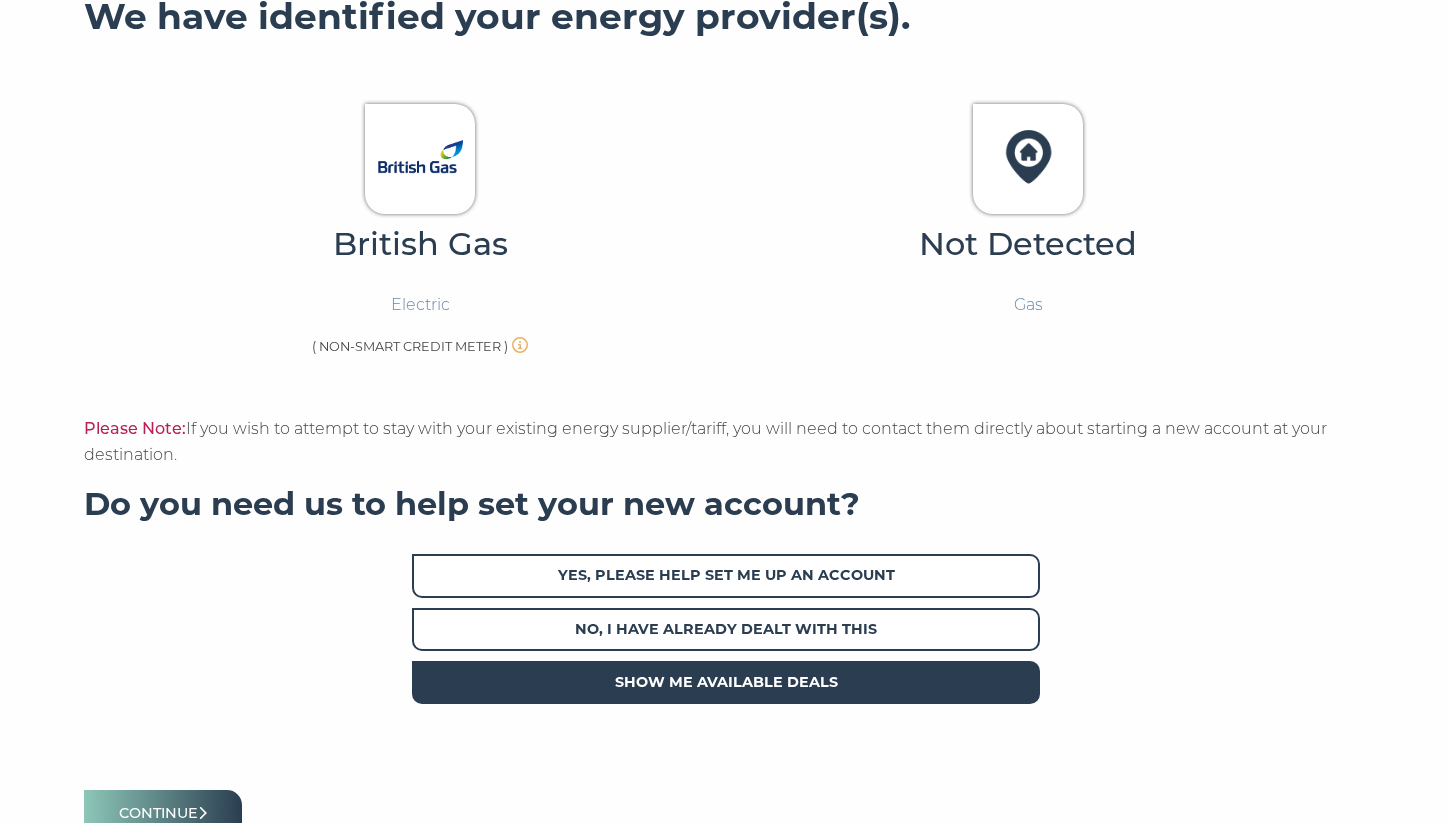 click on "Show me available deals" at bounding box center [726, 682] 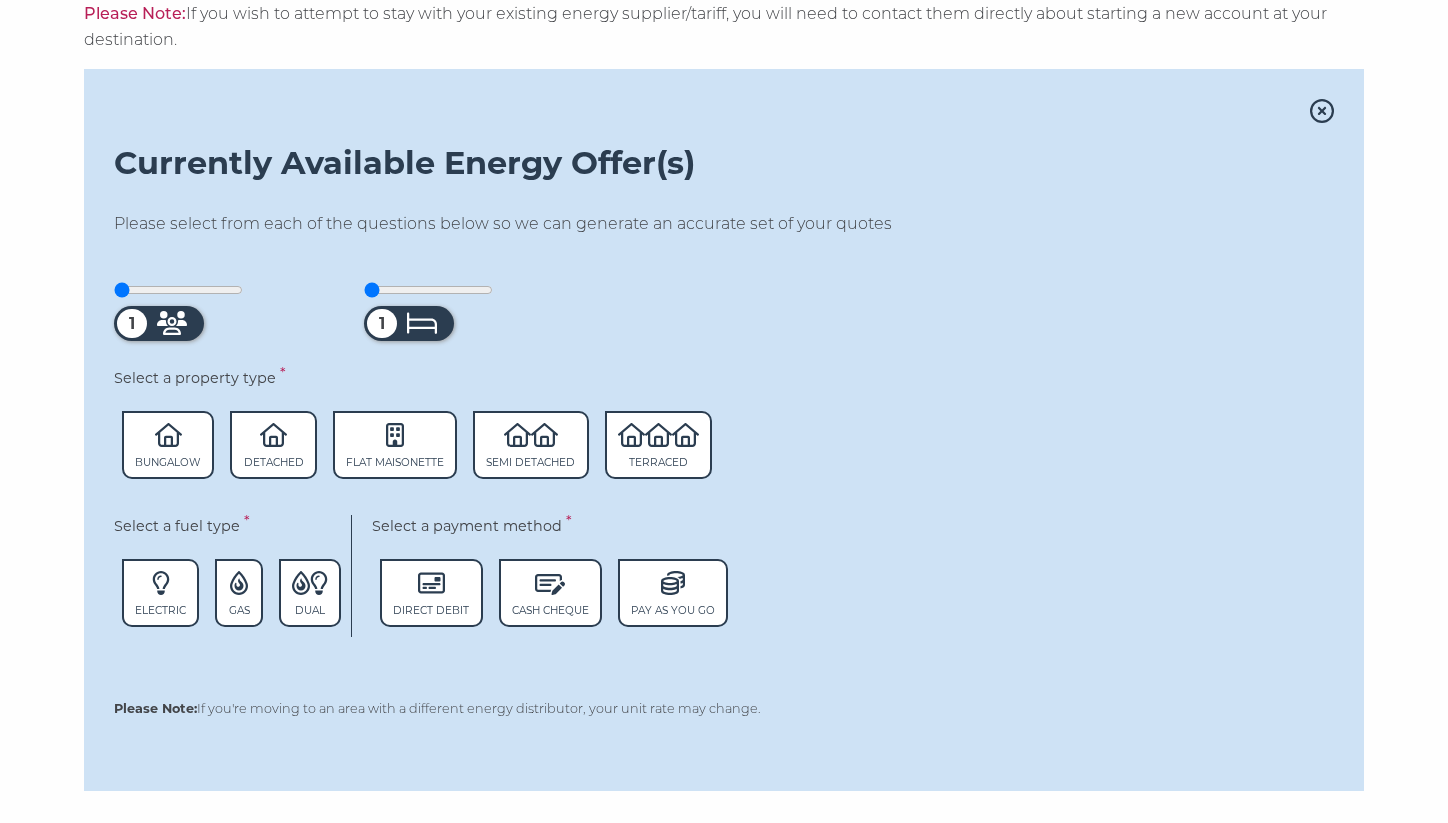 scroll, scrollTop: 907, scrollLeft: 0, axis: vertical 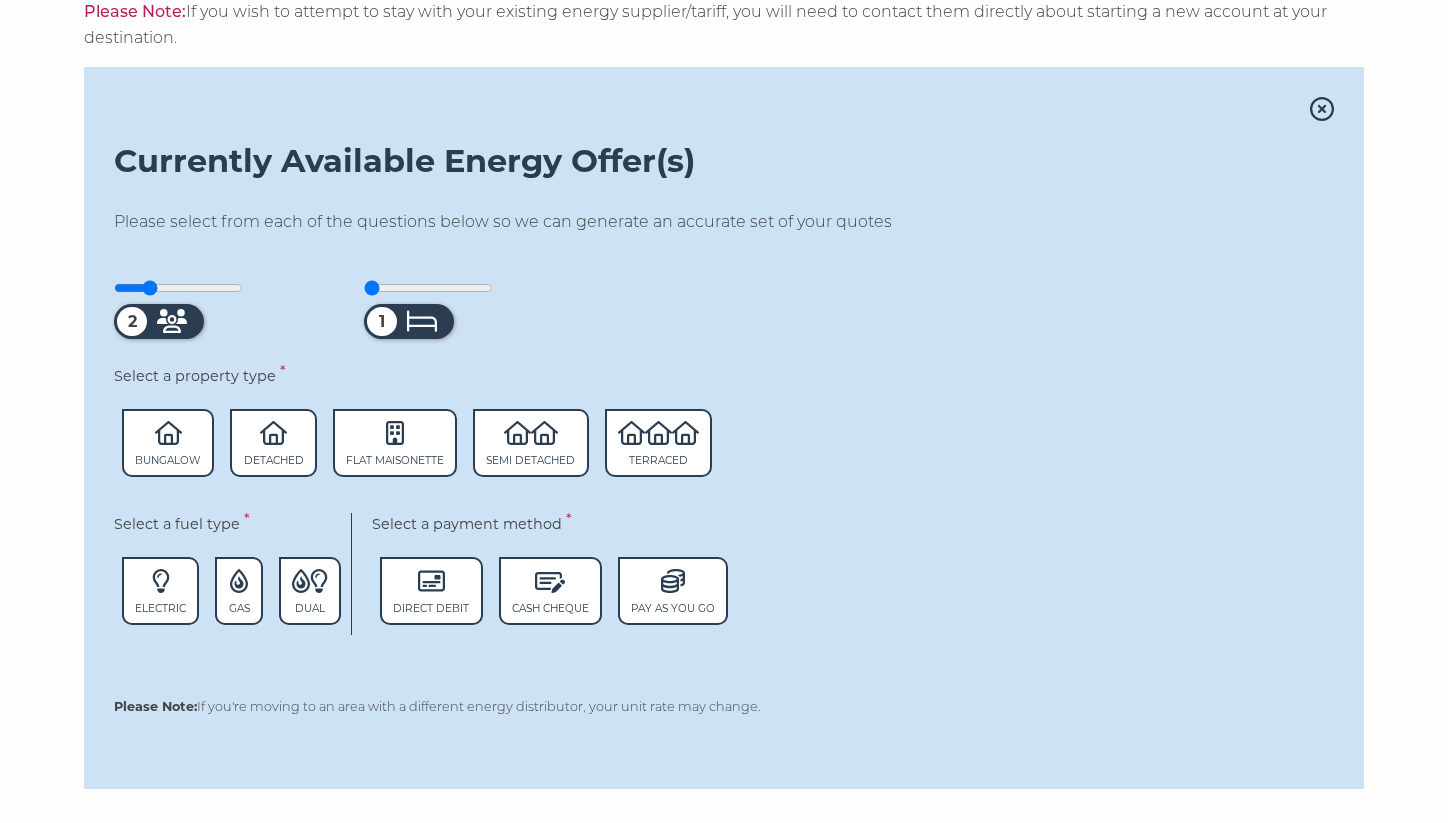 drag, startPoint x: 123, startPoint y: 286, endPoint x: 149, endPoint y: 287, distance: 26.019224 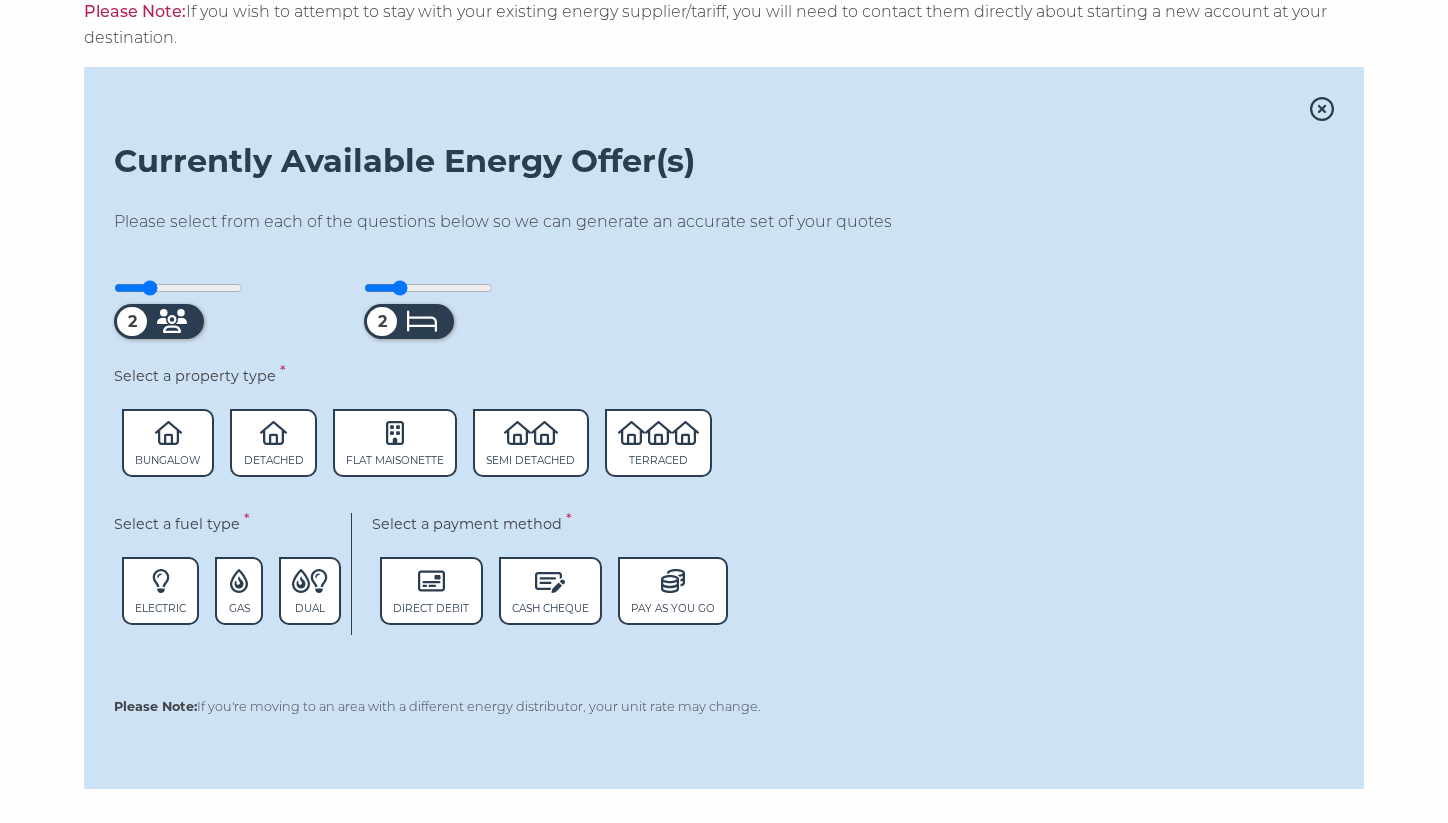 drag, startPoint x: 374, startPoint y: 284, endPoint x: 396, endPoint y: 283, distance: 22.022715 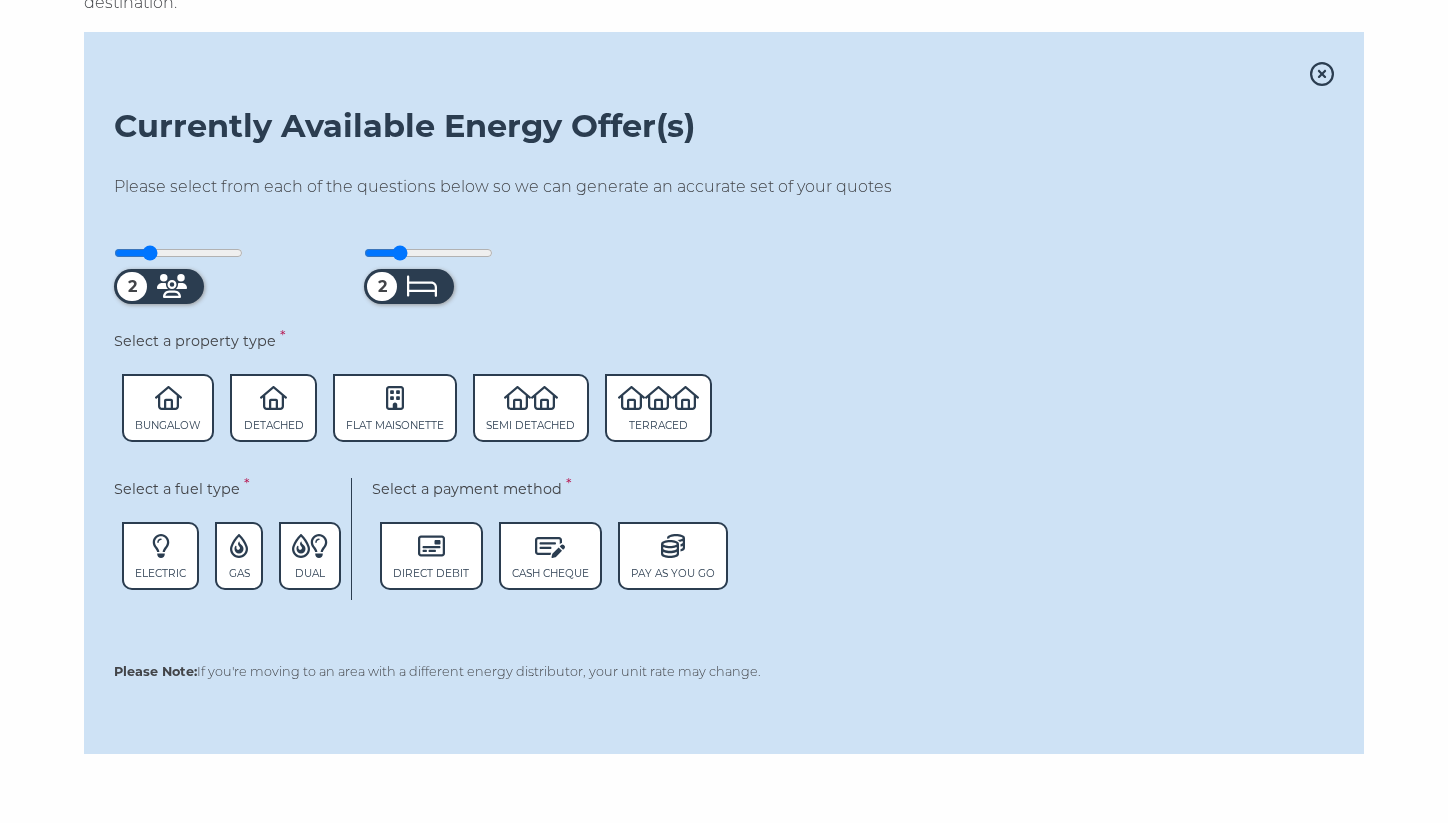scroll, scrollTop: 948, scrollLeft: 0, axis: vertical 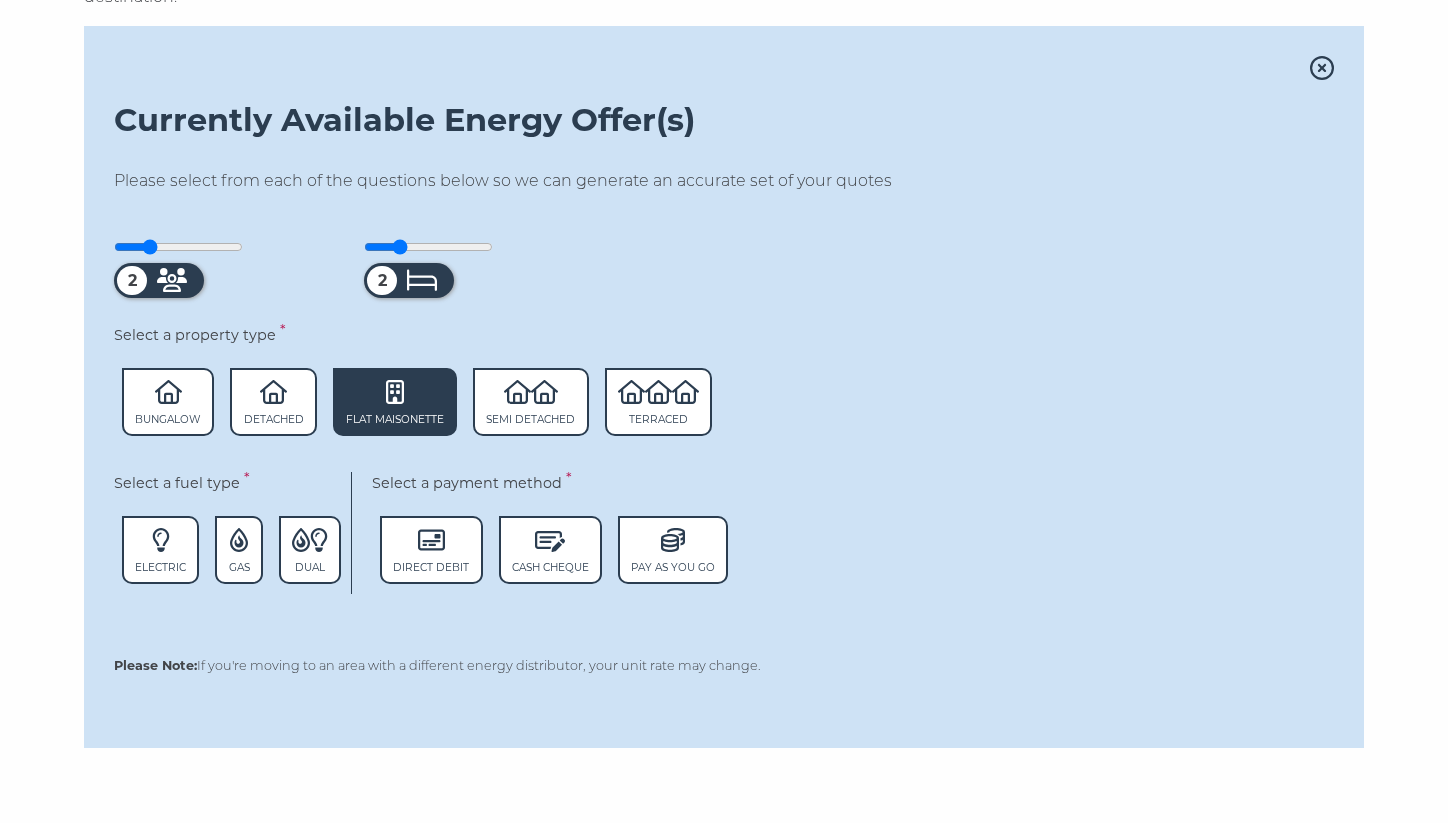 click on "Flat Maisonette" at bounding box center [395, 402] 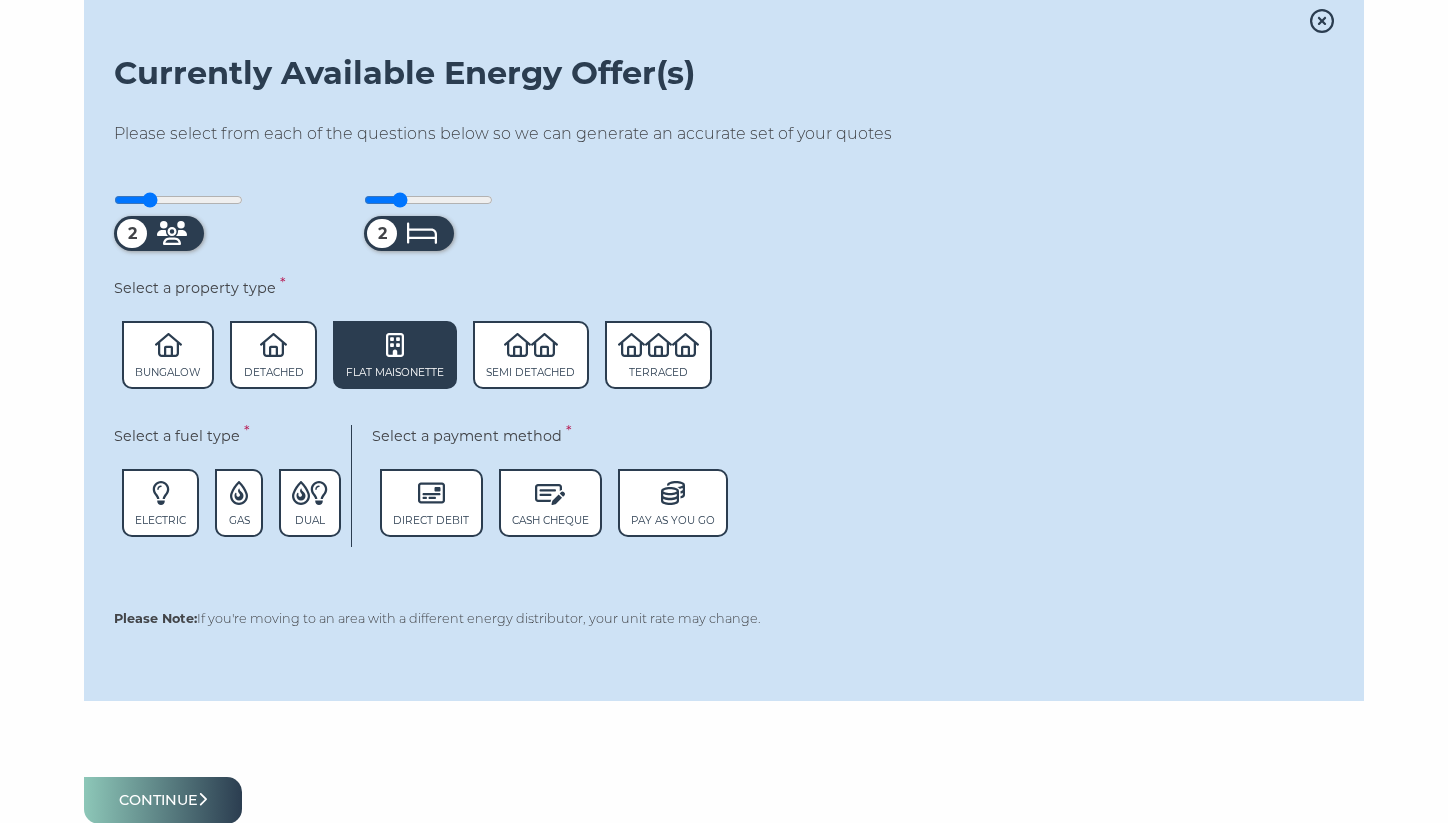 scroll, scrollTop: 1011, scrollLeft: 0, axis: vertical 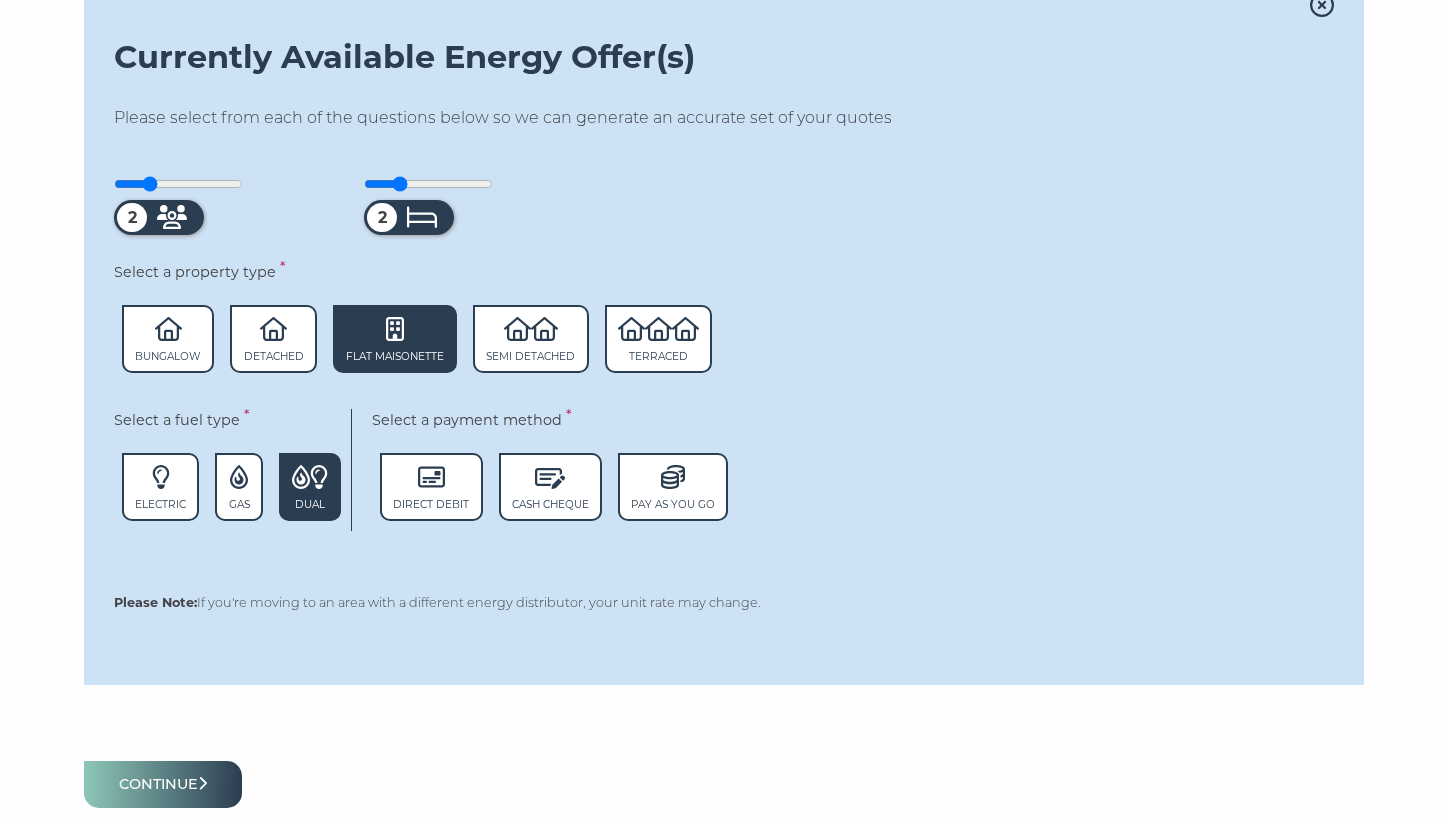 click at bounding box center (319, 477) 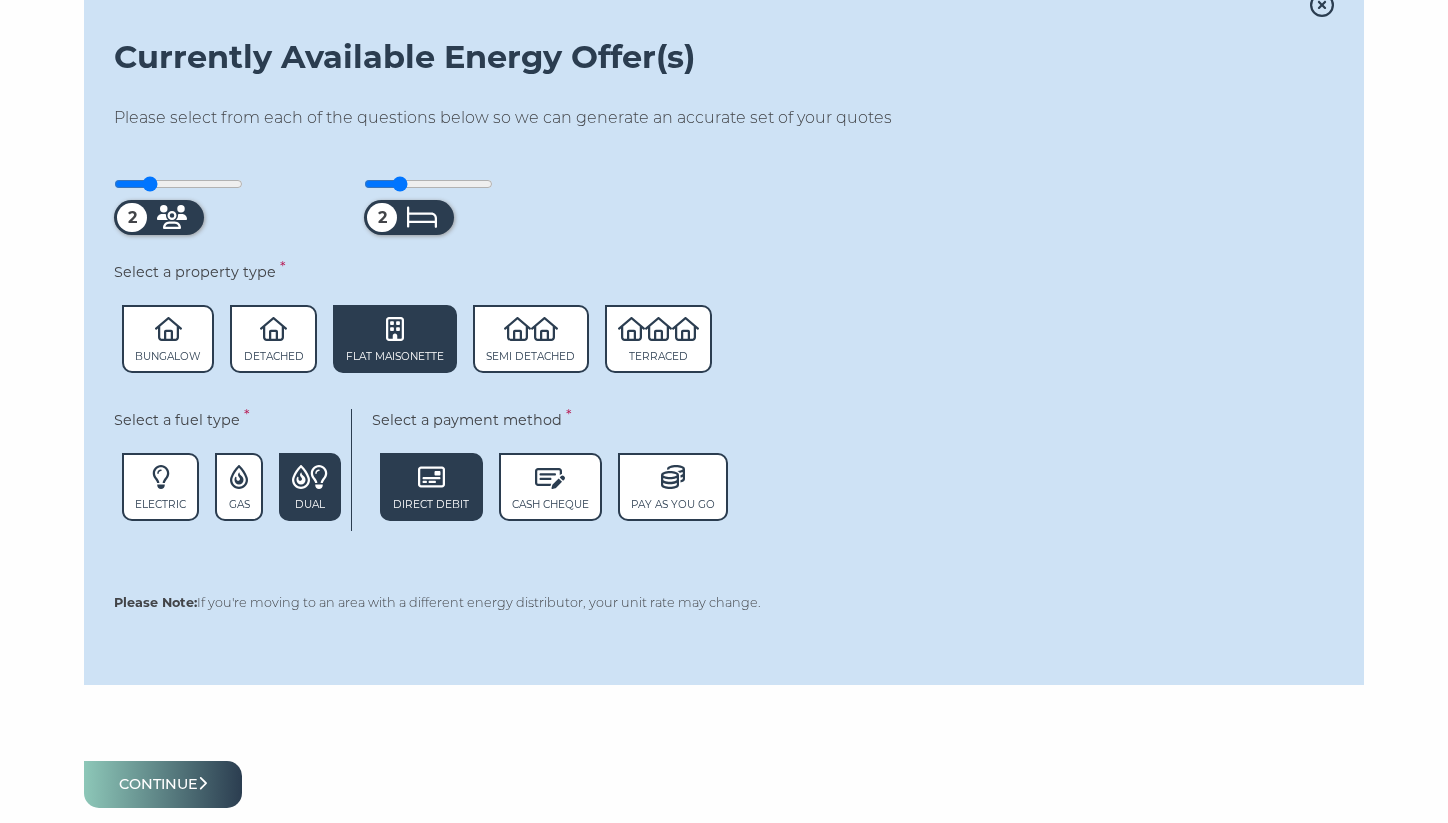 click on "Direct Debit" at bounding box center [160, 487] 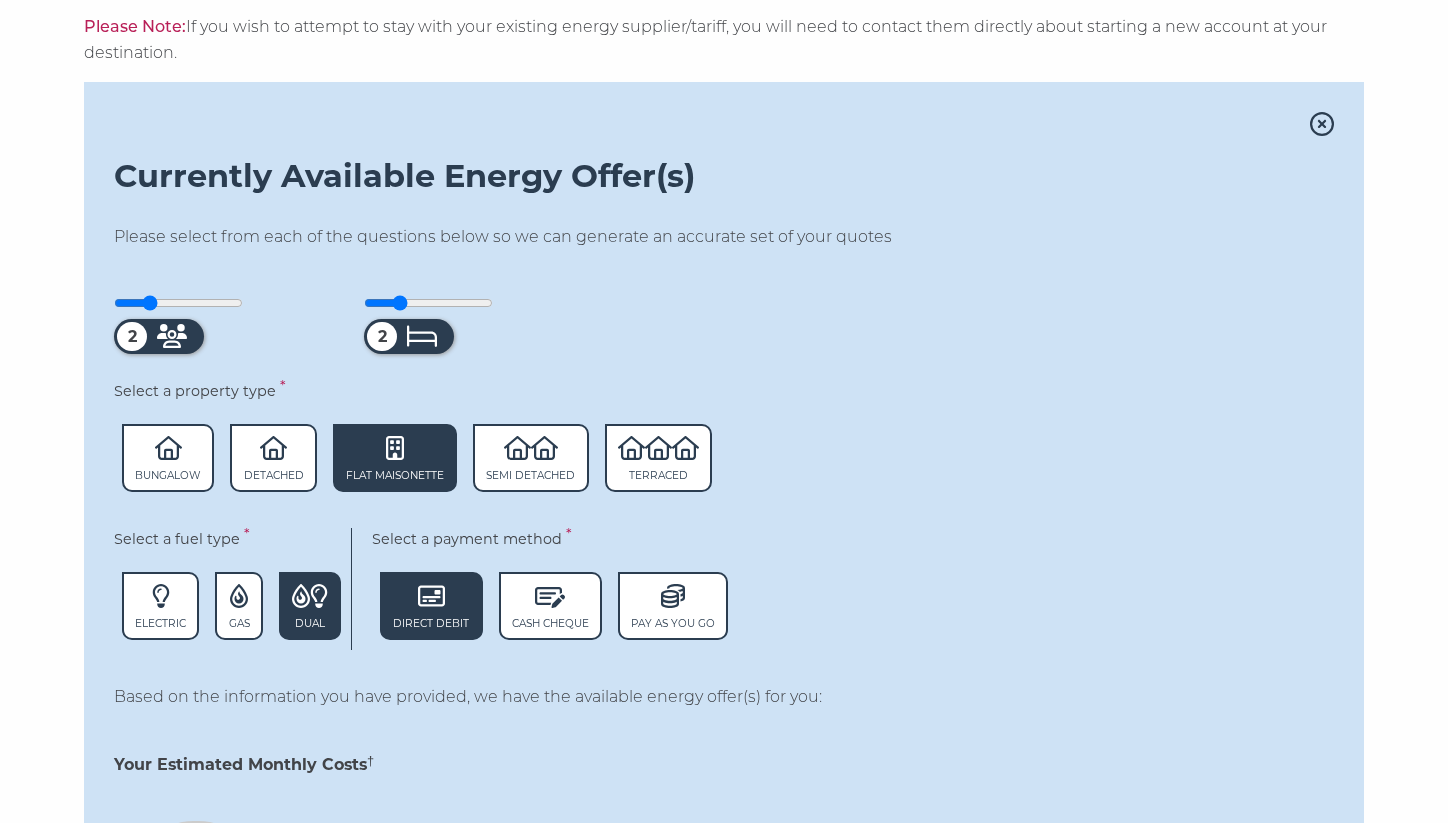 scroll, scrollTop: 1011, scrollLeft: 0, axis: vertical 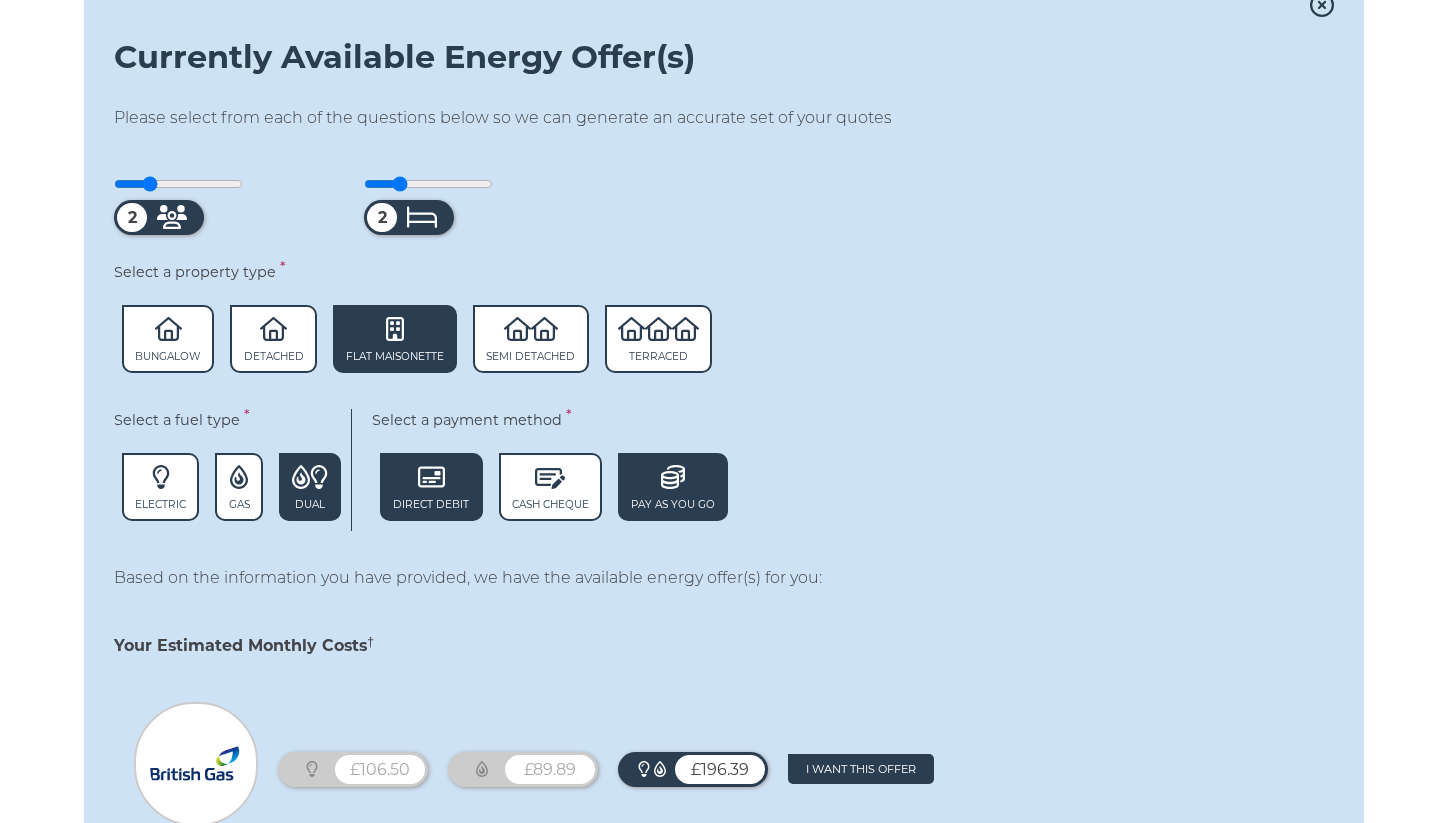 click on "Pay As You Go" at bounding box center [310, 487] 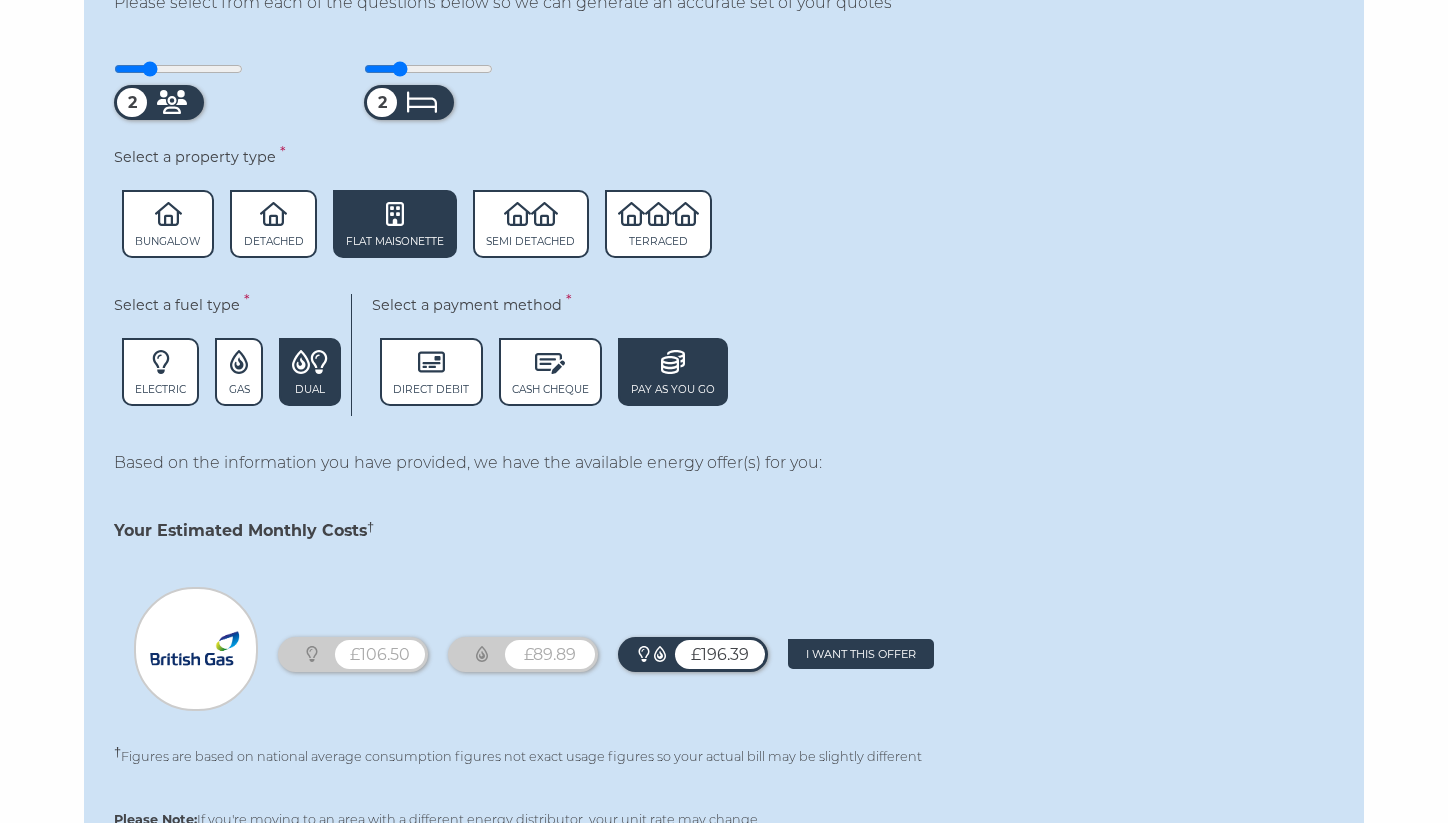 scroll, scrollTop: 1449, scrollLeft: 0, axis: vertical 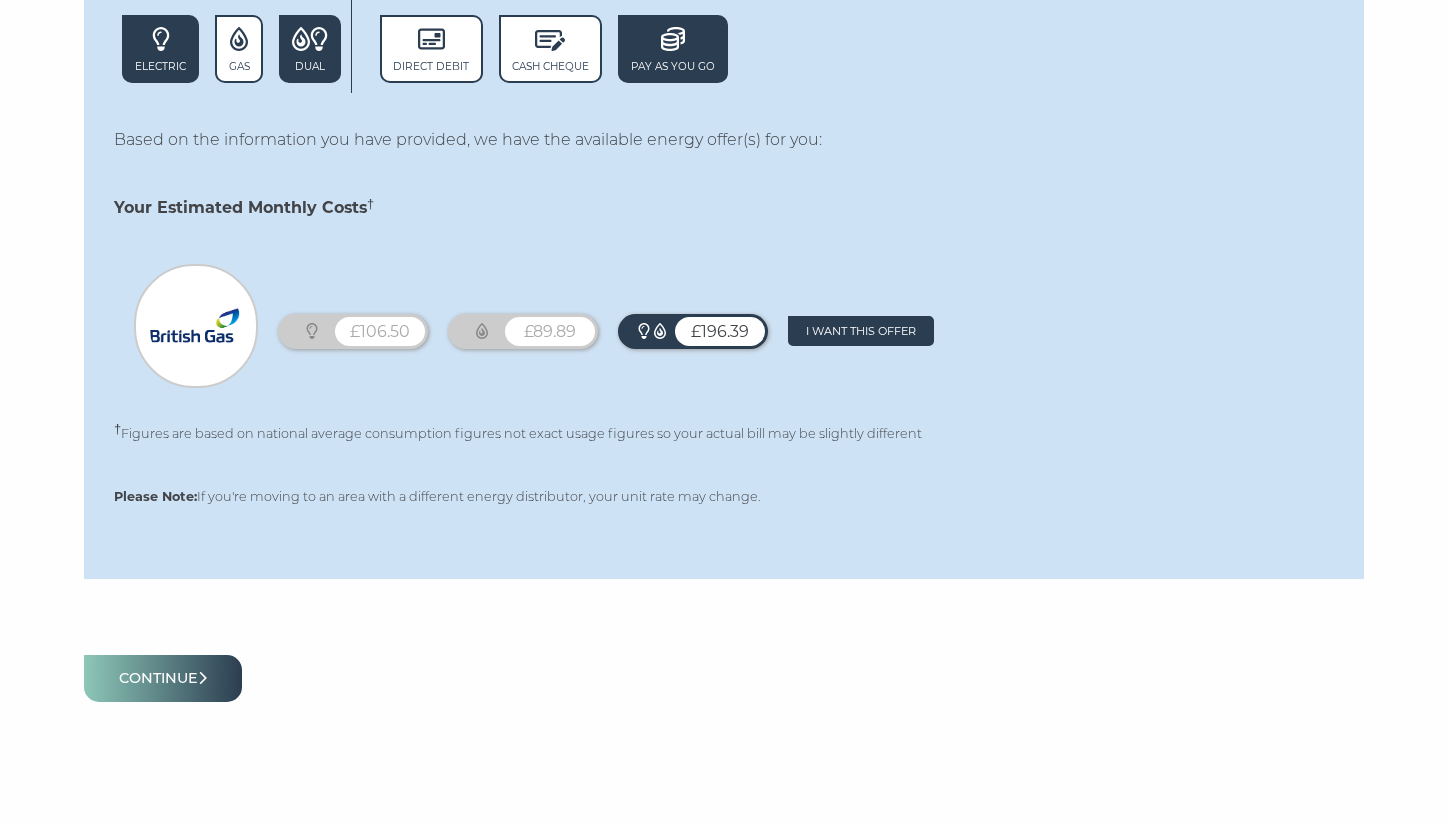 click on "Electric" at bounding box center (160, 66) 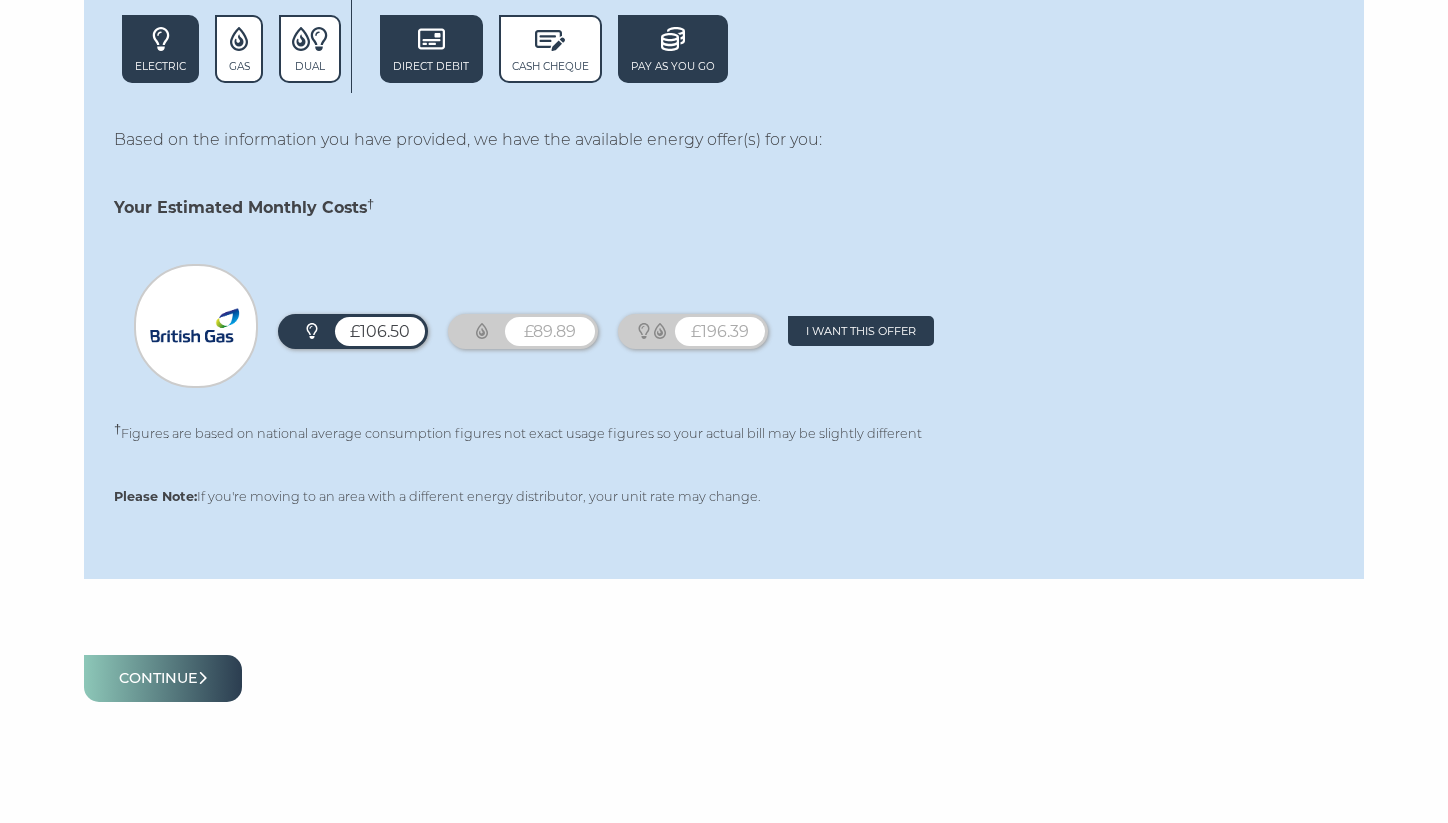 click on "Direct Debit" at bounding box center (160, 49) 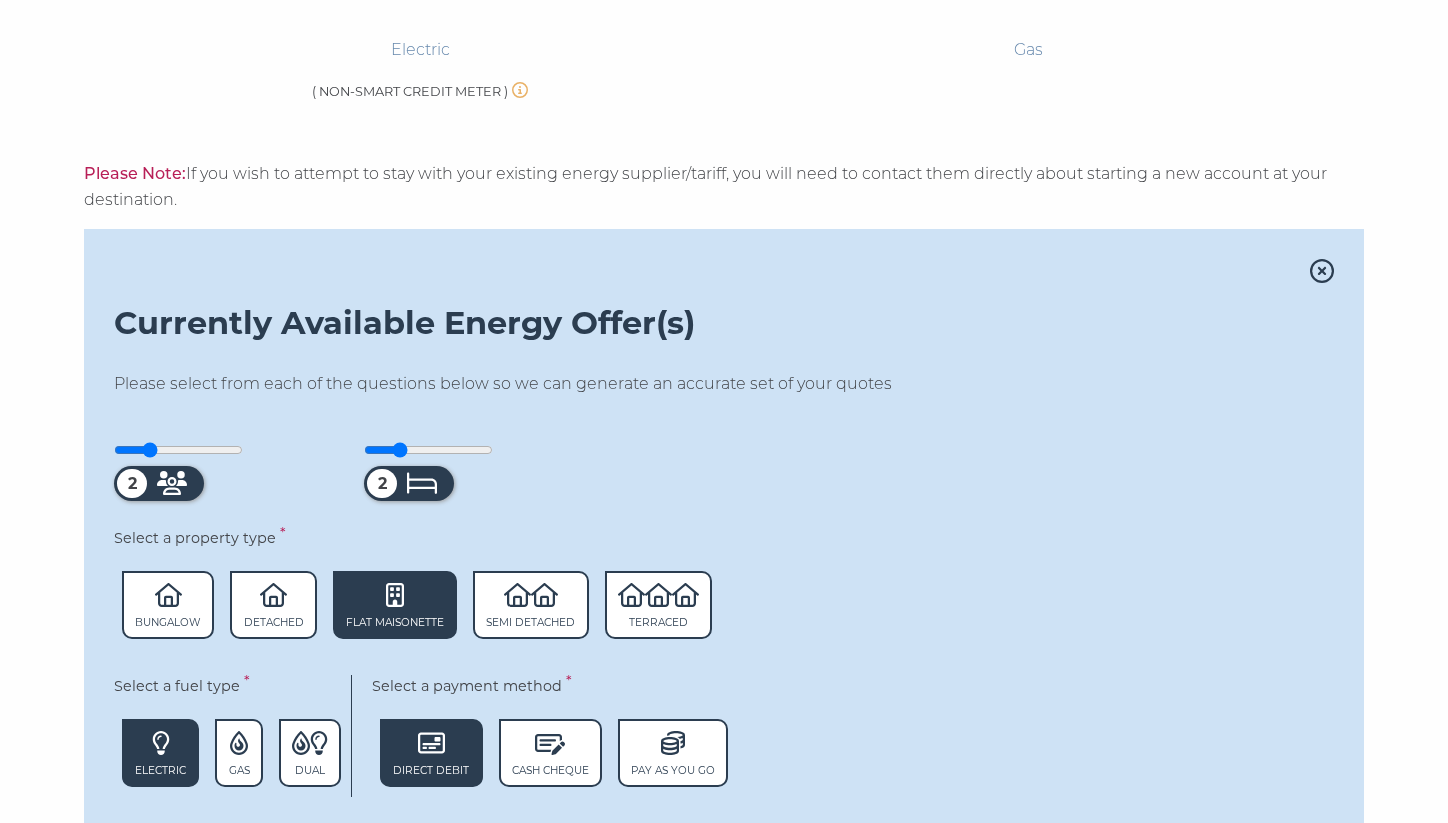 scroll, scrollTop: 740, scrollLeft: 0, axis: vertical 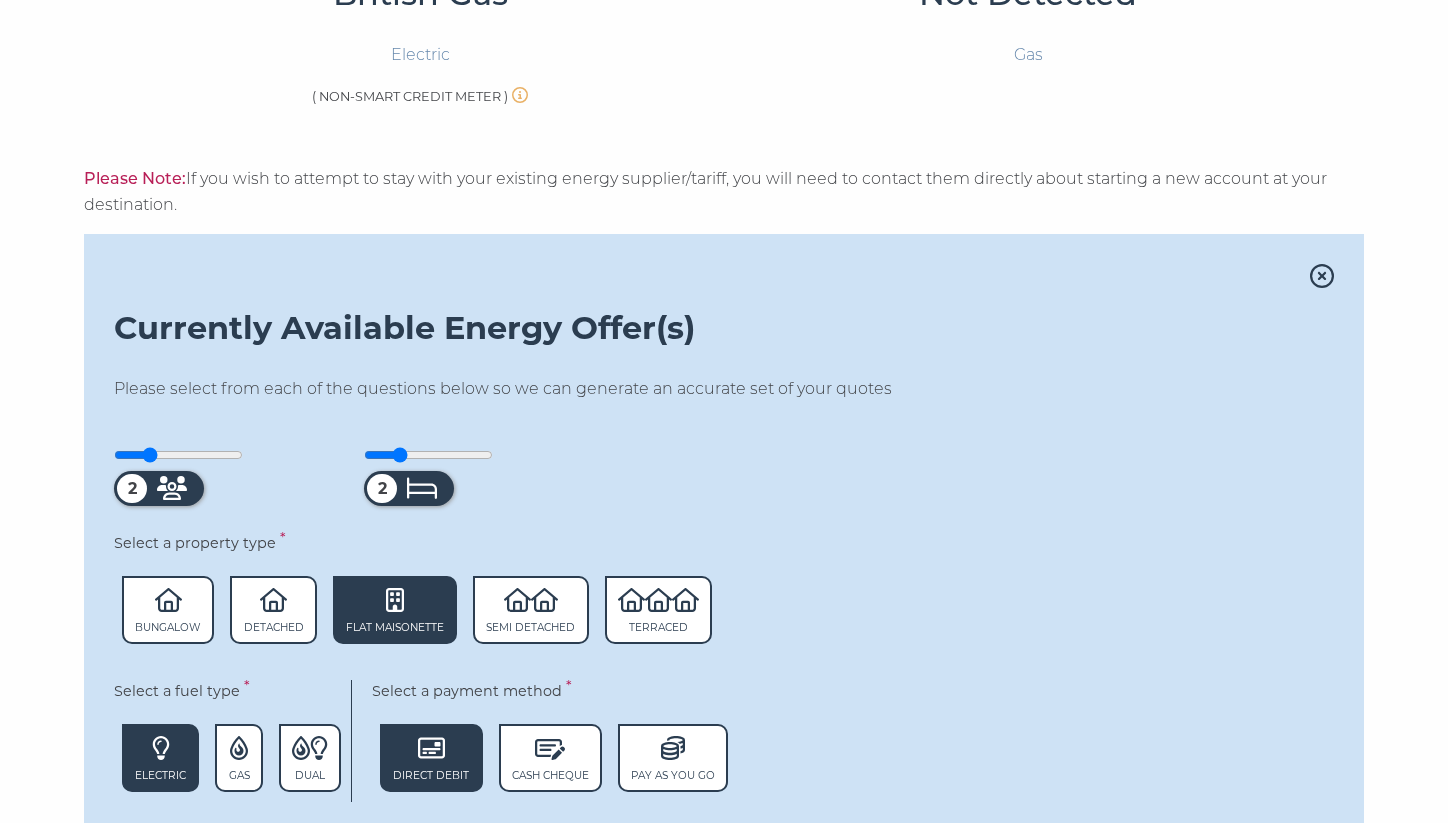 click at bounding box center (1322, 276) 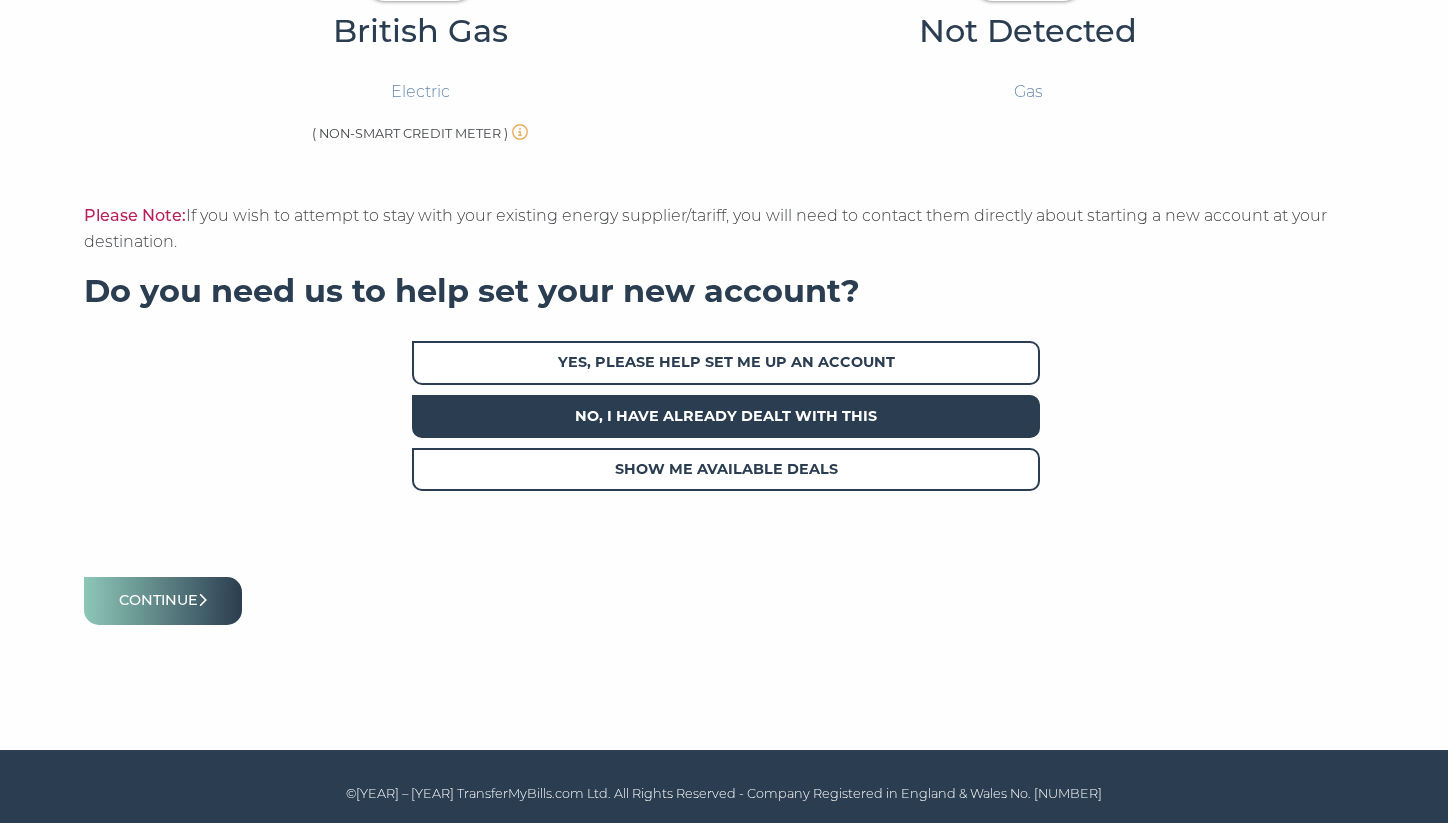 click on "No, I have already dealt with this" at bounding box center [726, 416] 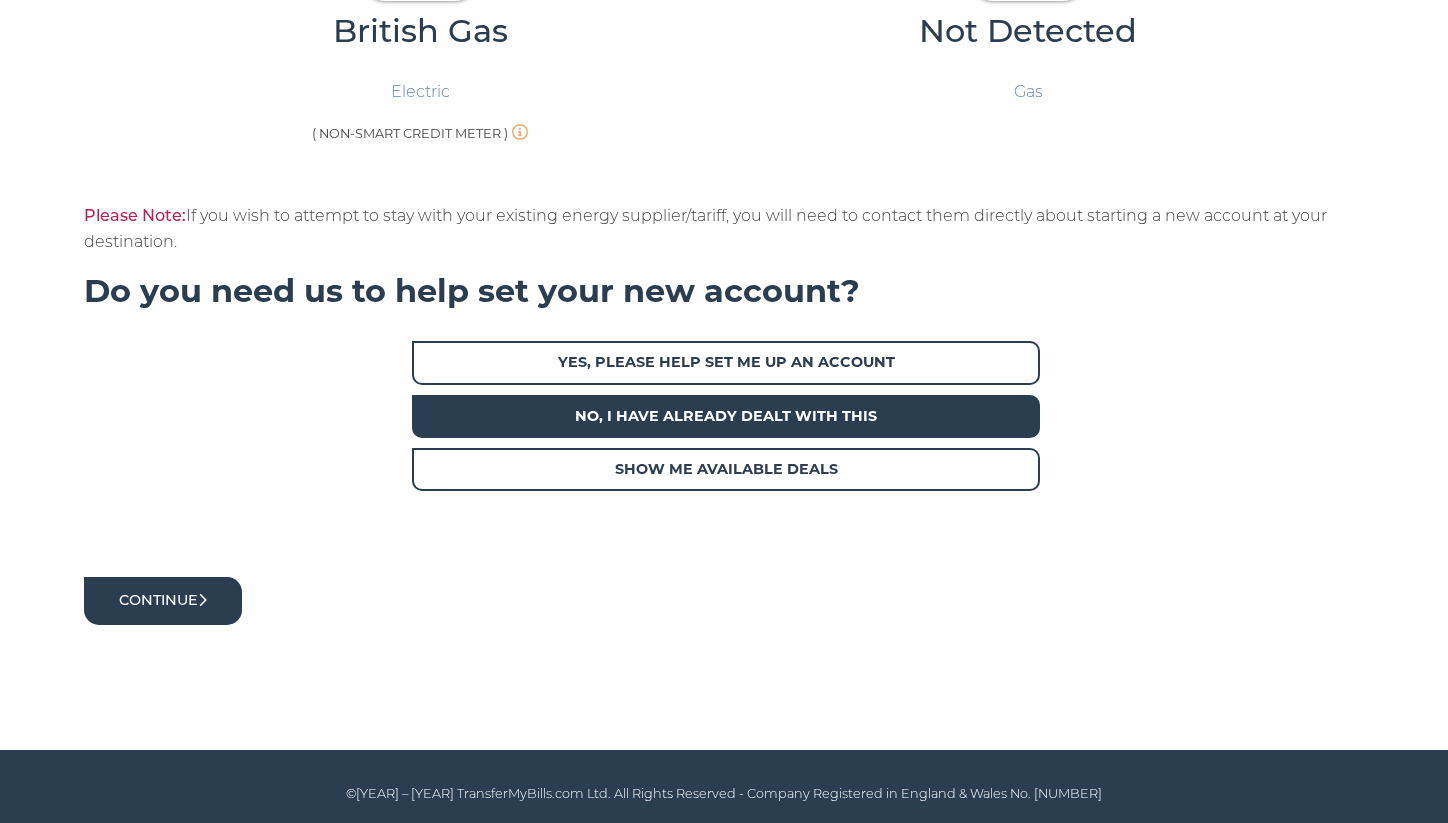 click on "Continue" at bounding box center (163, 600) 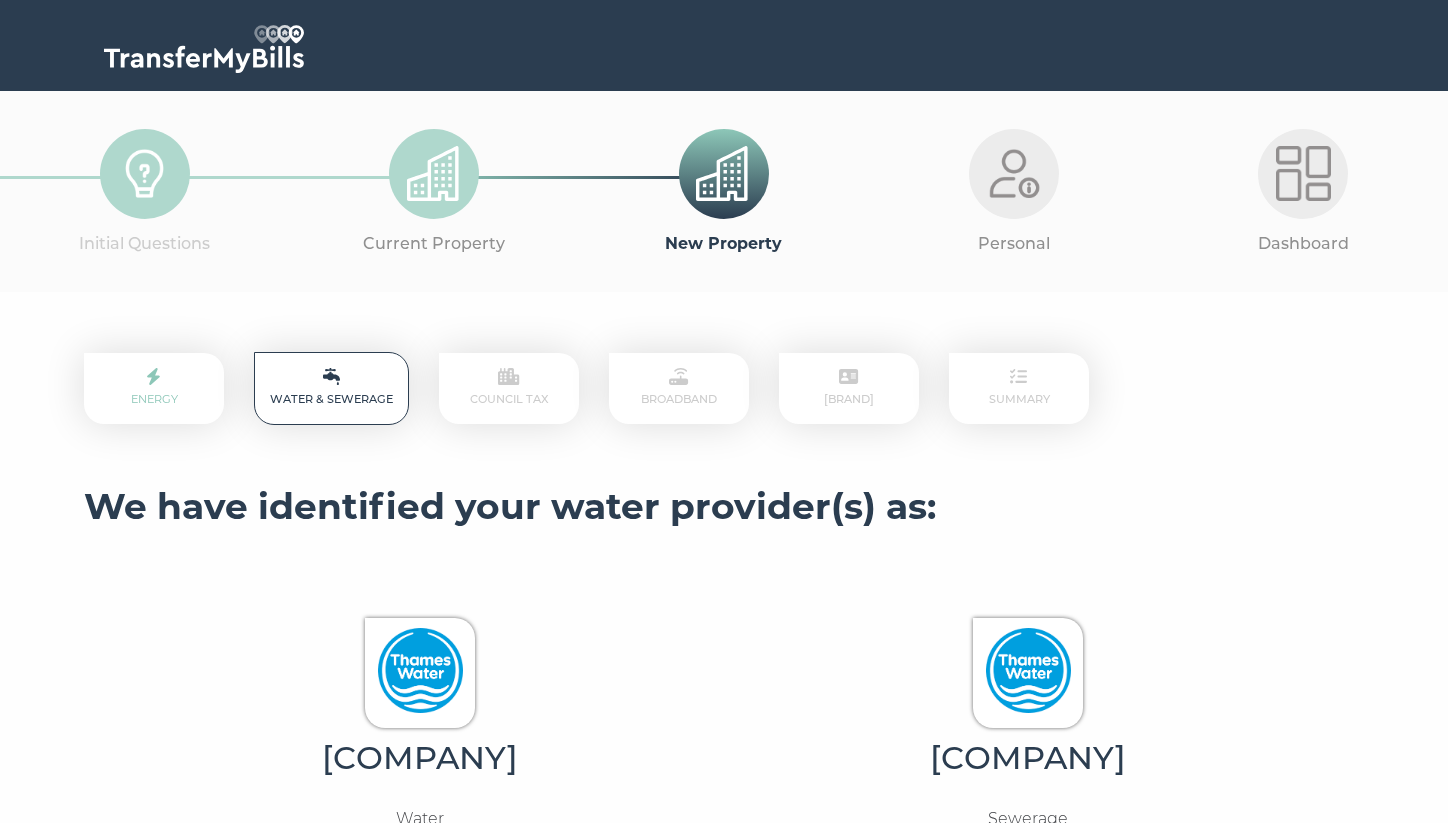 scroll, scrollTop: 0, scrollLeft: 0, axis: both 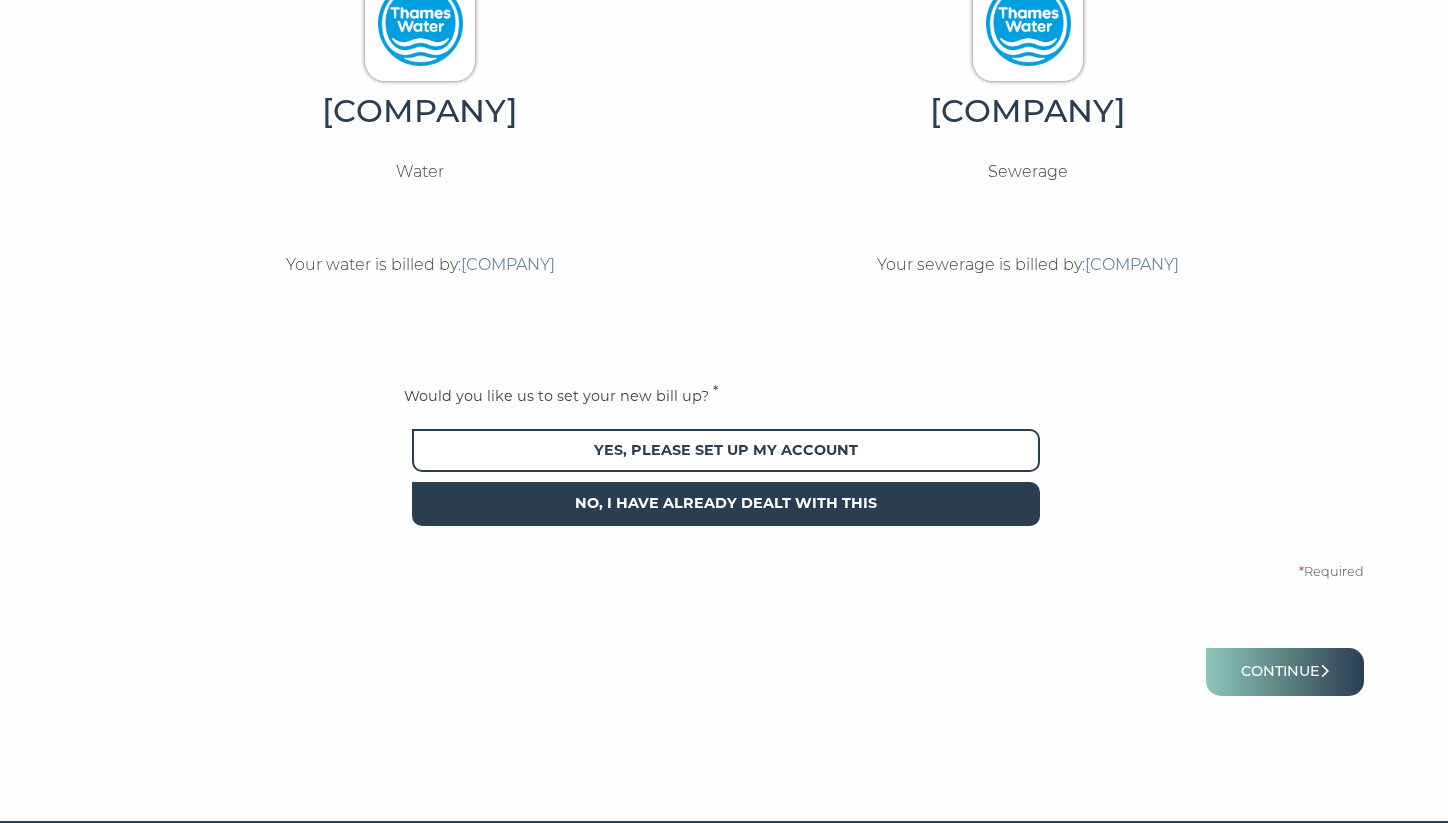 click on "No, I have already dealt with this" at bounding box center (726, 503) 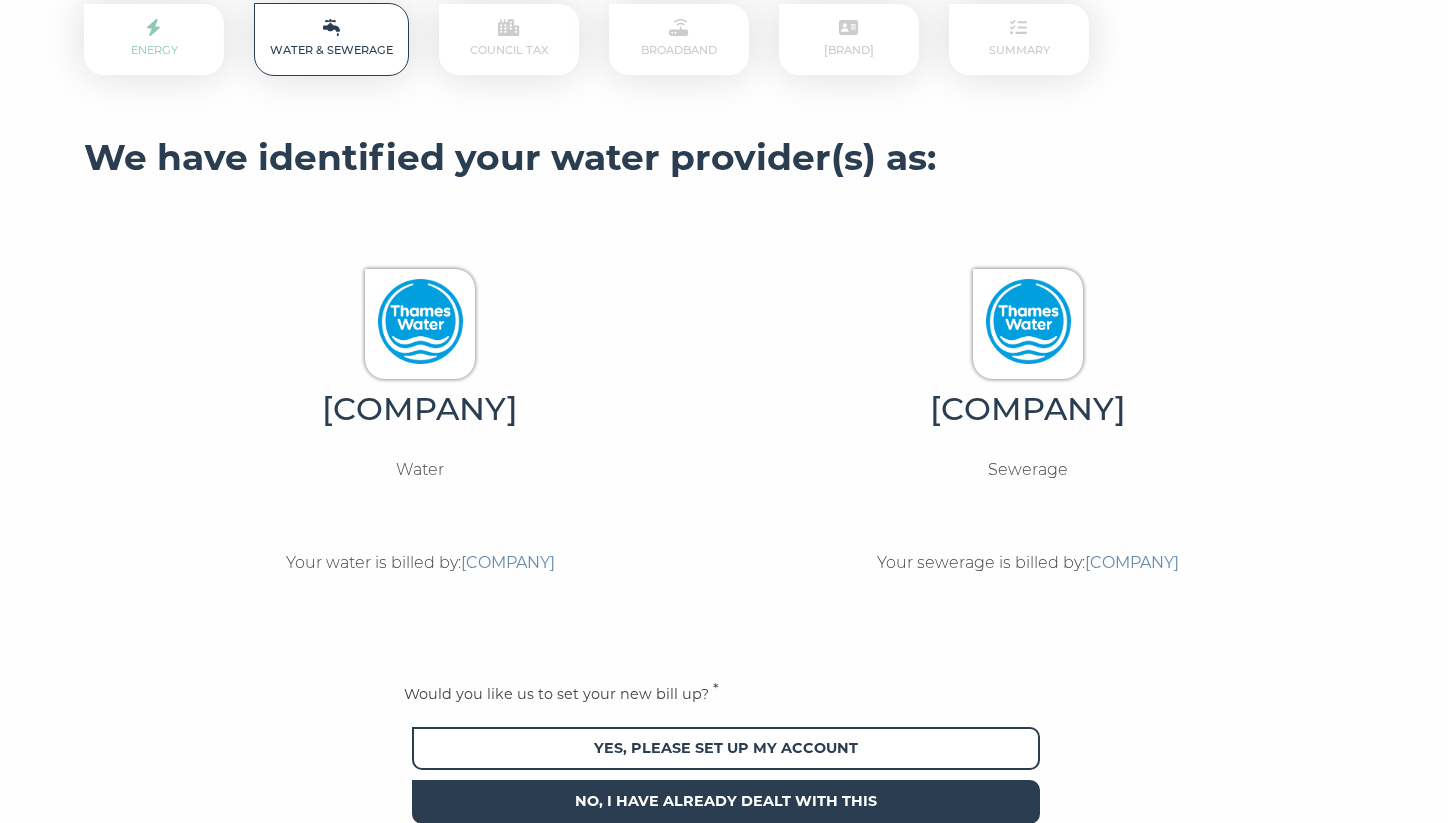 scroll, scrollTop: 606, scrollLeft: 0, axis: vertical 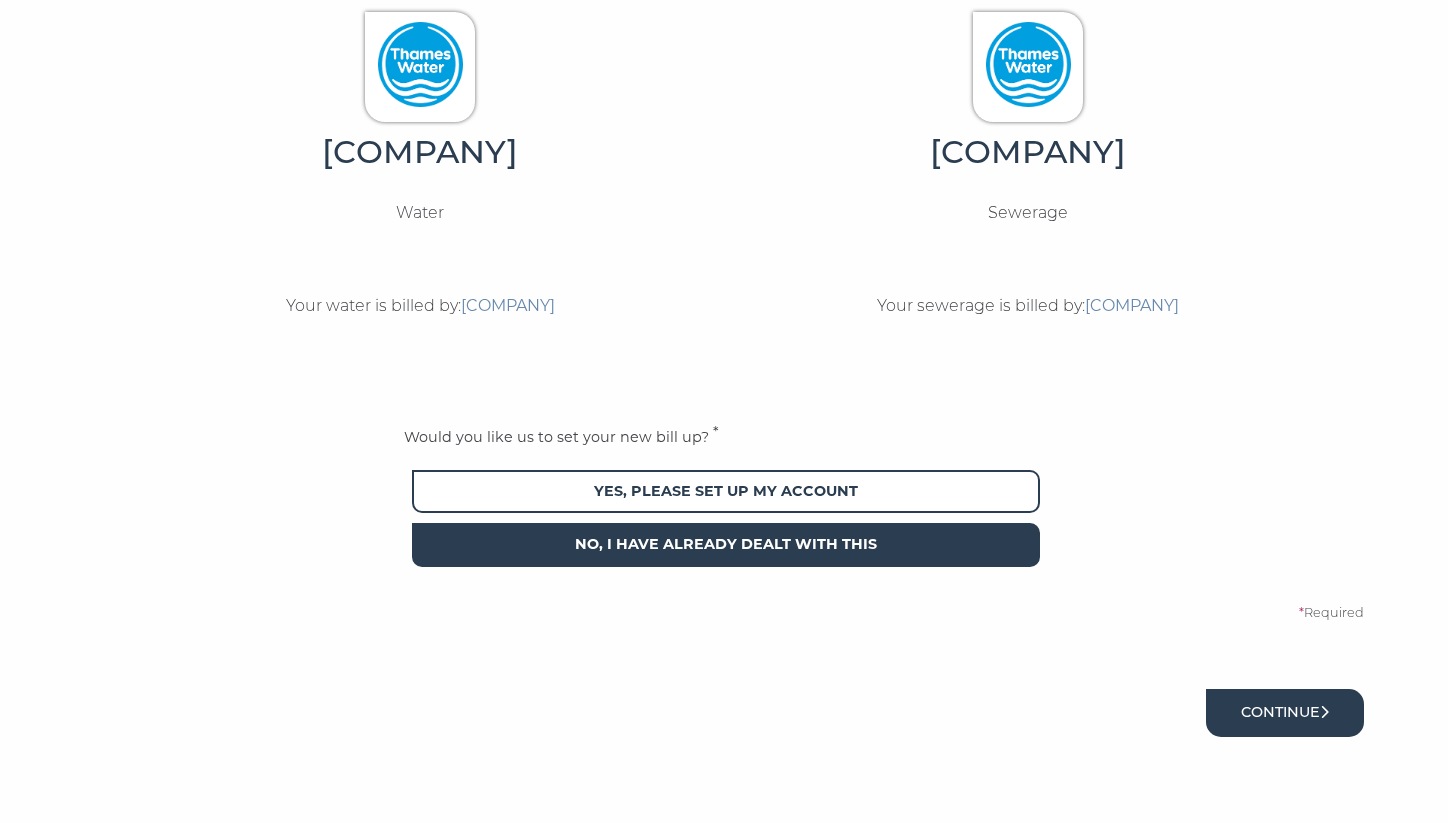 click on "Continue" at bounding box center [1285, 712] 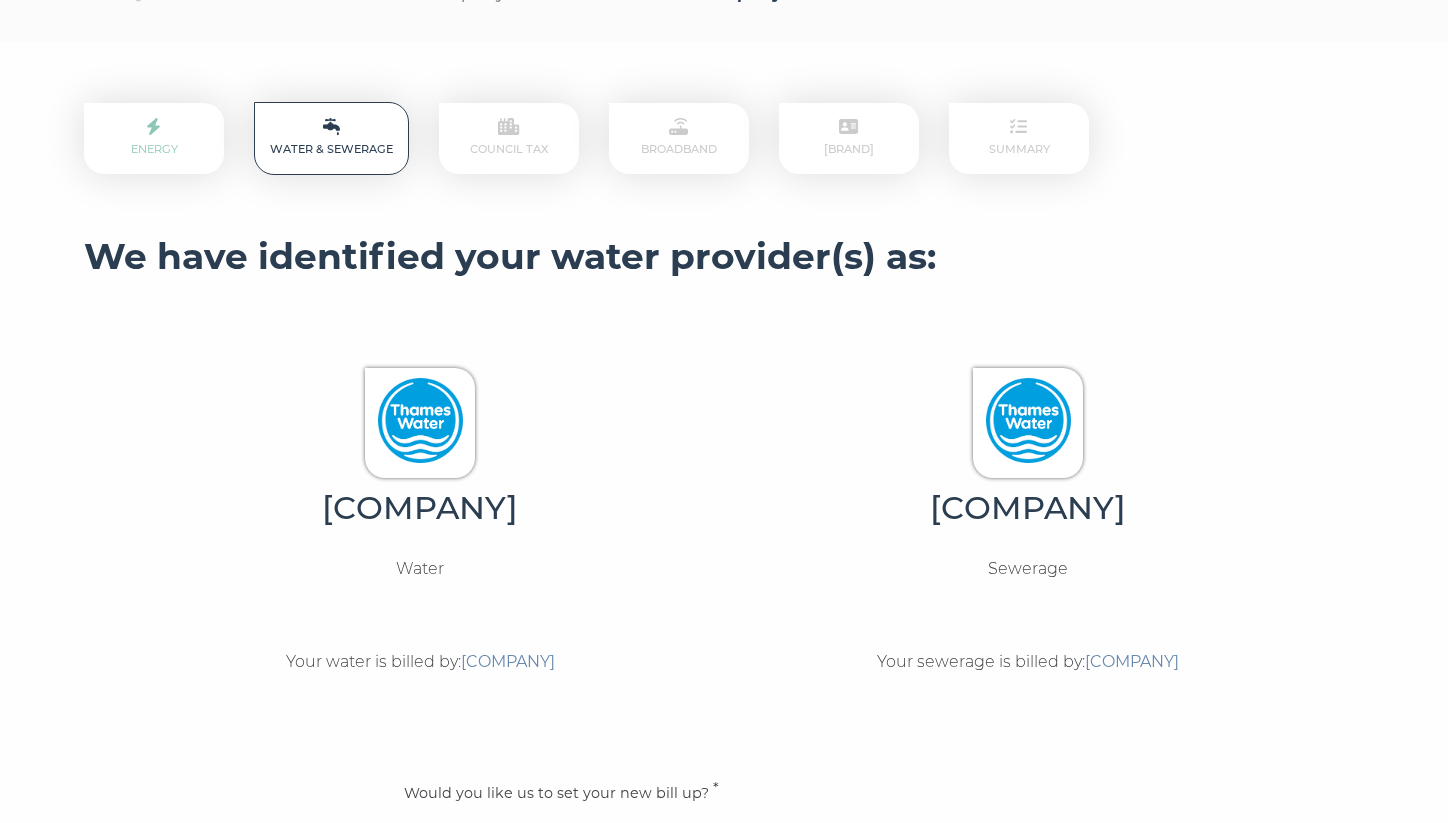 scroll, scrollTop: 217, scrollLeft: 0, axis: vertical 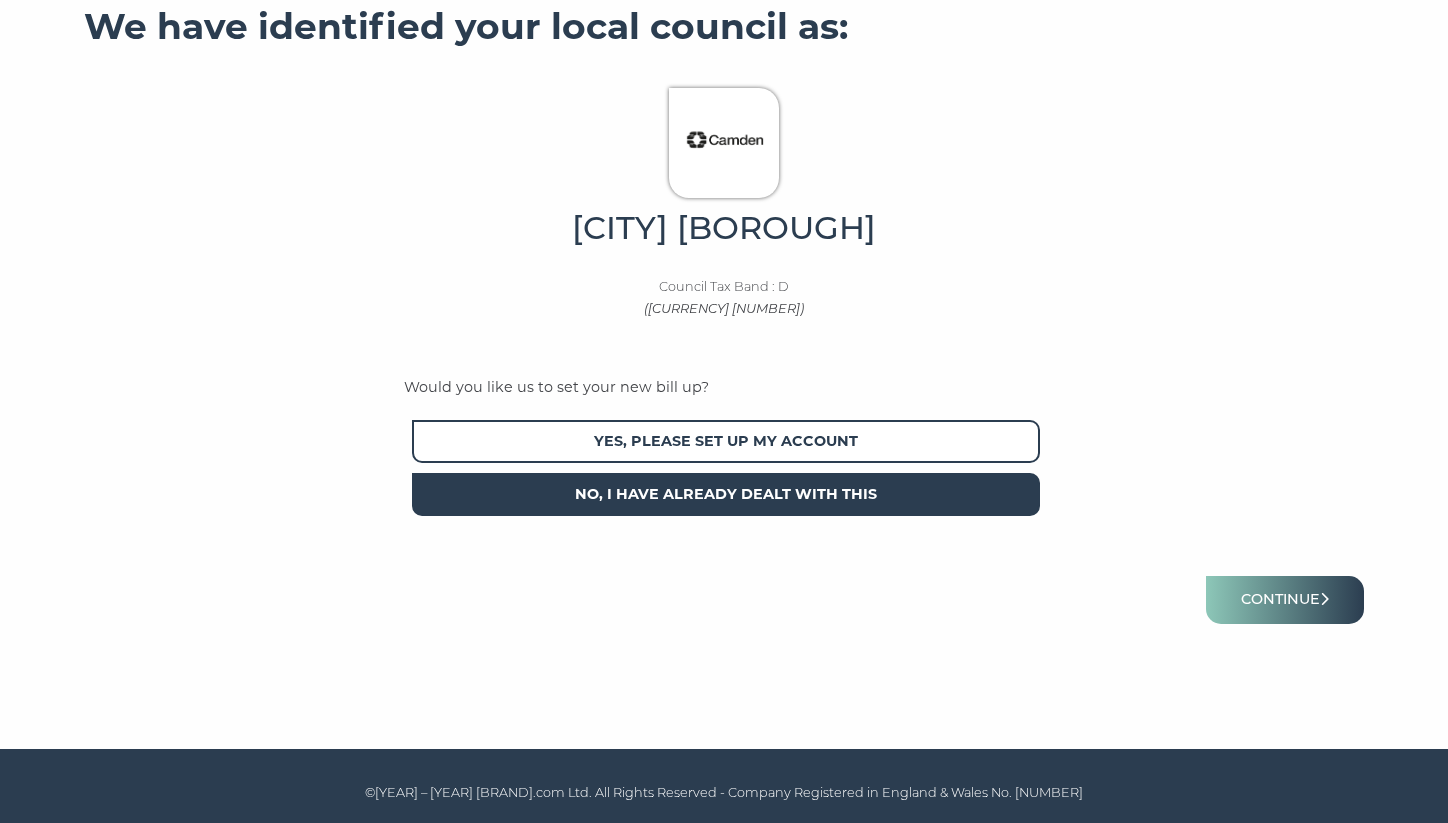click on "No, I have already dealt with this" at bounding box center [726, 494] 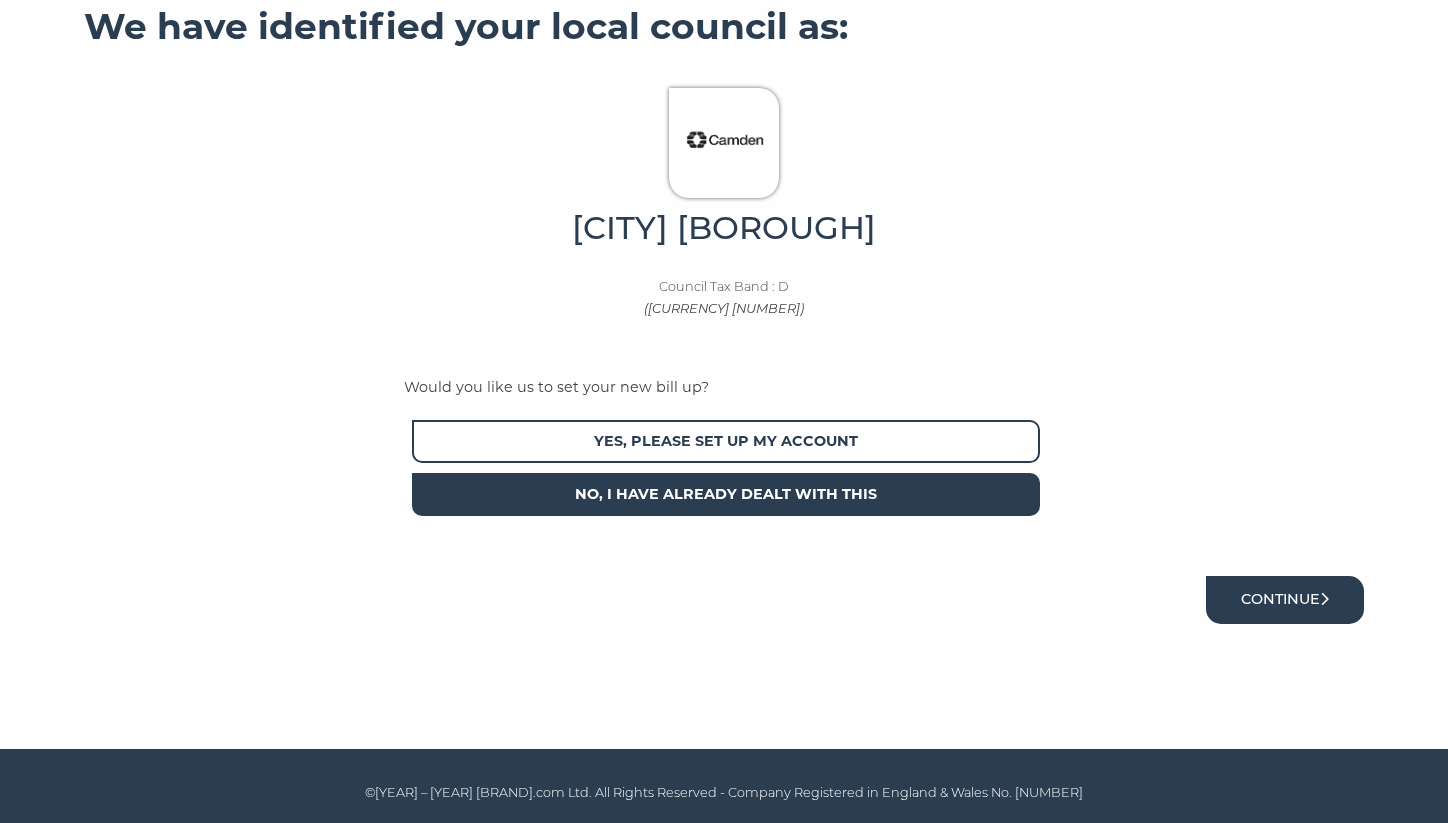 click on "Continue" at bounding box center (1285, 599) 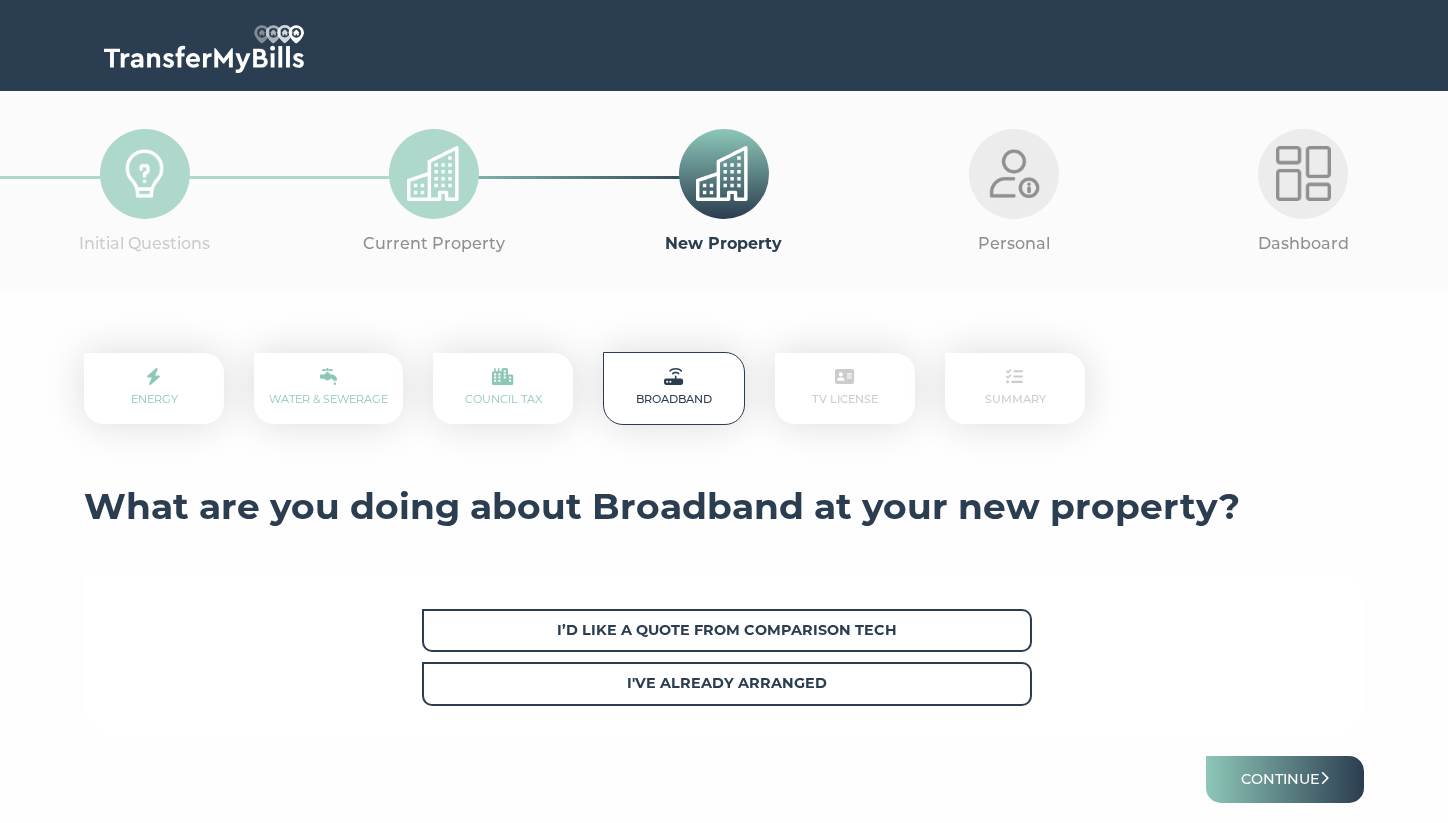 scroll, scrollTop: 0, scrollLeft: 0, axis: both 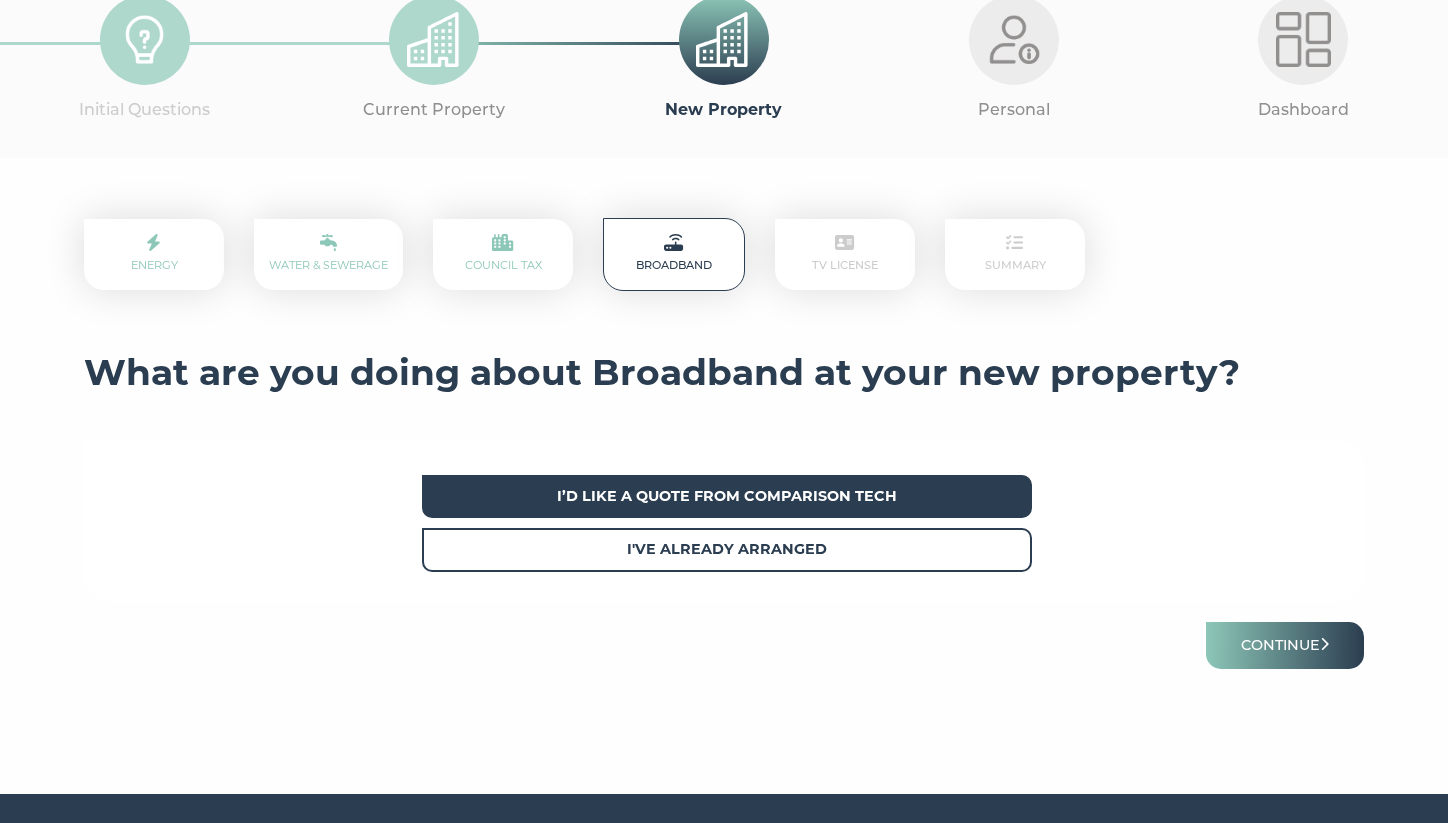 click on "I’d like a quote from Comparison Tech" at bounding box center [727, 496] 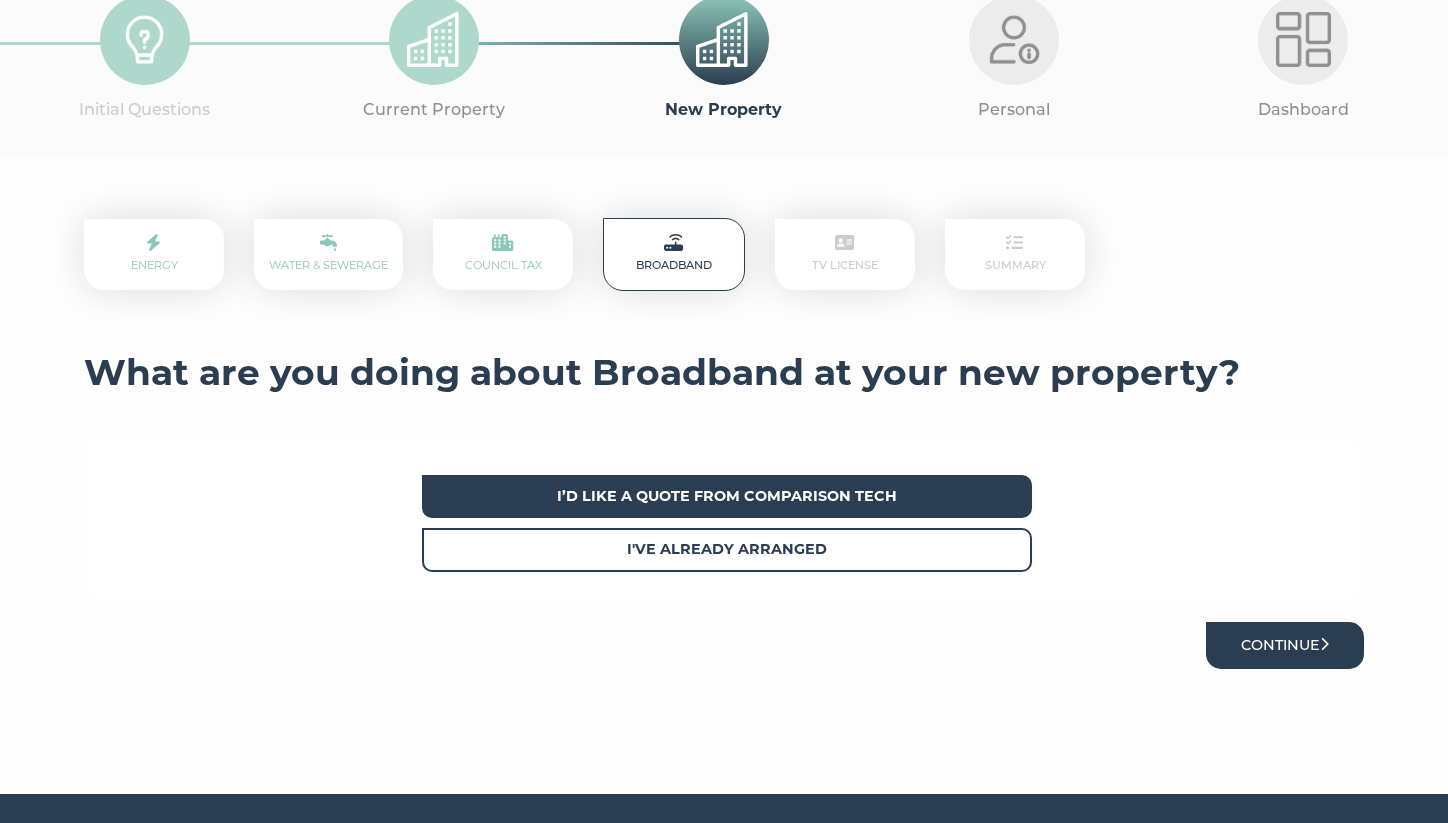 click on "Continue" at bounding box center [1285, 645] 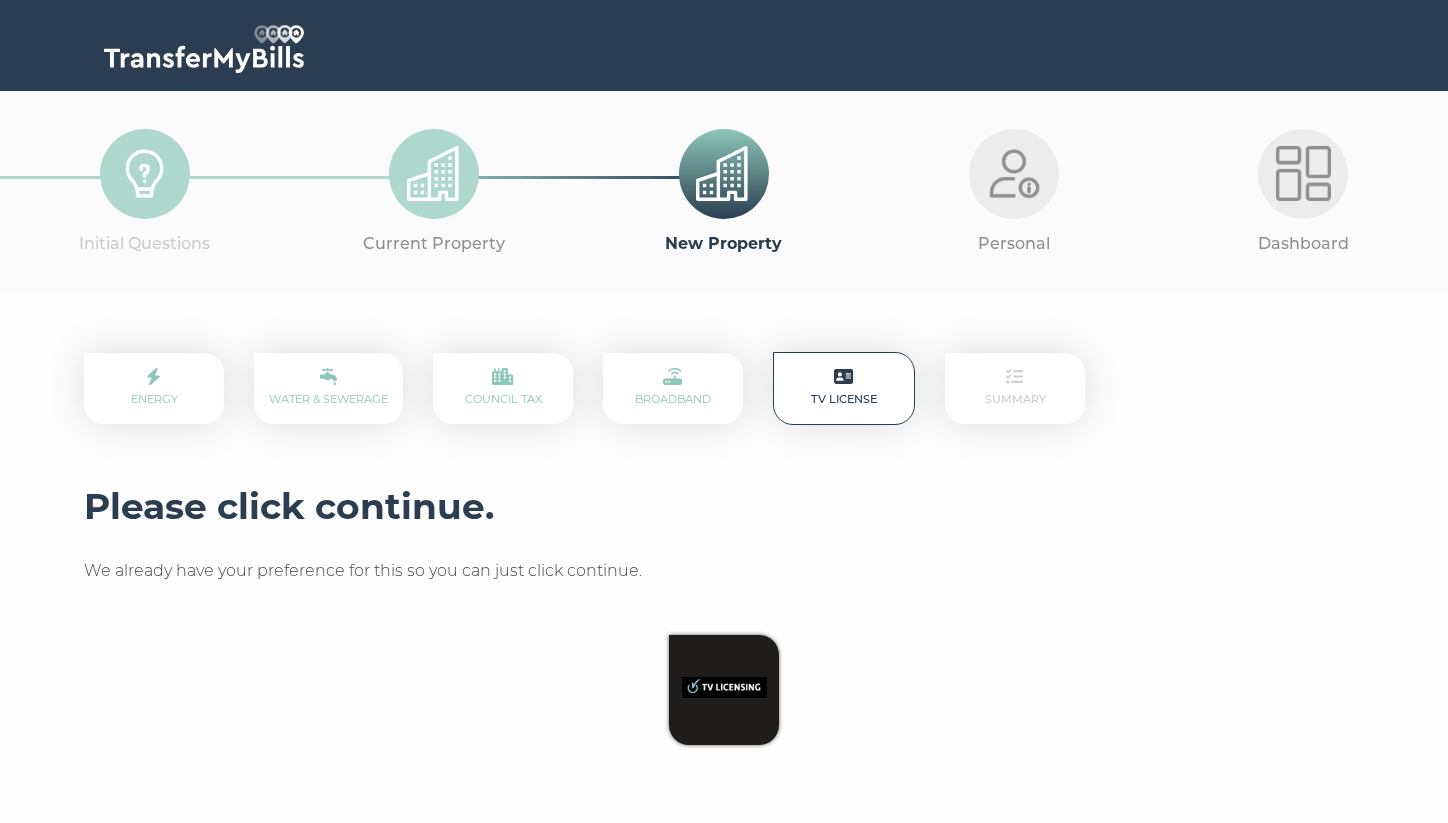 scroll, scrollTop: 0, scrollLeft: 0, axis: both 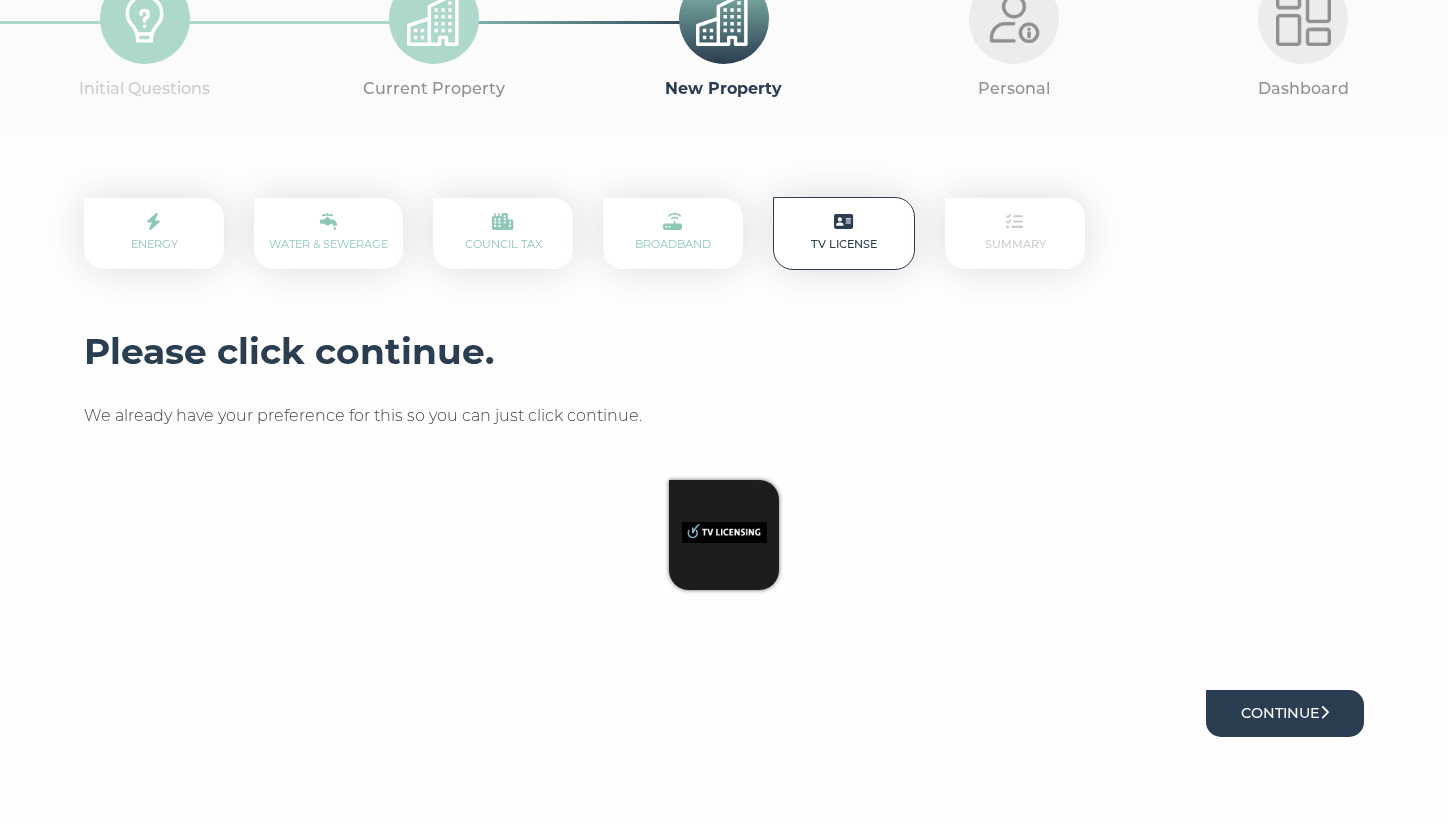 click on "Continue" at bounding box center [1285, 713] 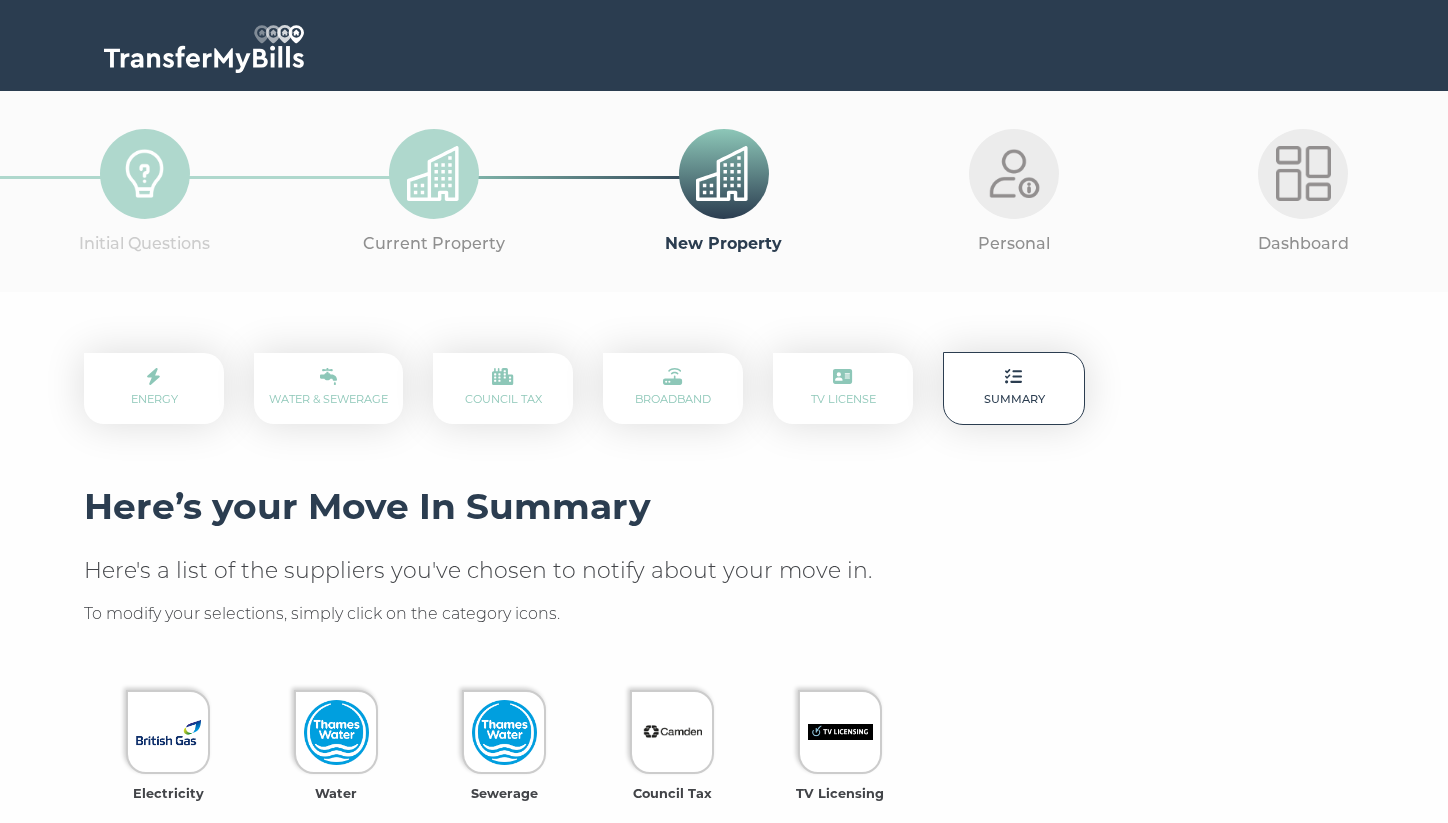 scroll, scrollTop: 0, scrollLeft: 0, axis: both 